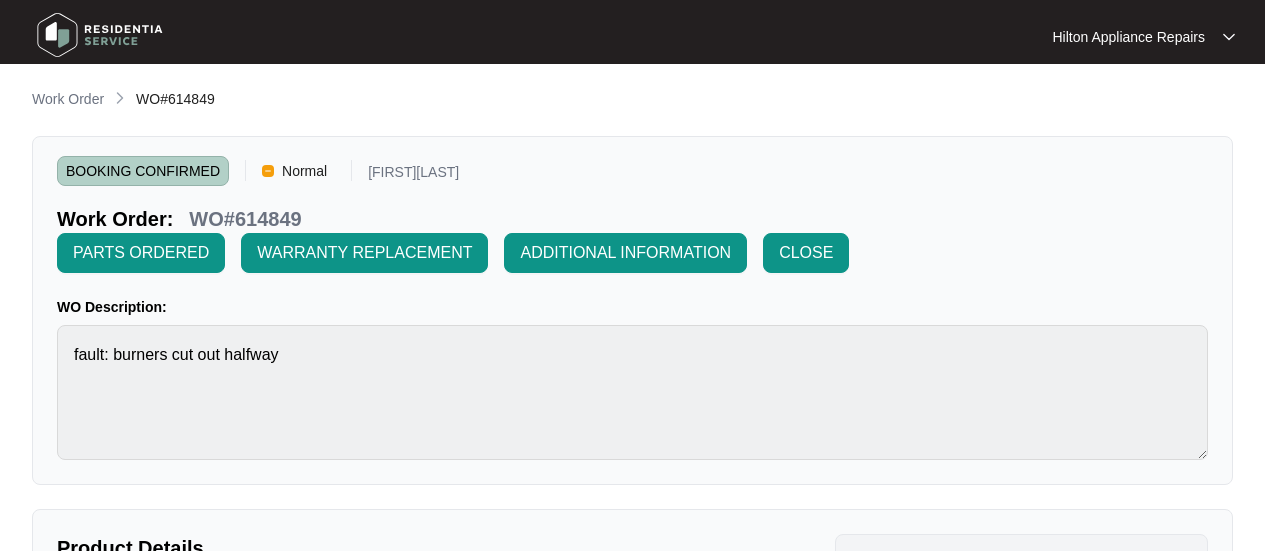 scroll, scrollTop: 0, scrollLeft: 0, axis: both 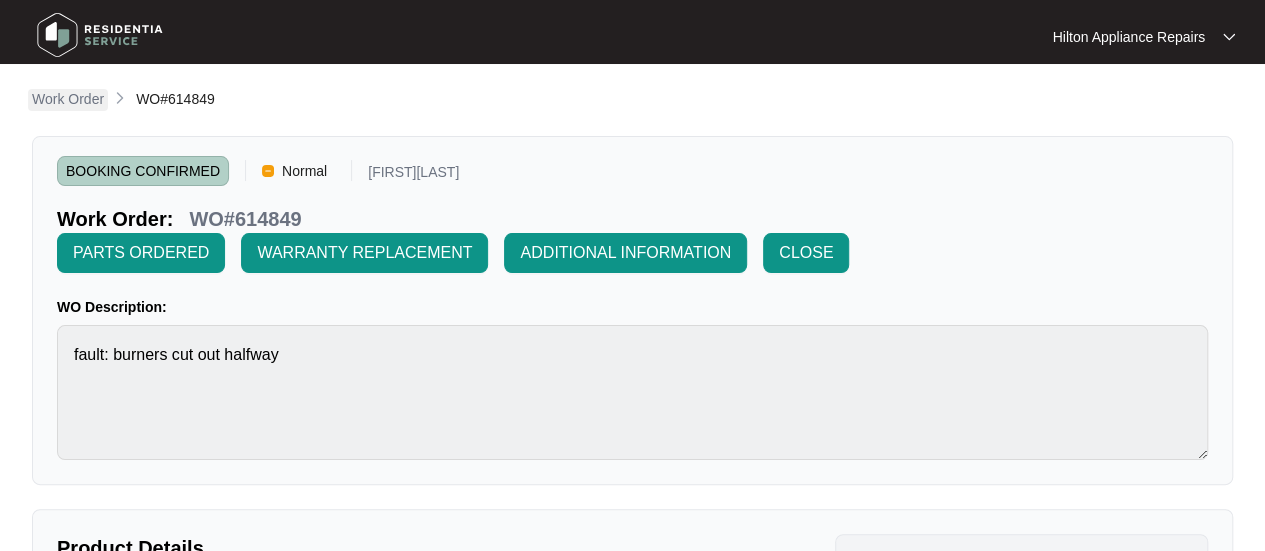 click on "Work Order" at bounding box center [68, 99] 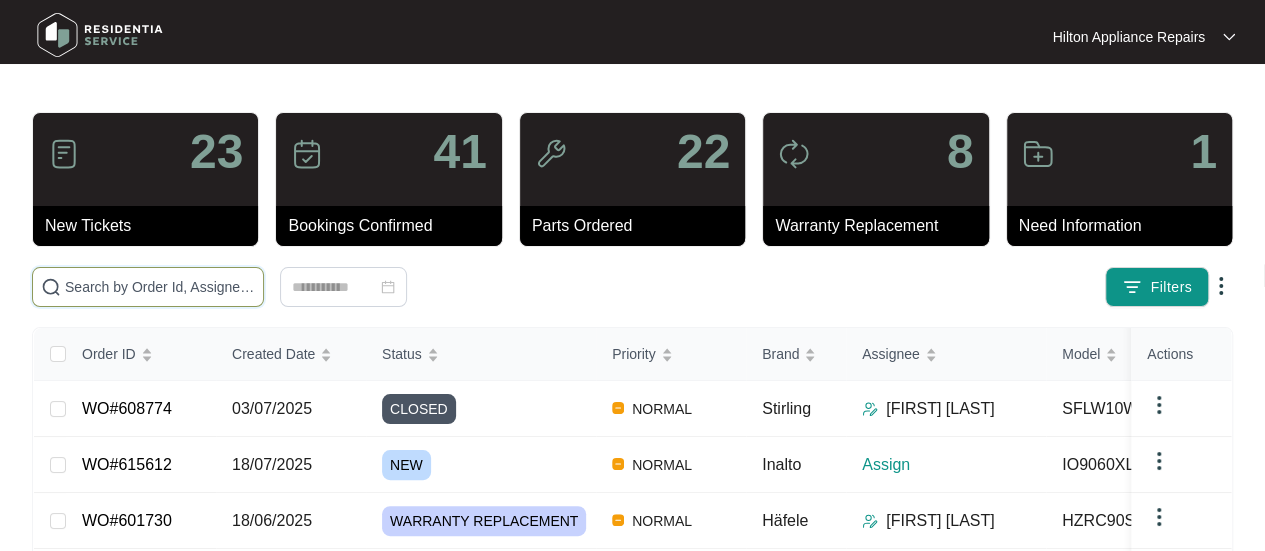 click at bounding box center [160, 287] 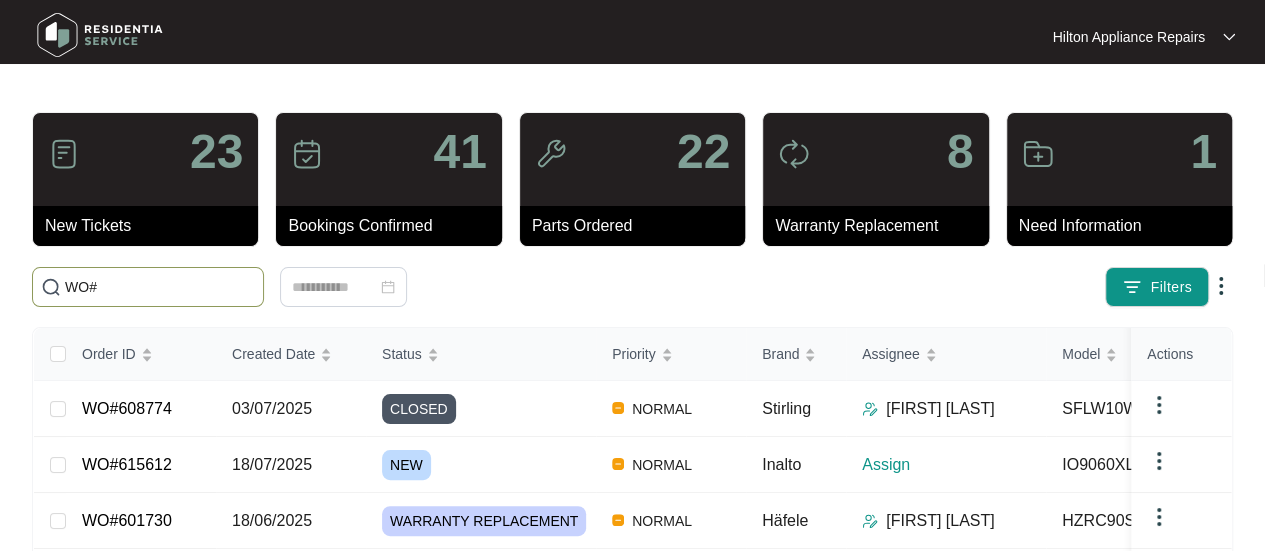paste on "[NUMBER]" 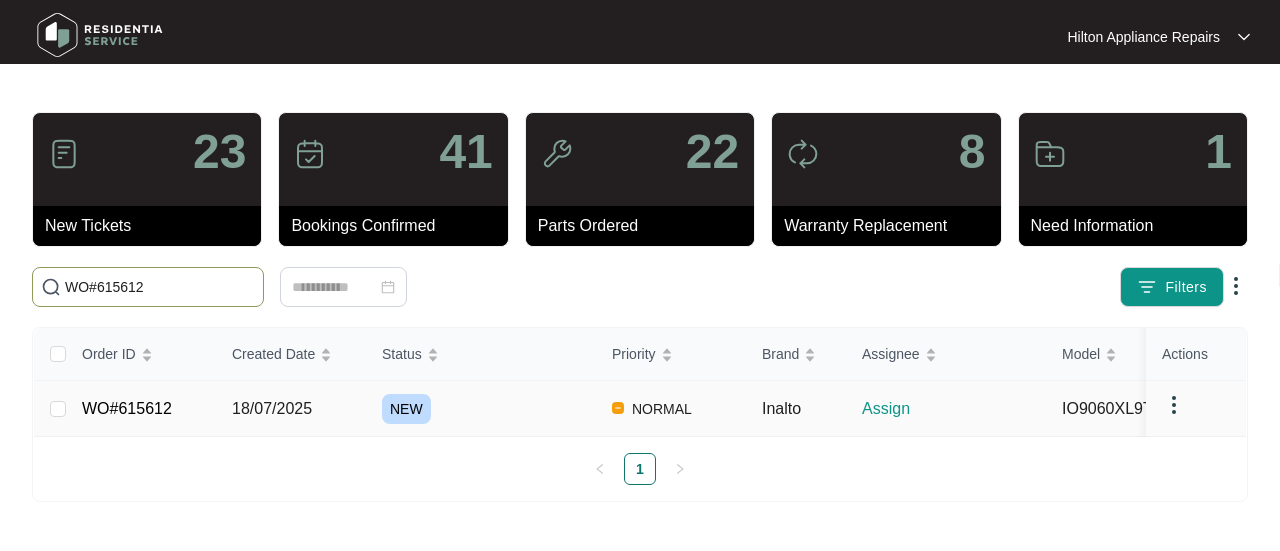 type on "WO#615612" 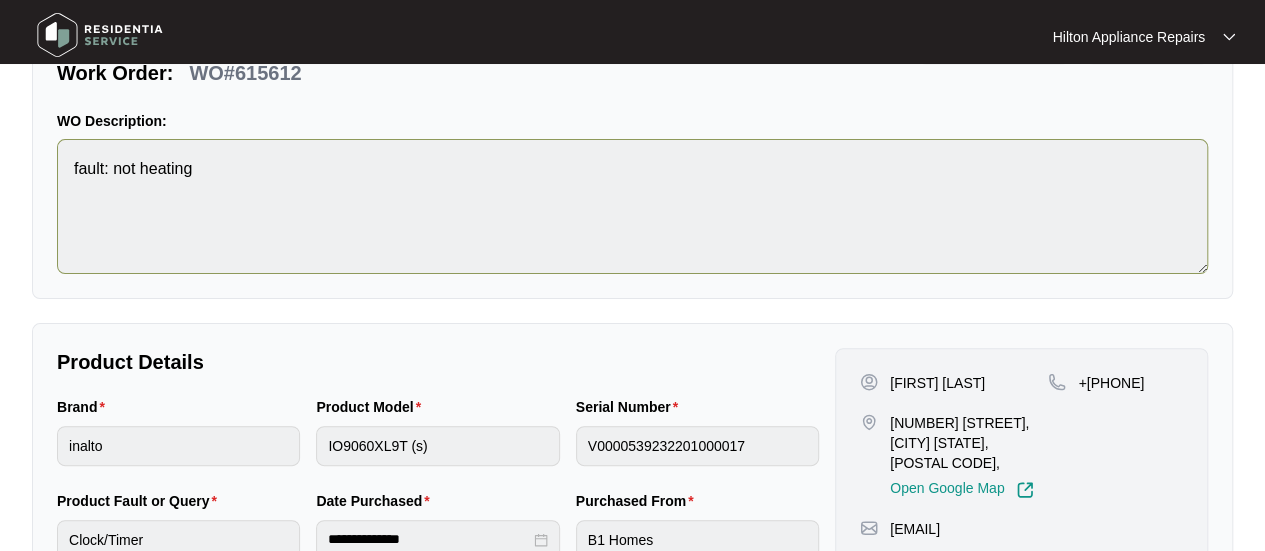 scroll, scrollTop: 33, scrollLeft: 0, axis: vertical 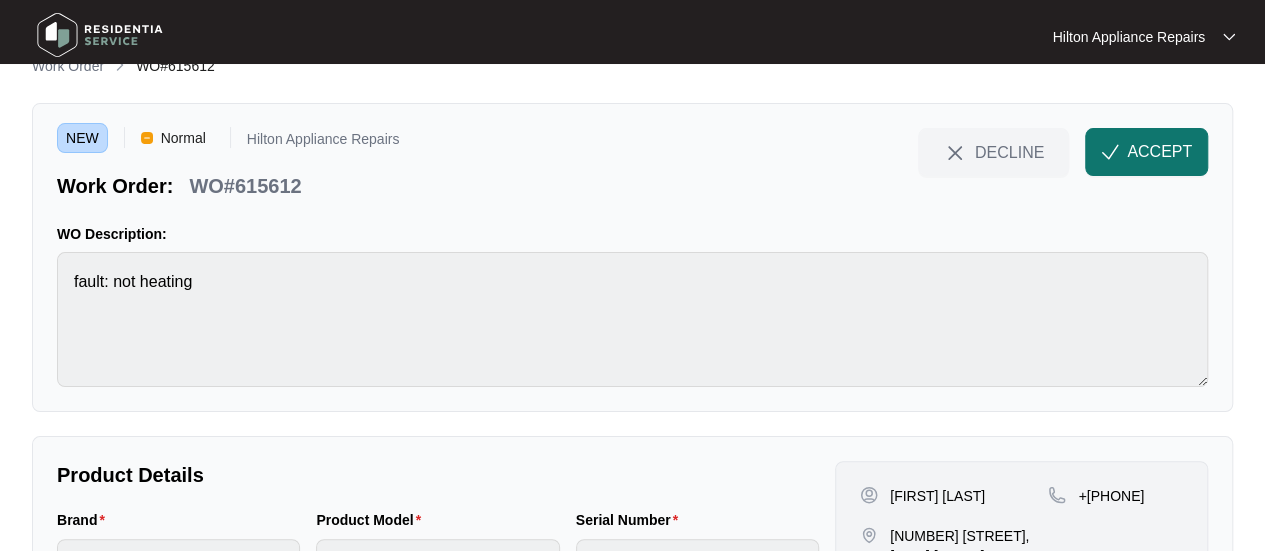 click on "ACCEPT" at bounding box center (1159, 152) 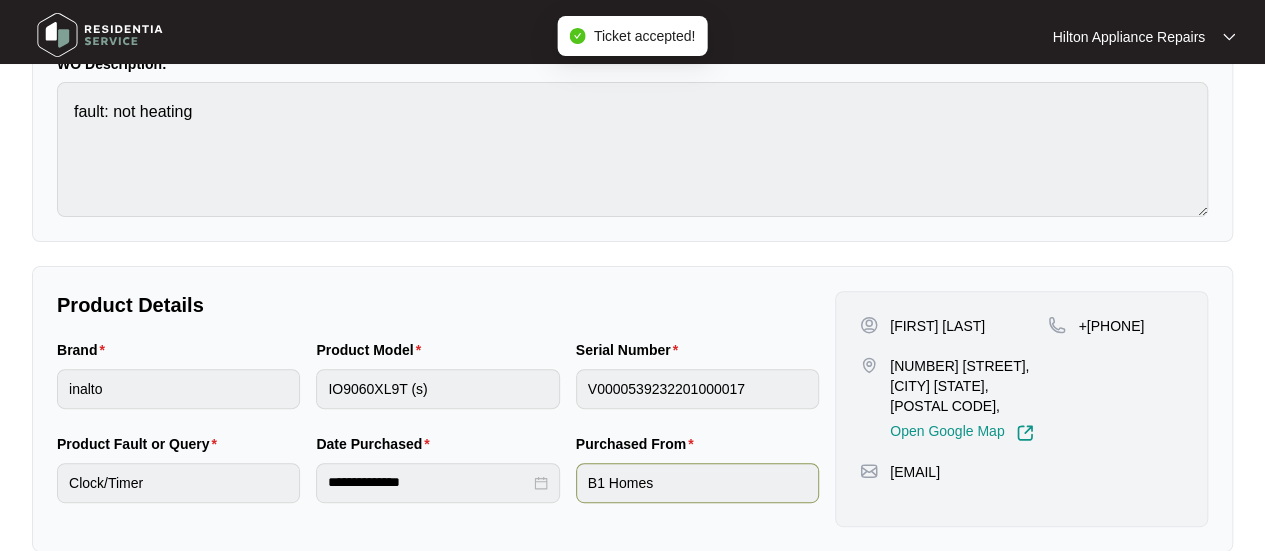 scroll, scrollTop: 433, scrollLeft: 0, axis: vertical 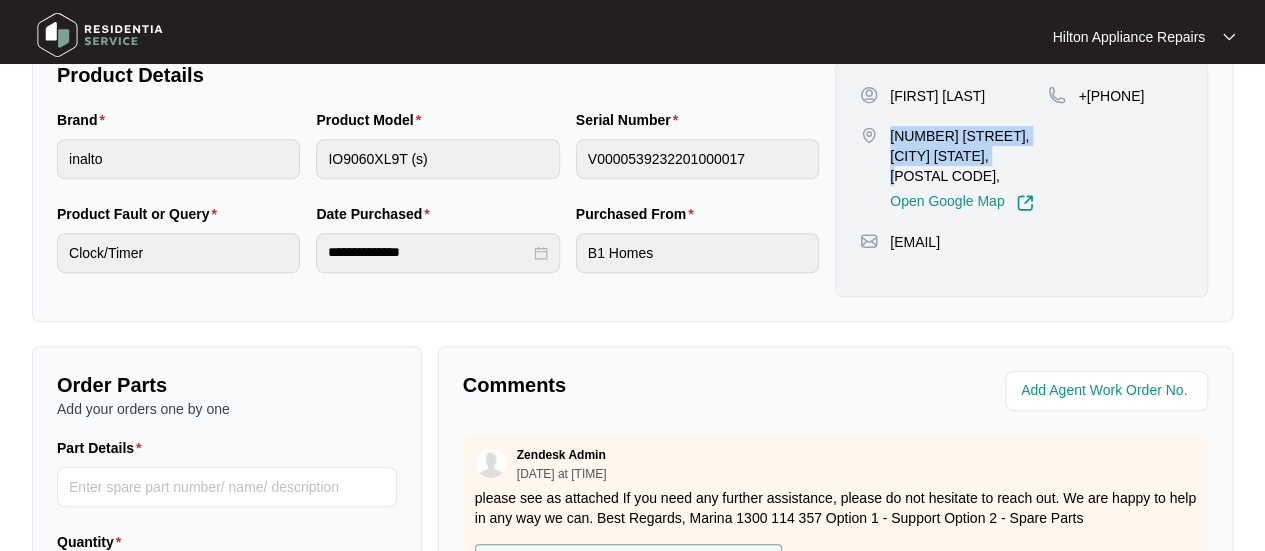 drag, startPoint x: 985, startPoint y: 149, endPoint x: 891, endPoint y: 135, distance: 95.036835 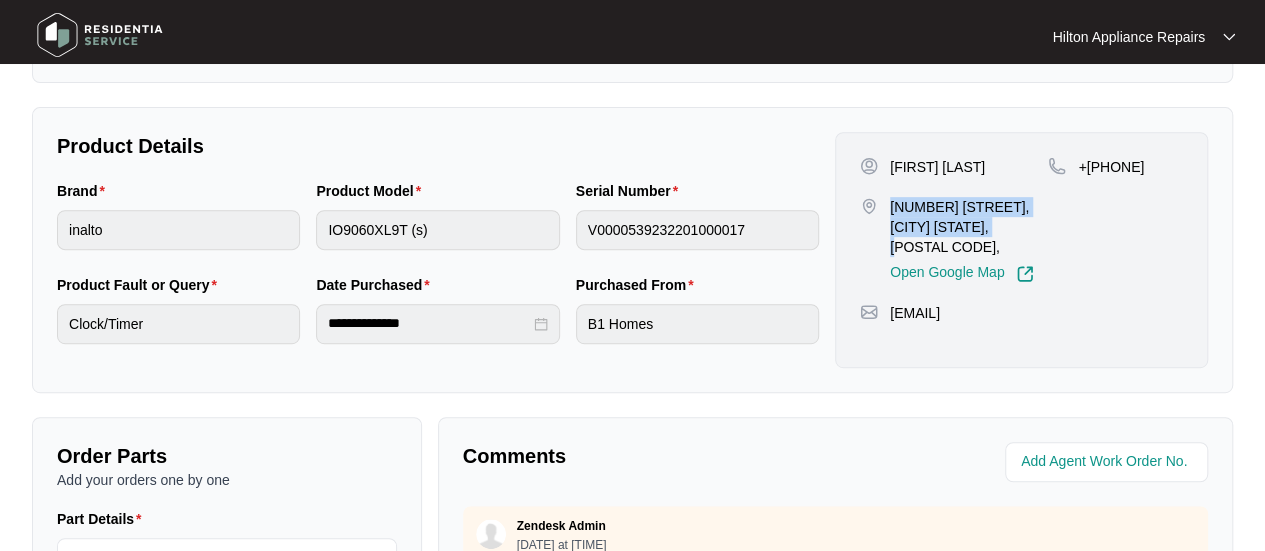 scroll, scrollTop: 333, scrollLeft: 0, axis: vertical 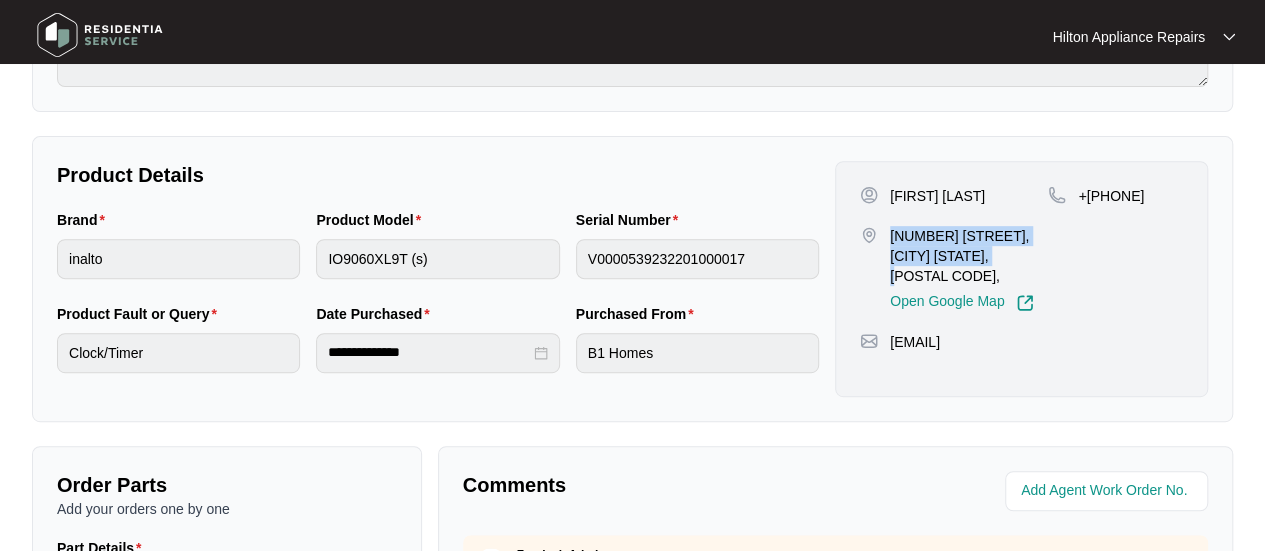 drag, startPoint x: 1056, startPoint y: 338, endPoint x: 886, endPoint y: 345, distance: 170.14406 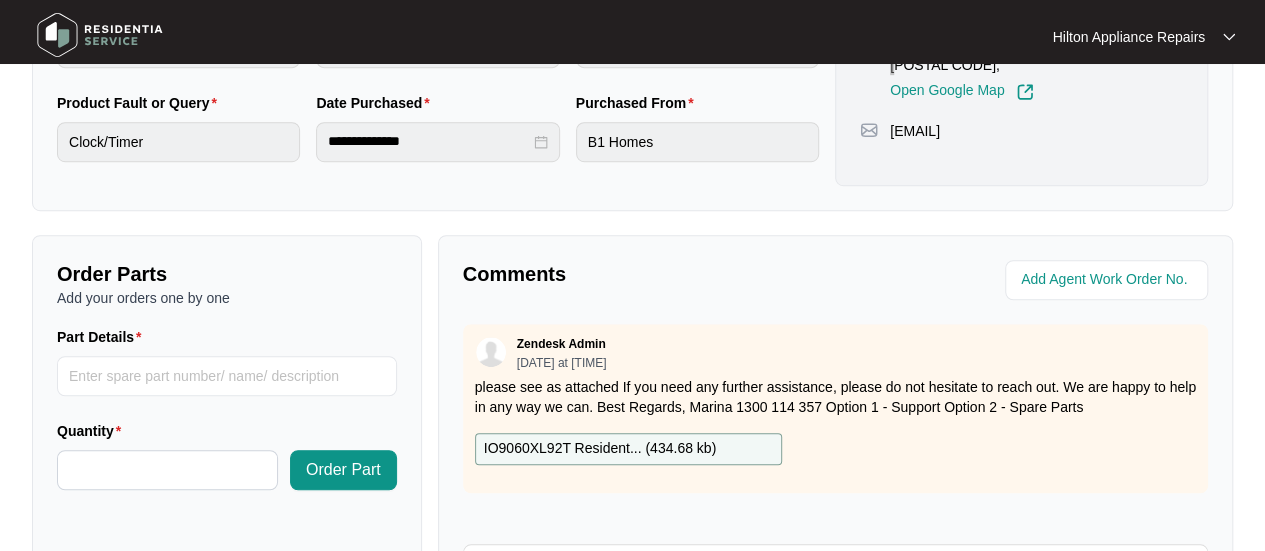 scroll, scrollTop: 233, scrollLeft: 0, axis: vertical 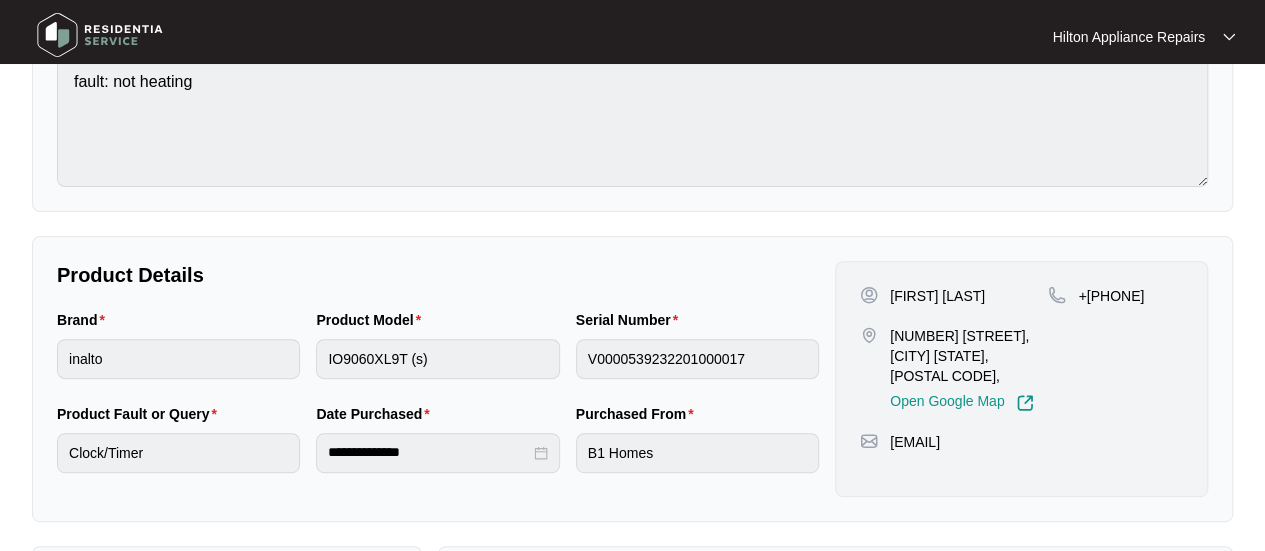 click on "Brand inalto Product Model IO9060XL9T (s) Serial Number [NUMBER]" at bounding box center [438, 356] 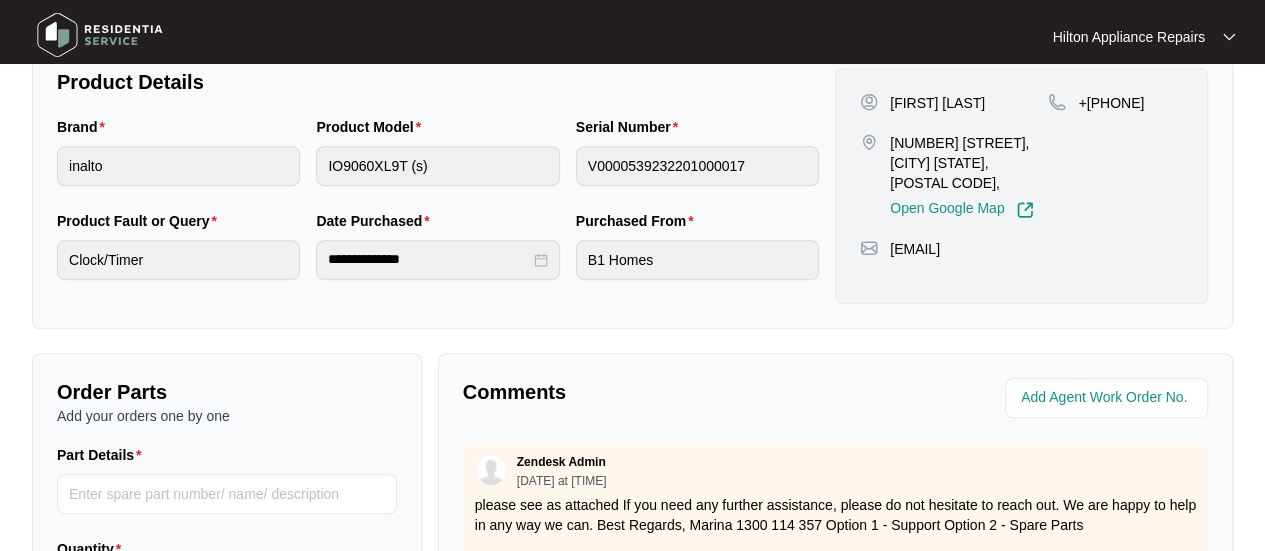 scroll, scrollTop: 433, scrollLeft: 0, axis: vertical 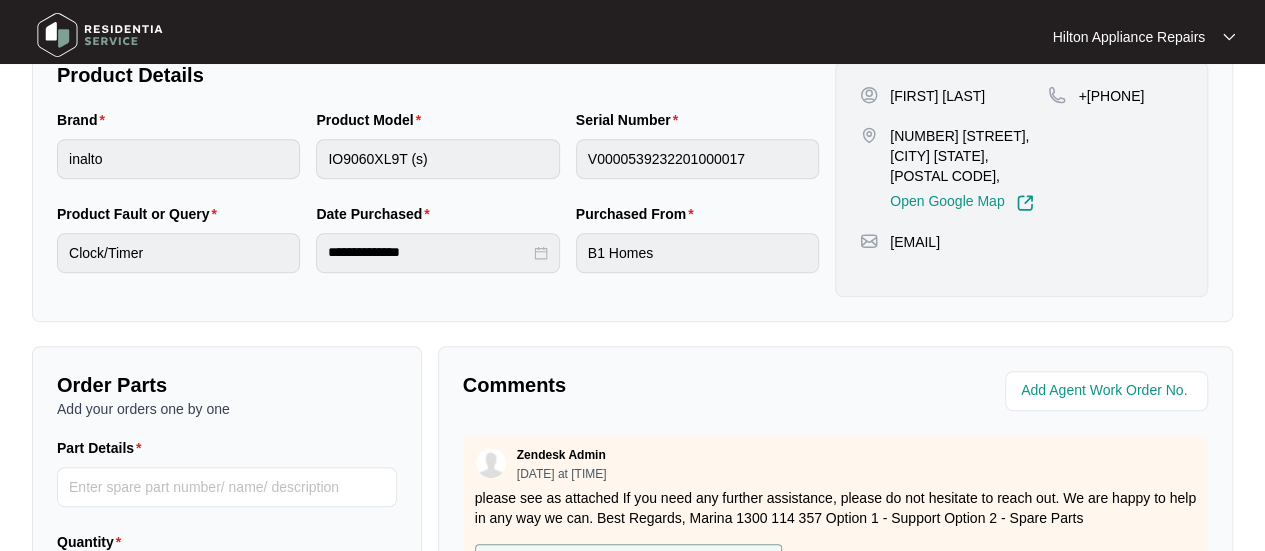 click on "Date Purchased" at bounding box center [437, 218] 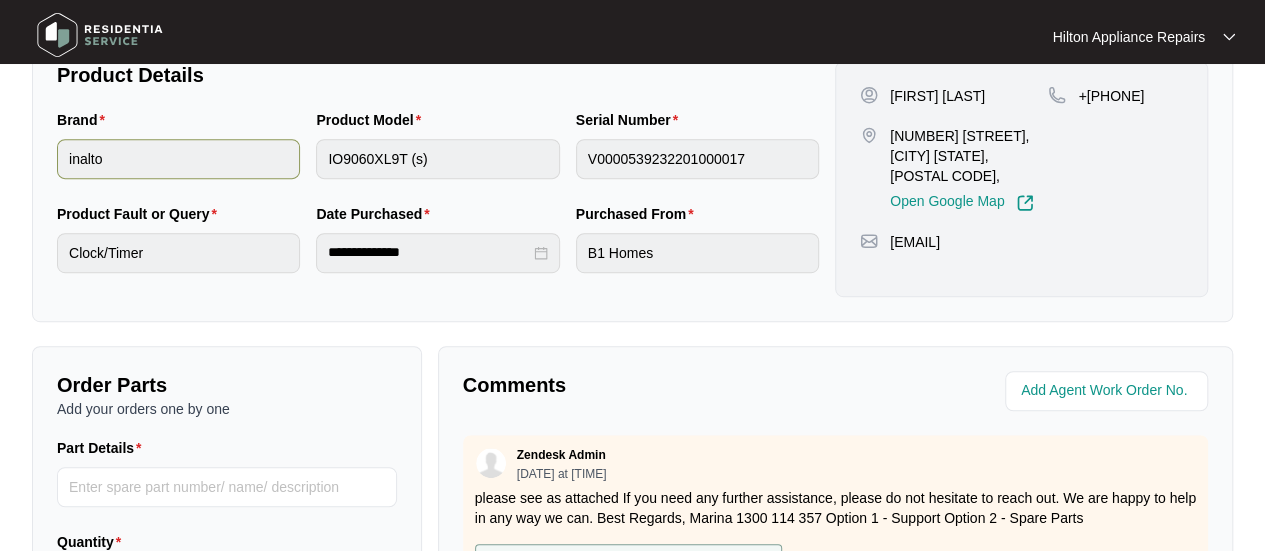 click on "Brand inalto Product Model IO9060XL9T (s) Serial Number [NUMBER]" at bounding box center [438, 156] 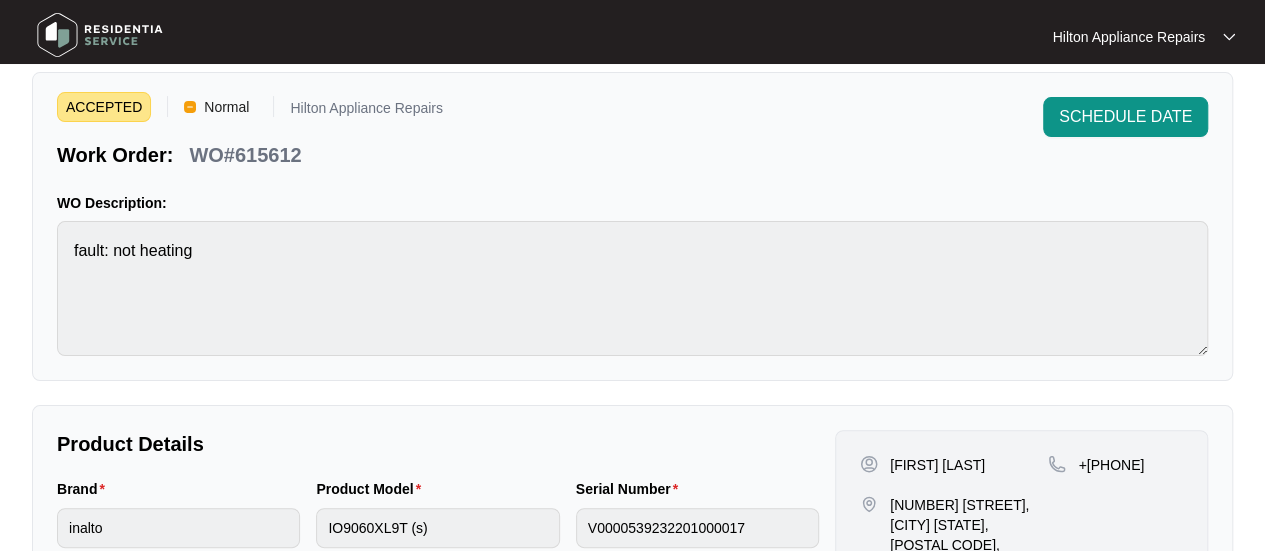 scroll, scrollTop: 33, scrollLeft: 0, axis: vertical 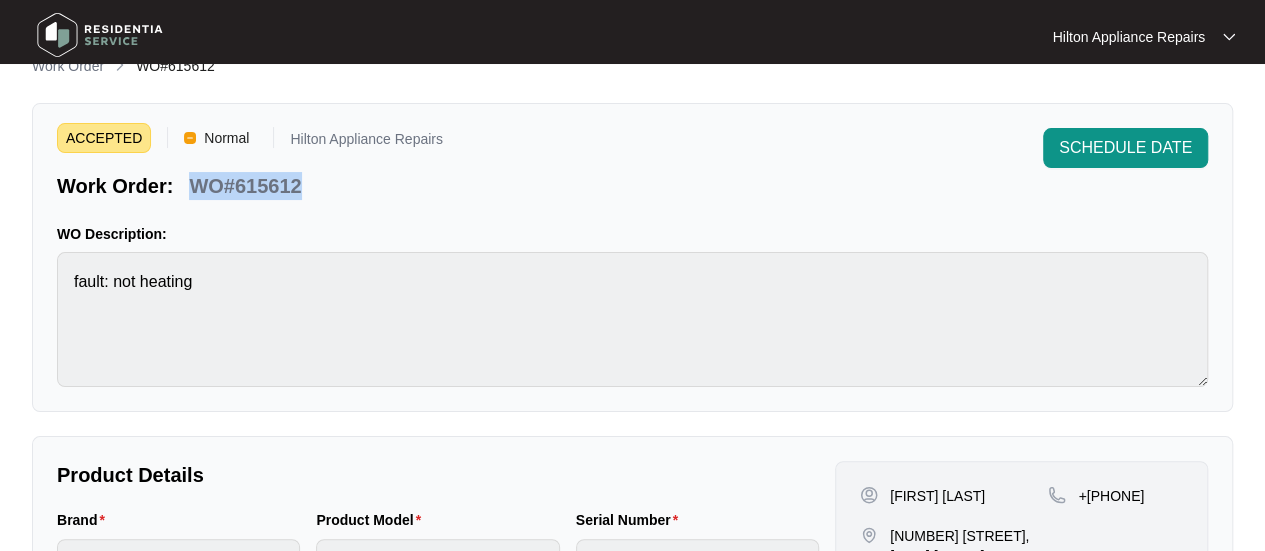 drag, startPoint x: 304, startPoint y: 181, endPoint x: 198, endPoint y: 183, distance: 106.01887 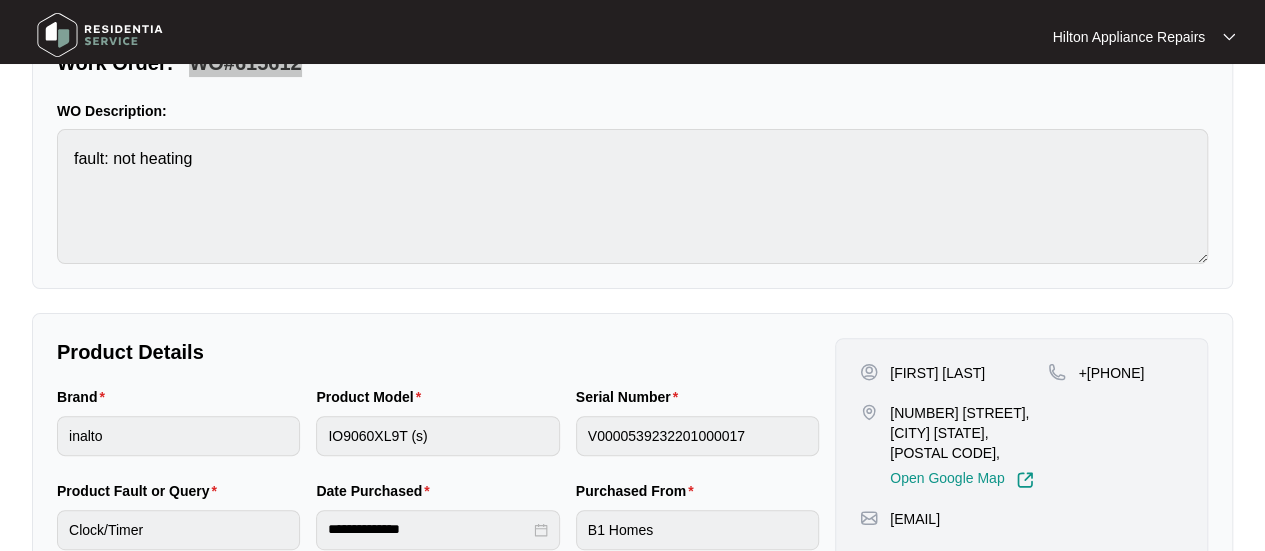 scroll, scrollTop: 200, scrollLeft: 0, axis: vertical 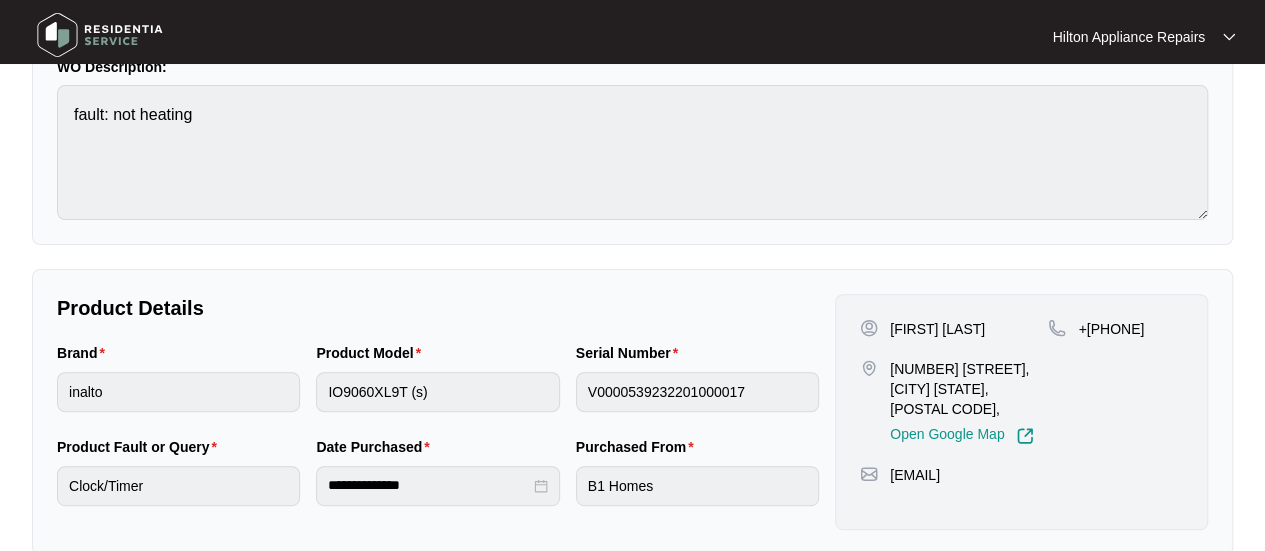 drag, startPoint x: 1176, startPoint y: 331, endPoint x: 1105, endPoint y: 333, distance: 71.02816 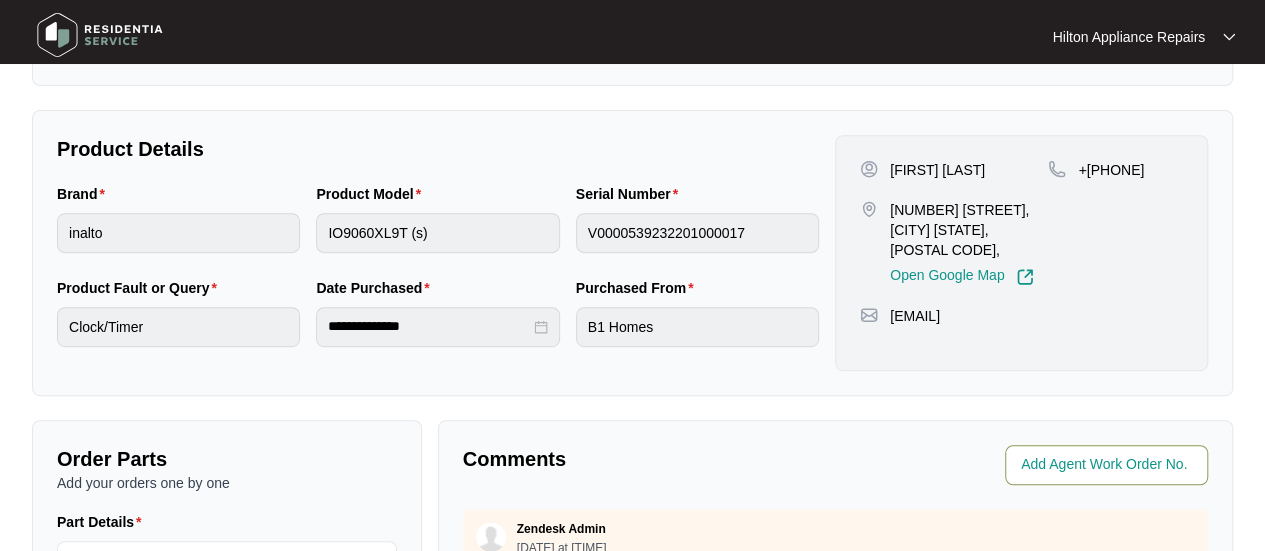 scroll, scrollTop: 400, scrollLeft: 0, axis: vertical 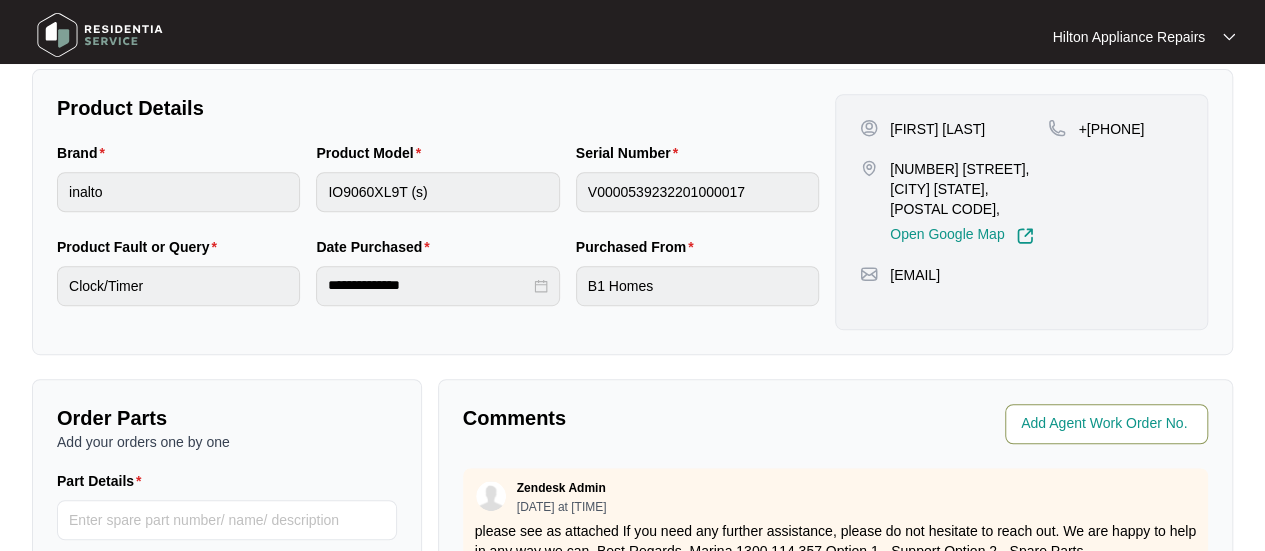 drag, startPoint x: 1058, startPoint y: 428, endPoint x: 999, endPoint y: 425, distance: 59.07622 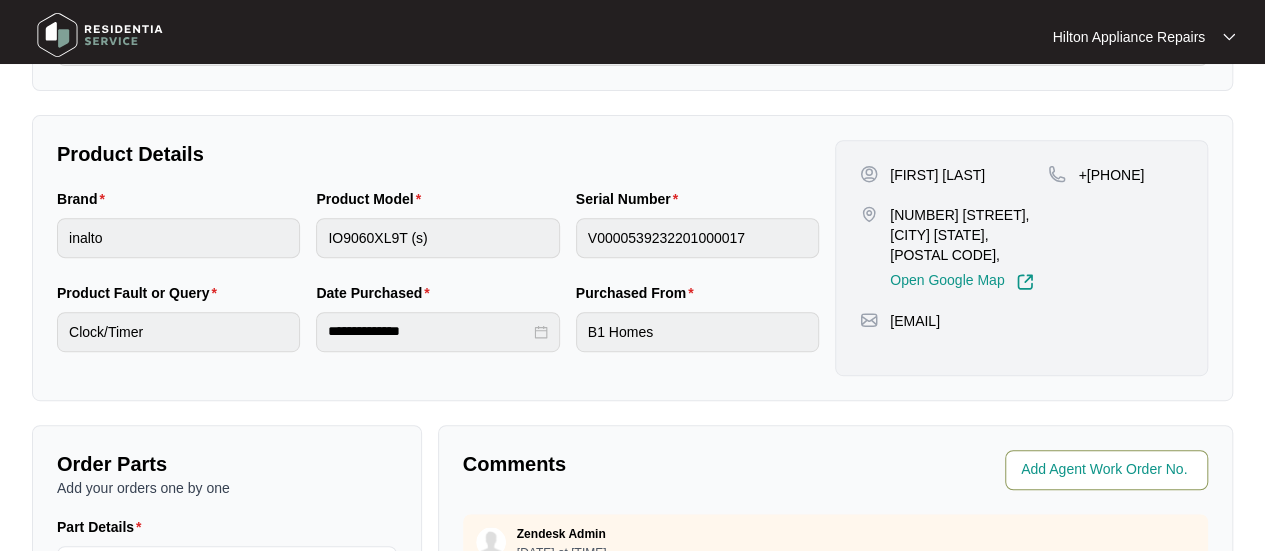 scroll, scrollTop: 500, scrollLeft: 0, axis: vertical 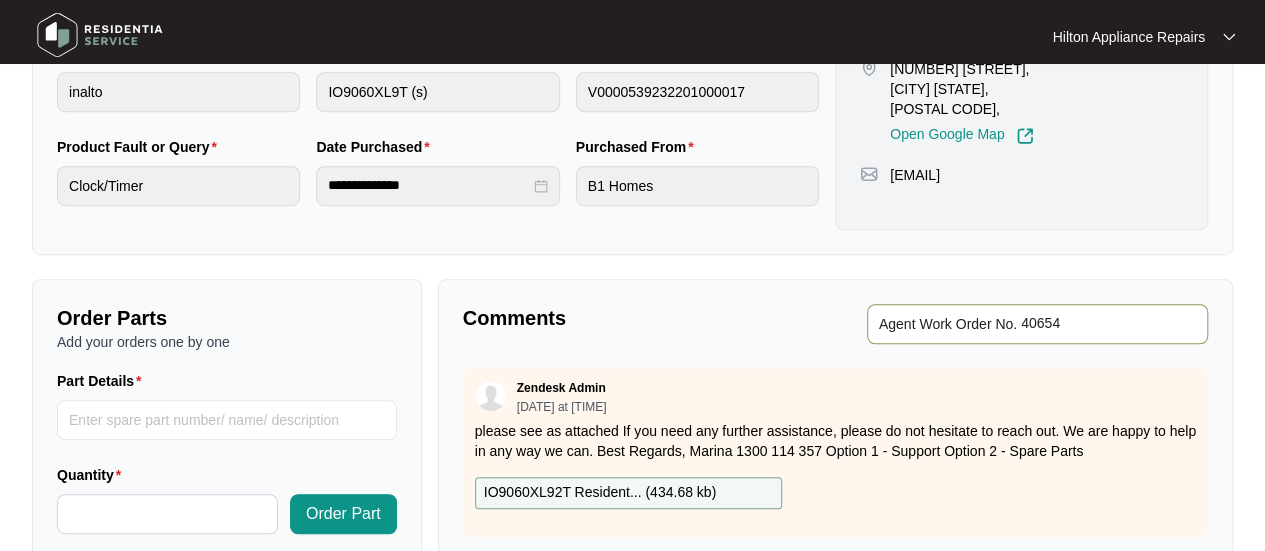 type on "40654" 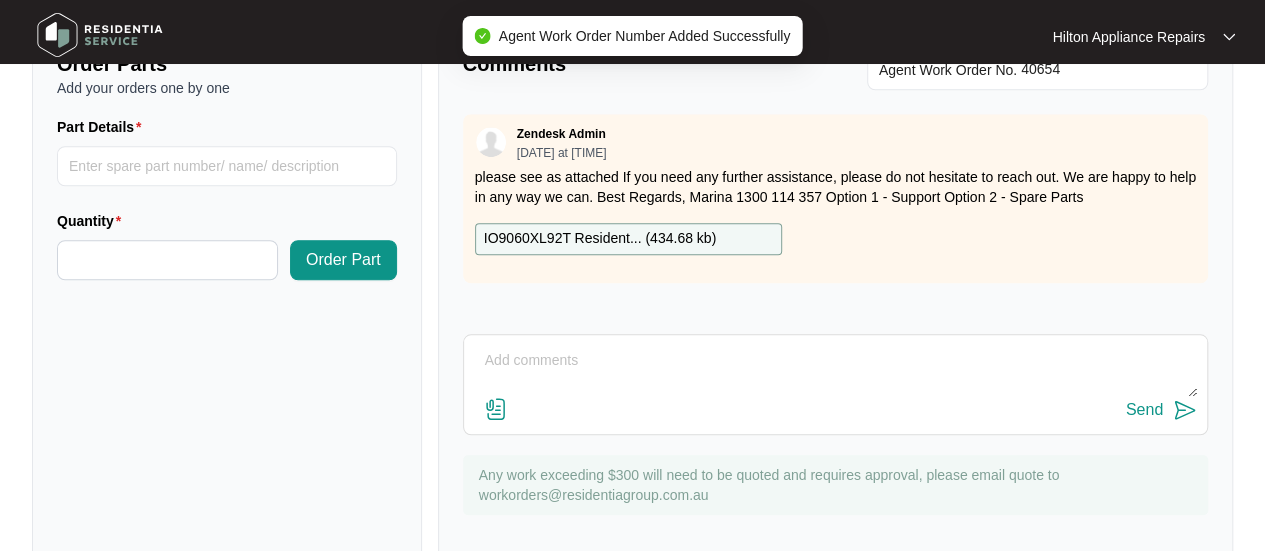 scroll, scrollTop: 791, scrollLeft: 0, axis: vertical 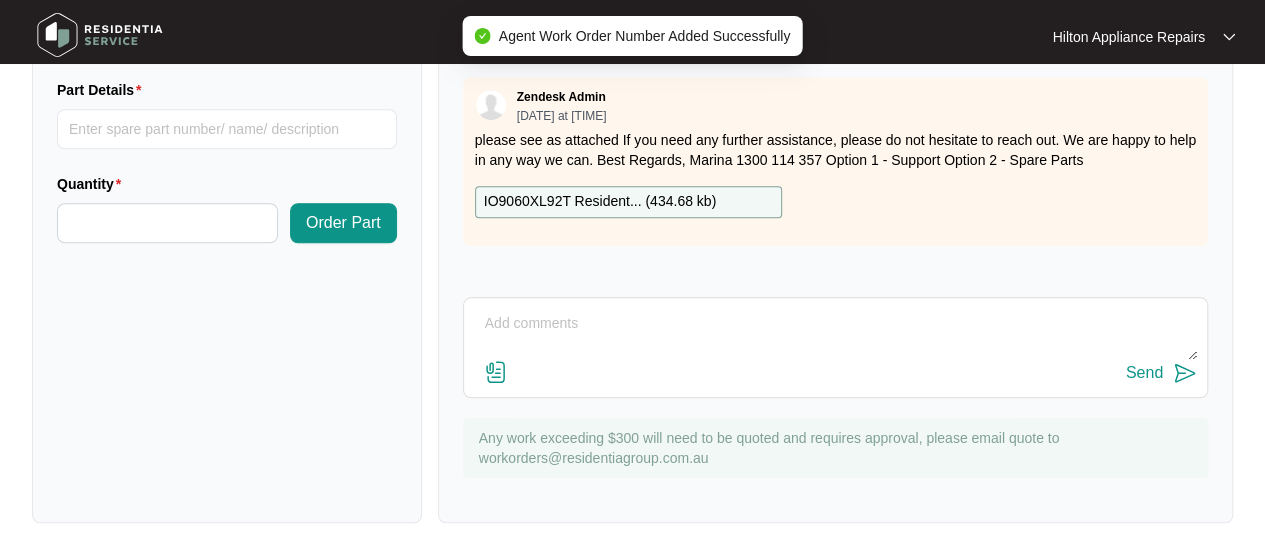 click at bounding box center [835, 334] 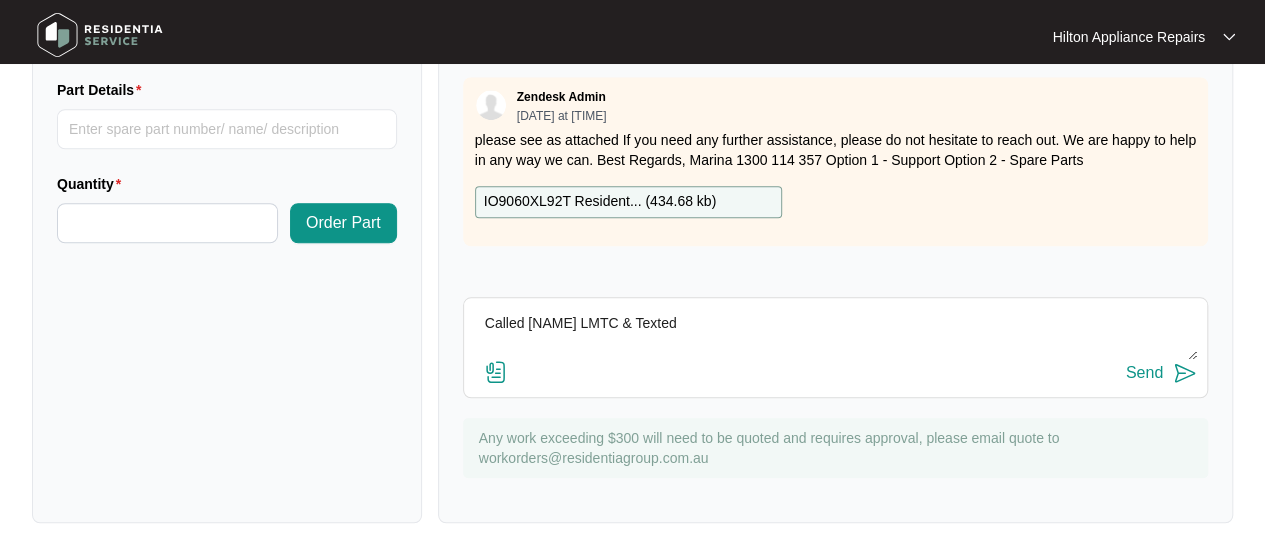type on "Called [NAME] LMTC & Texted" 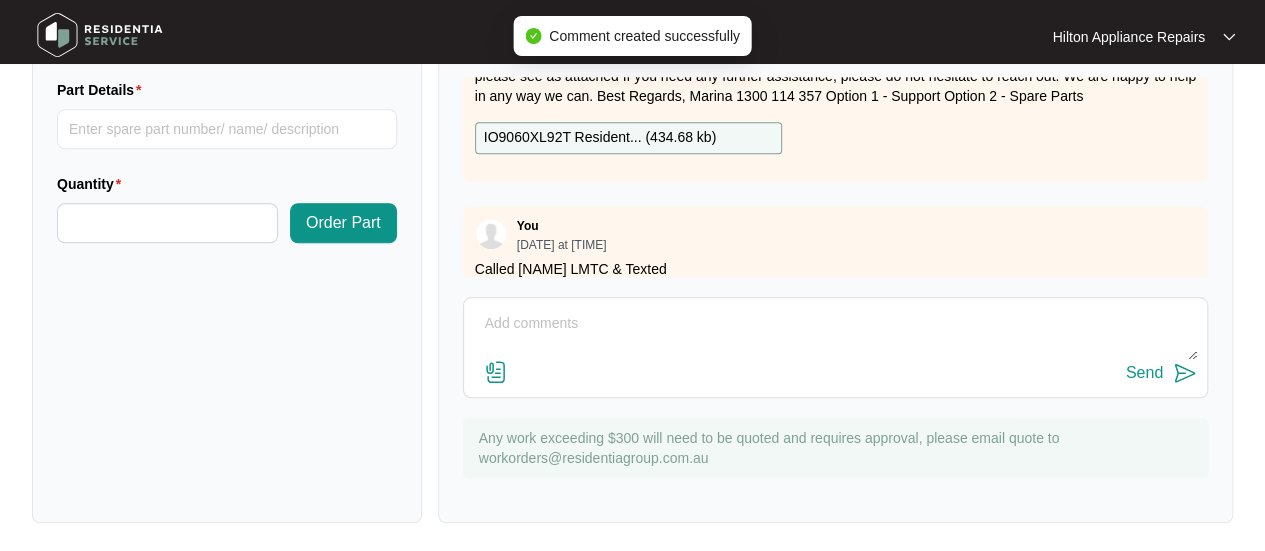 scroll, scrollTop: 93, scrollLeft: 0, axis: vertical 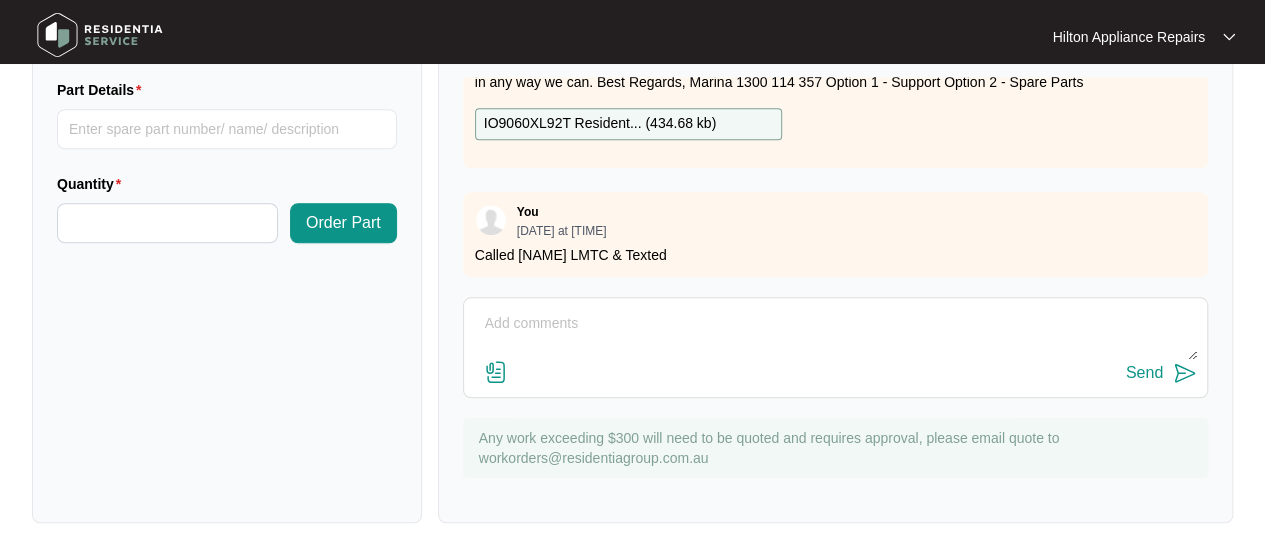 type on "IO9060XL9T2" 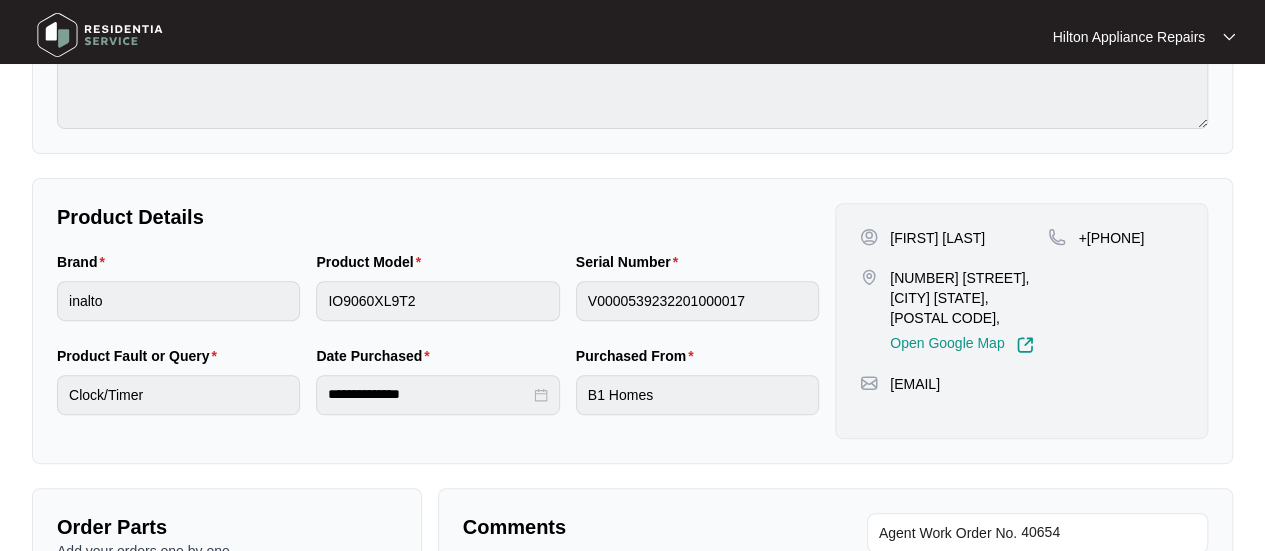 scroll, scrollTop: 0, scrollLeft: 0, axis: both 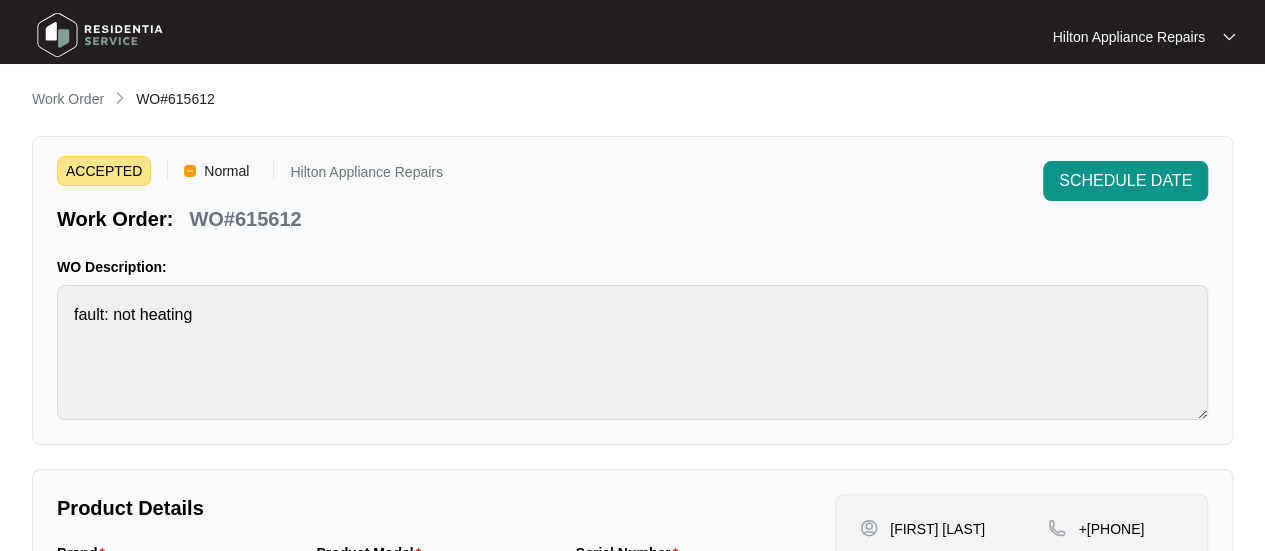 click on "**********" at bounding box center (632, 673) 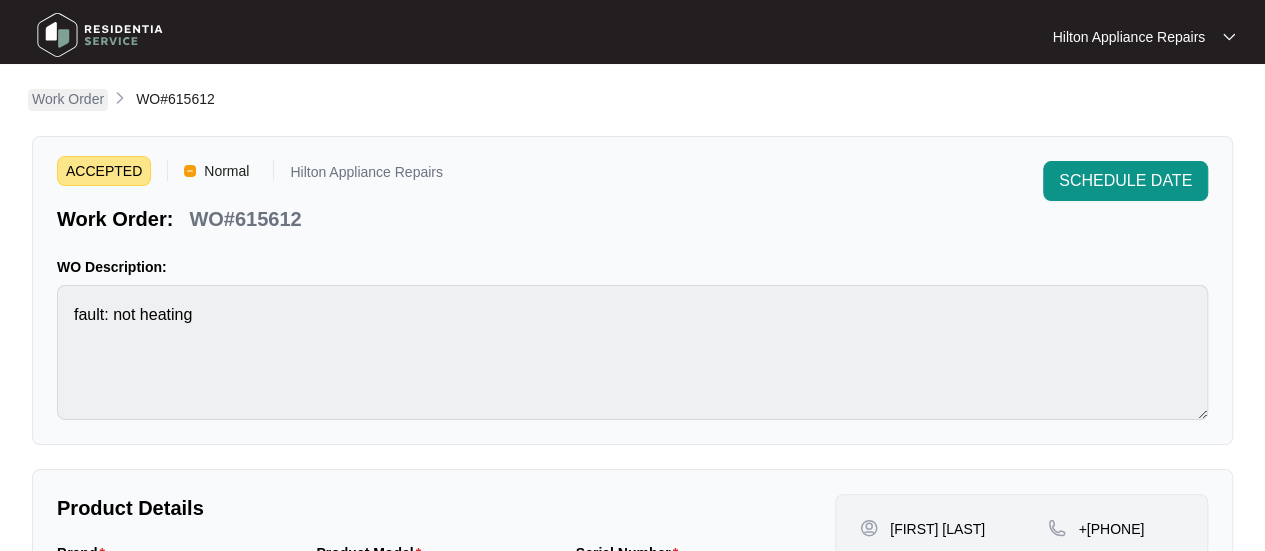 click on "Work Order" at bounding box center (68, 99) 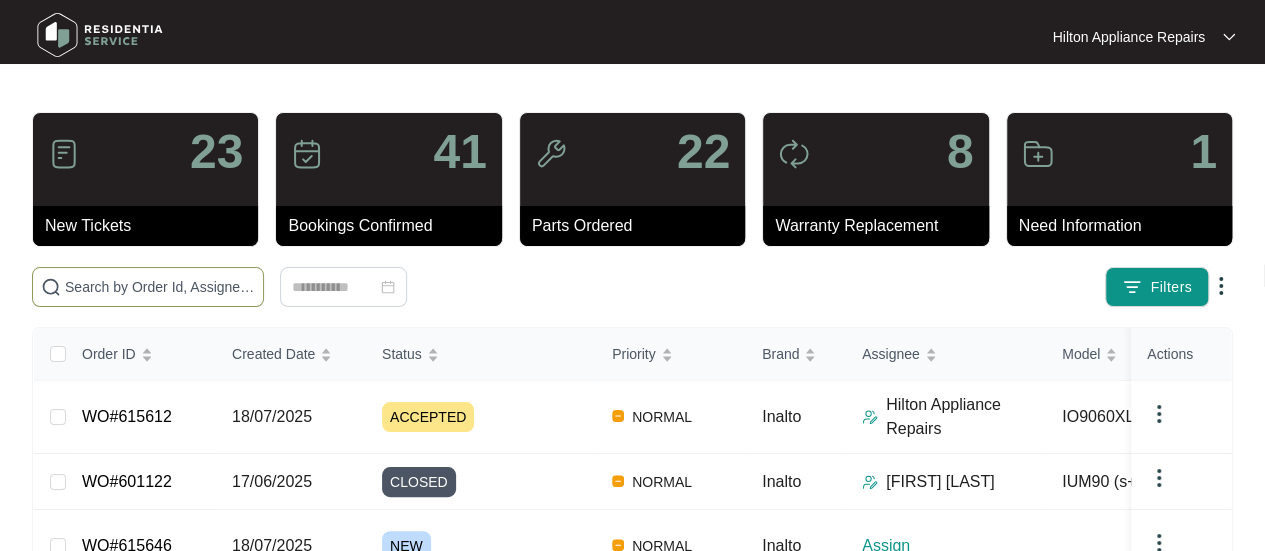 click at bounding box center [160, 287] 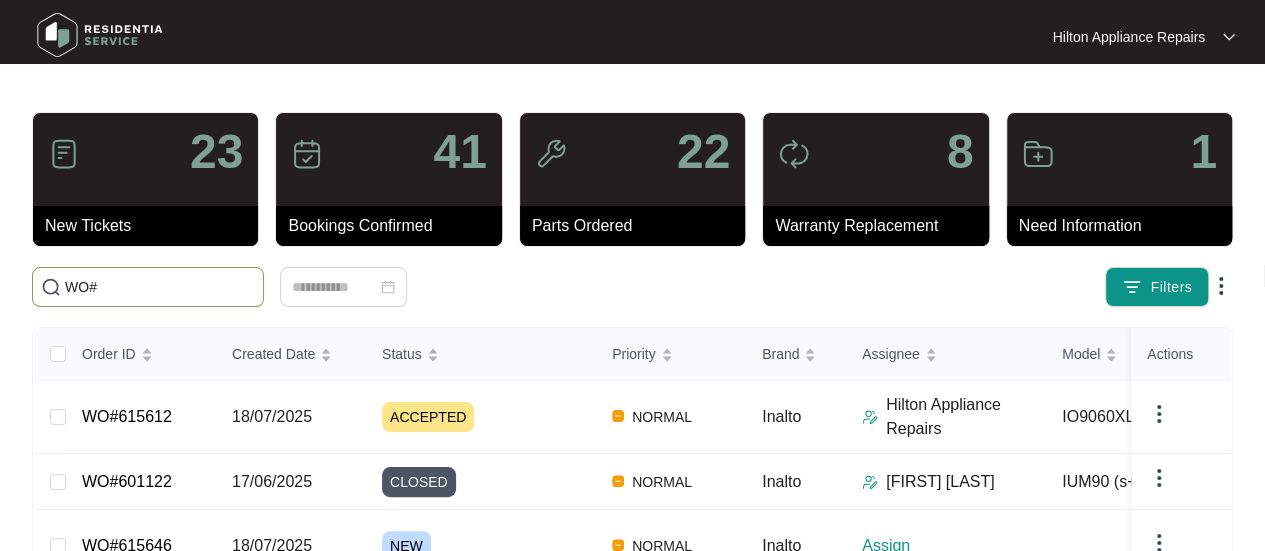 paste on "615646" 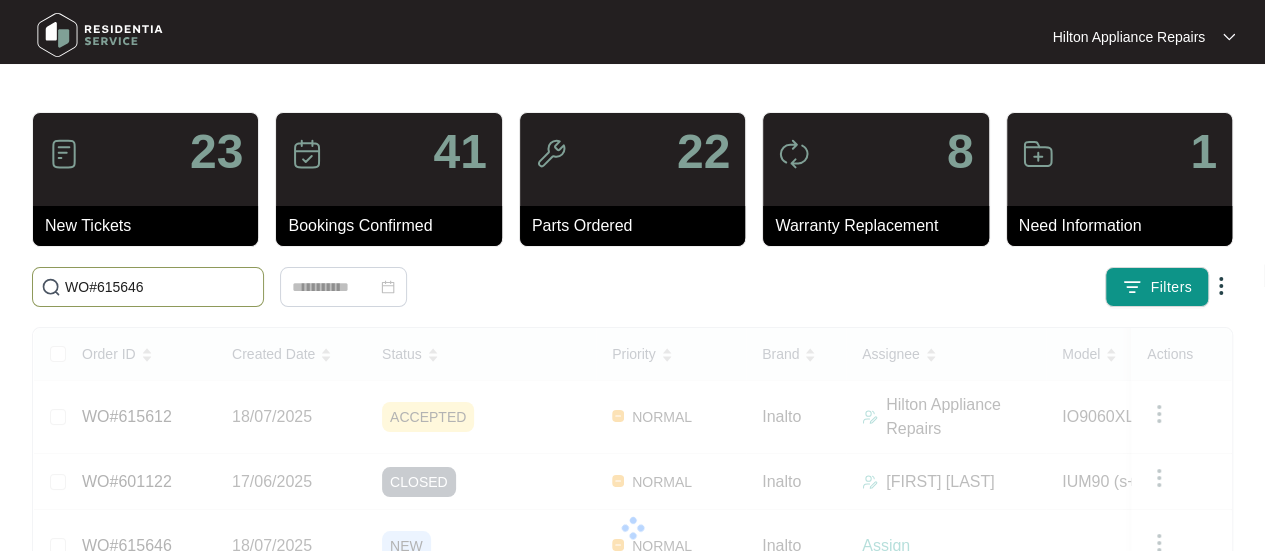 type on "WO#615646" 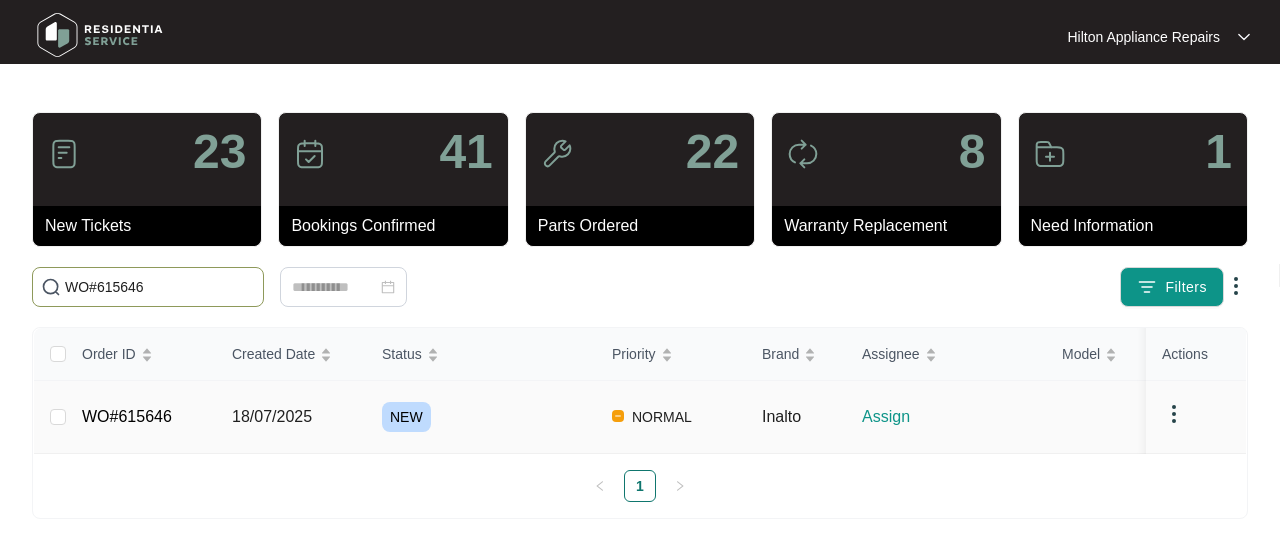 click on "18/07/2025" at bounding box center [272, 416] 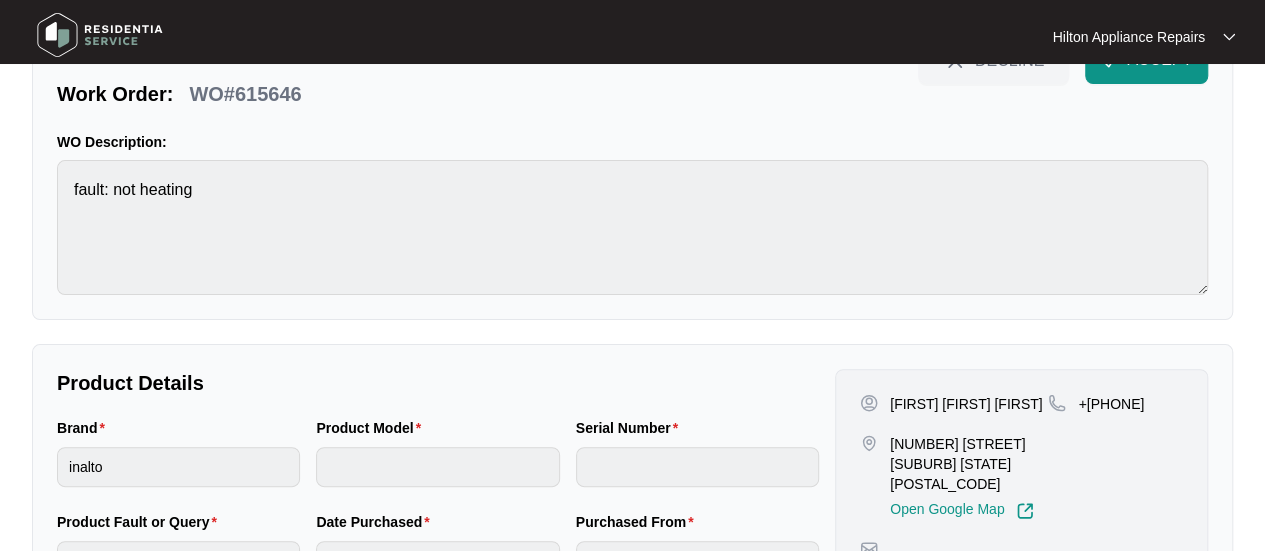 scroll, scrollTop: 0, scrollLeft: 0, axis: both 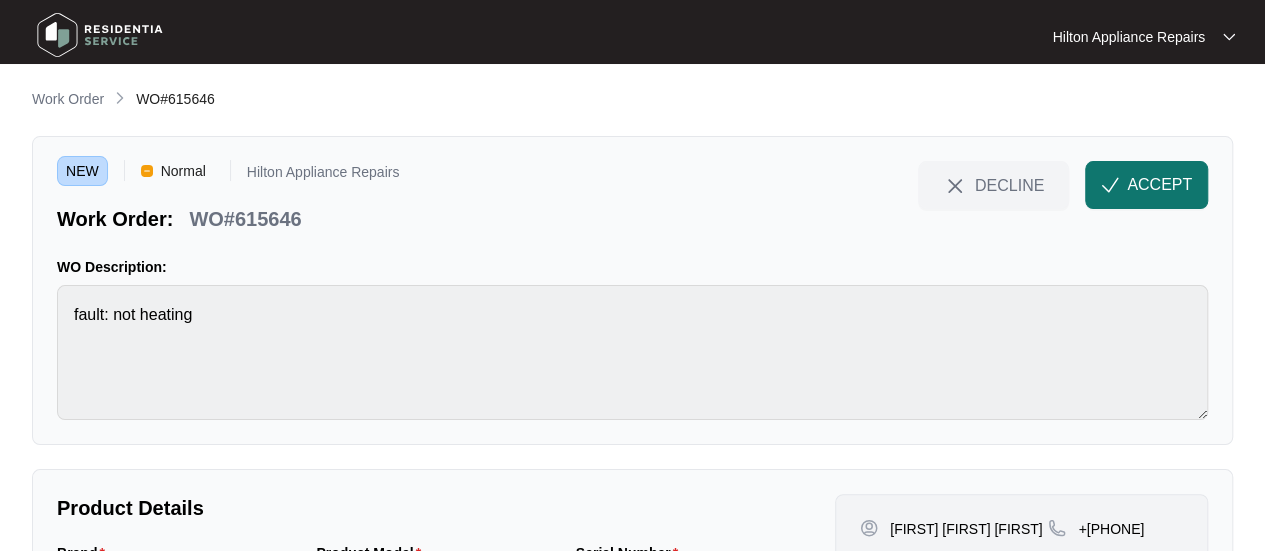click on "ACCEPT" at bounding box center [1159, 185] 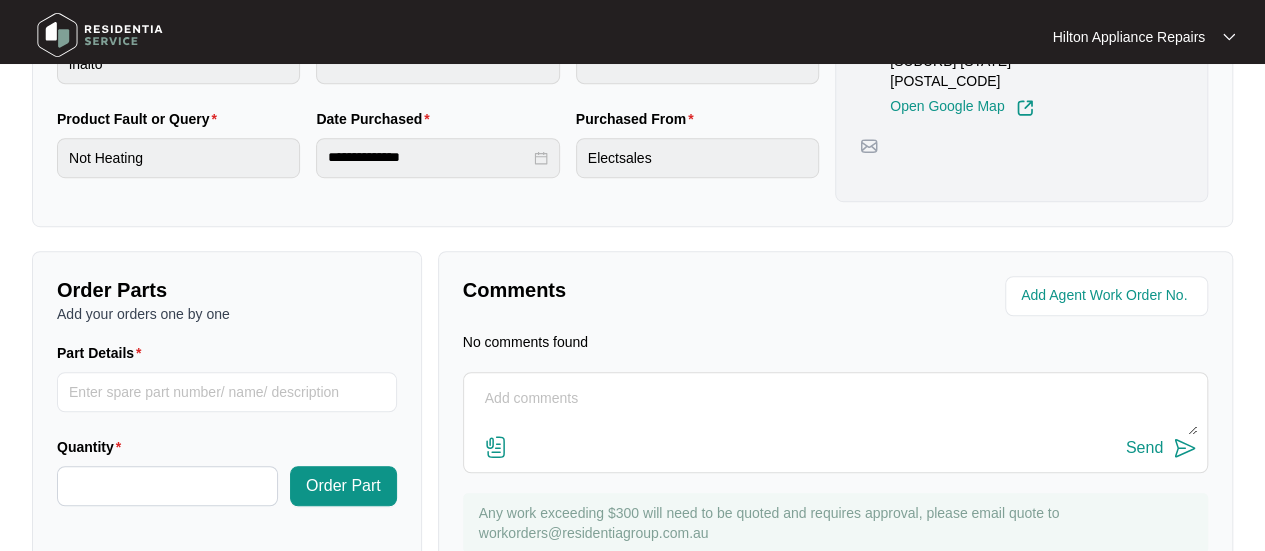 scroll, scrollTop: 603, scrollLeft: 0, axis: vertical 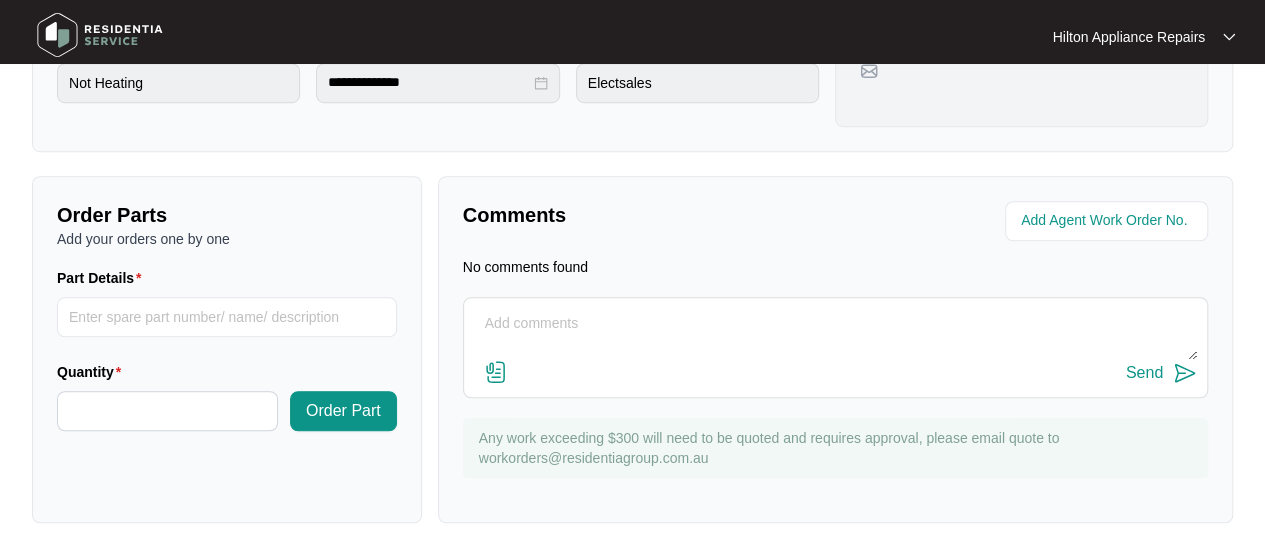click at bounding box center [835, 334] 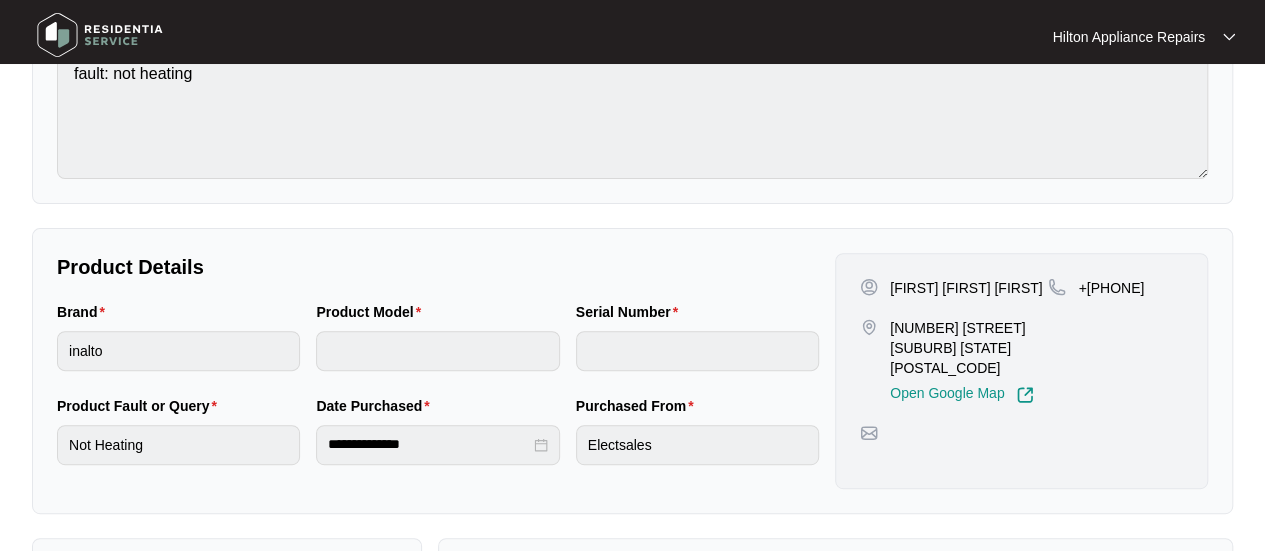 scroll, scrollTop: 103, scrollLeft: 0, axis: vertical 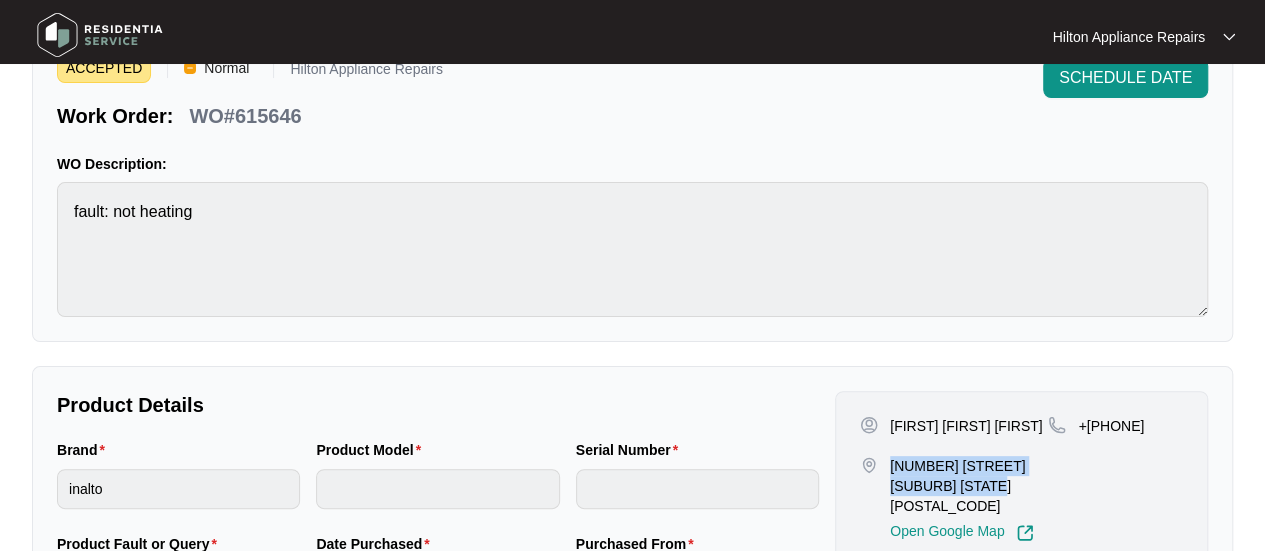 drag, startPoint x: 1007, startPoint y: 487, endPoint x: 889, endPoint y: 461, distance: 120.83046 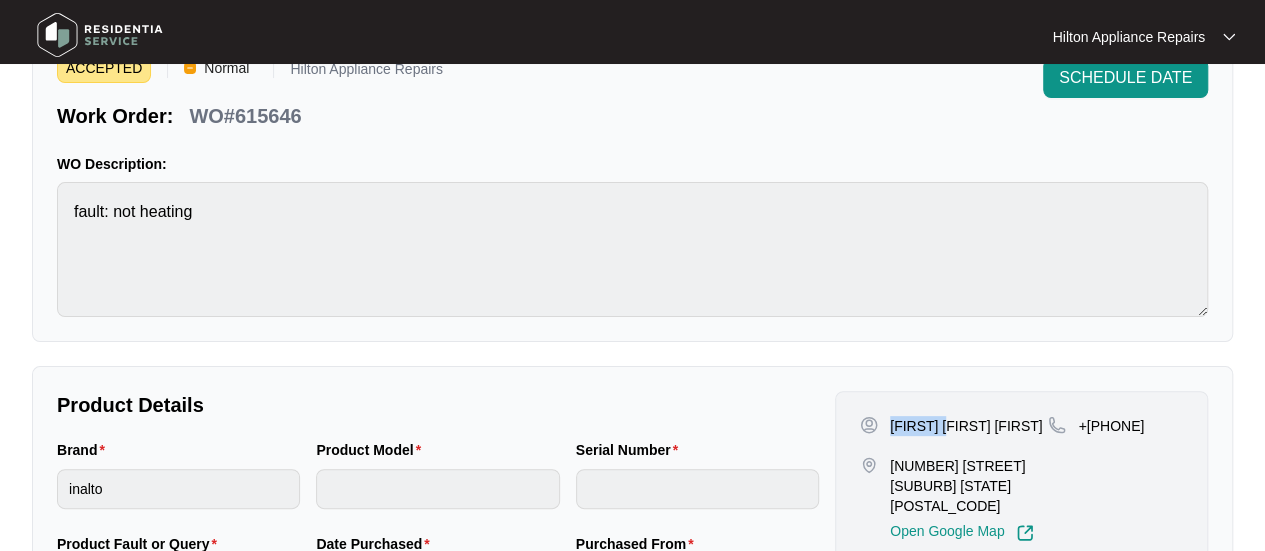 drag, startPoint x: 955, startPoint y: 425, endPoint x: 893, endPoint y: 420, distance: 62.201286 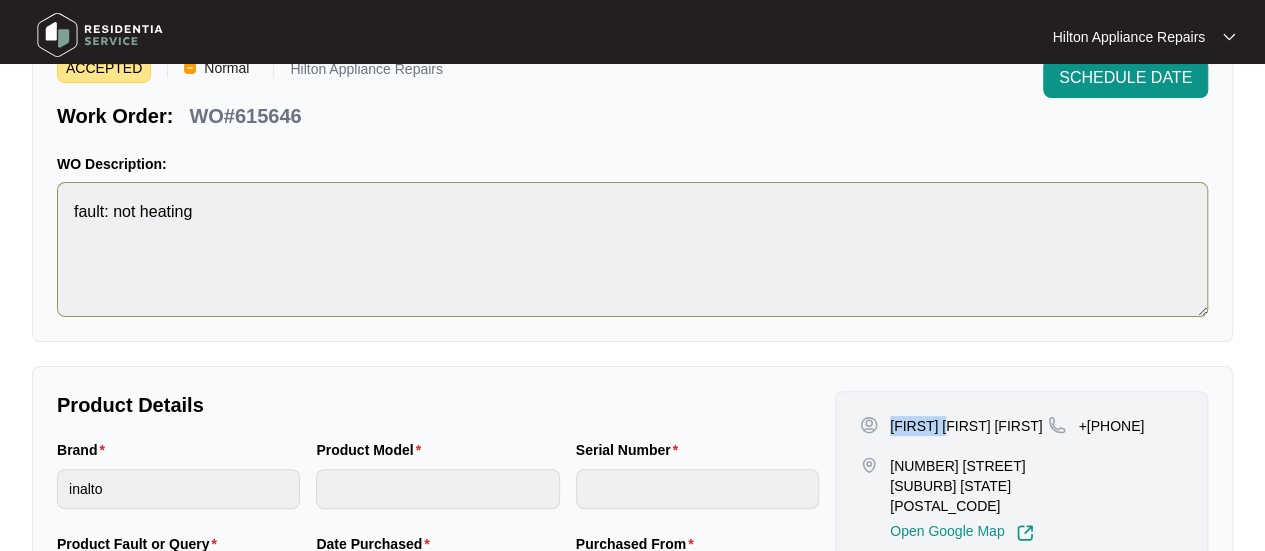 copy on "[FIRST] [LAST]" 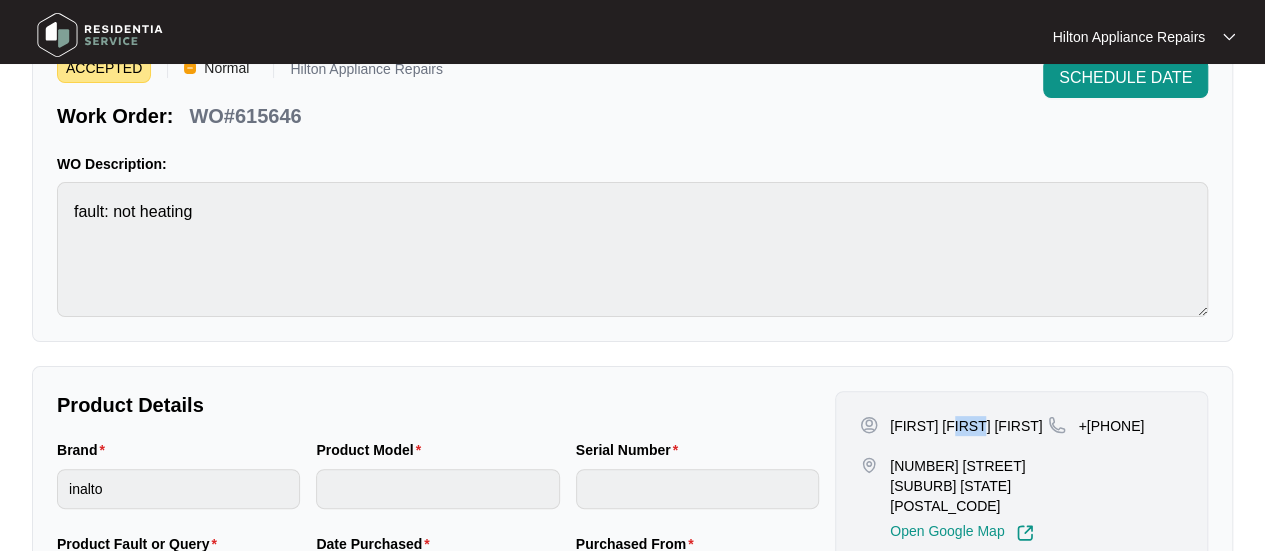 drag, startPoint x: 998, startPoint y: 428, endPoint x: 961, endPoint y: 429, distance: 37.01351 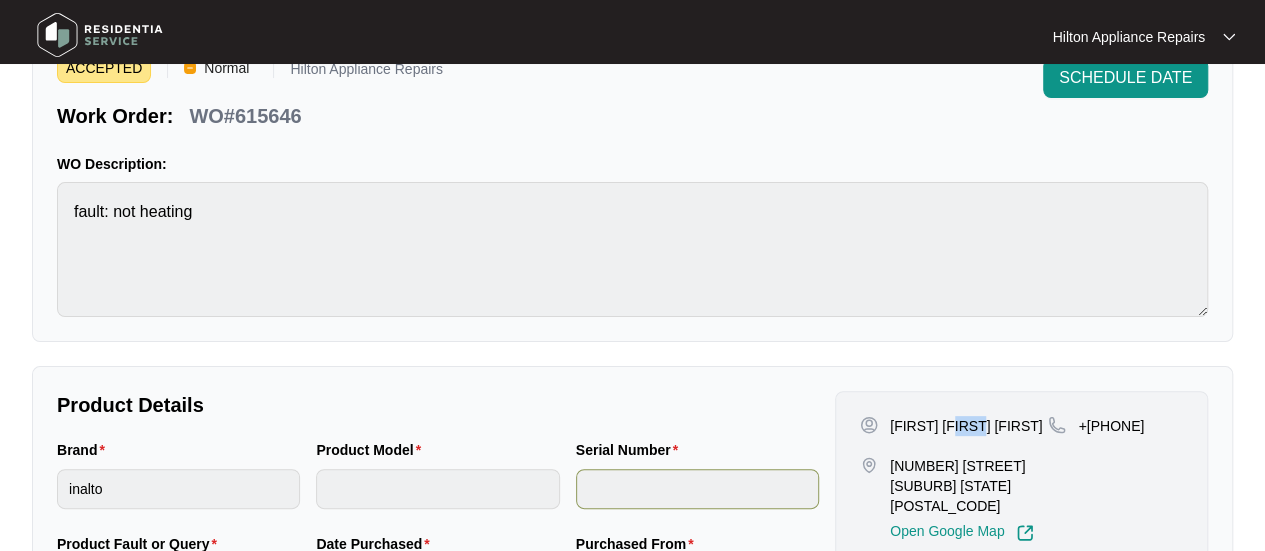 copy on "[NUMBER]" 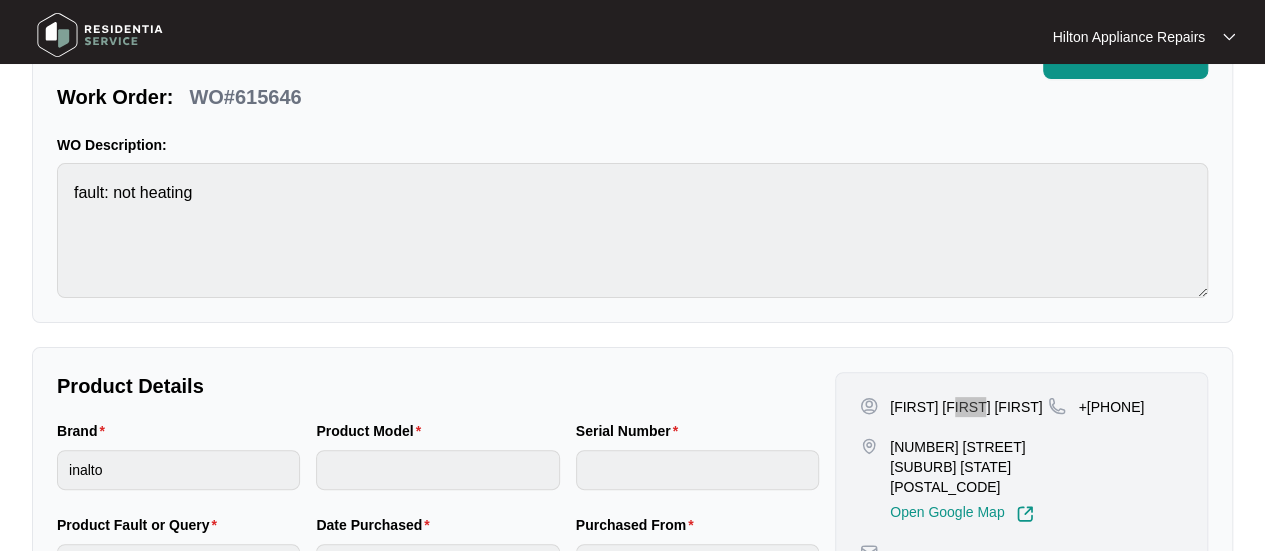 scroll, scrollTop: 0, scrollLeft: 0, axis: both 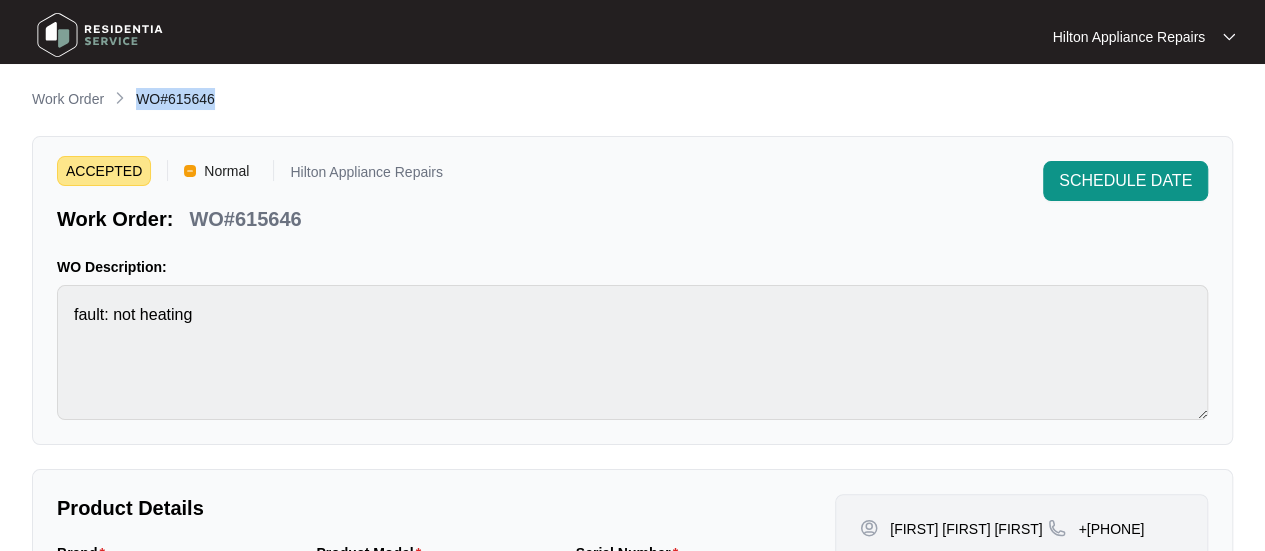 drag, startPoint x: 218, startPoint y: 95, endPoint x: 137, endPoint y: 93, distance: 81.02469 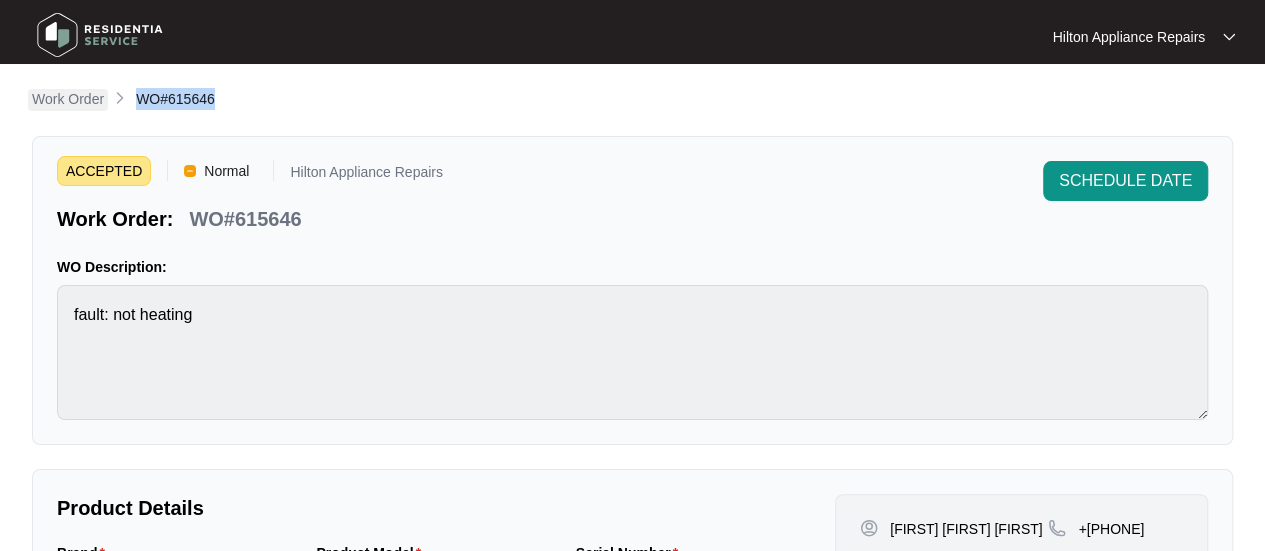 copy on "WO#615646" 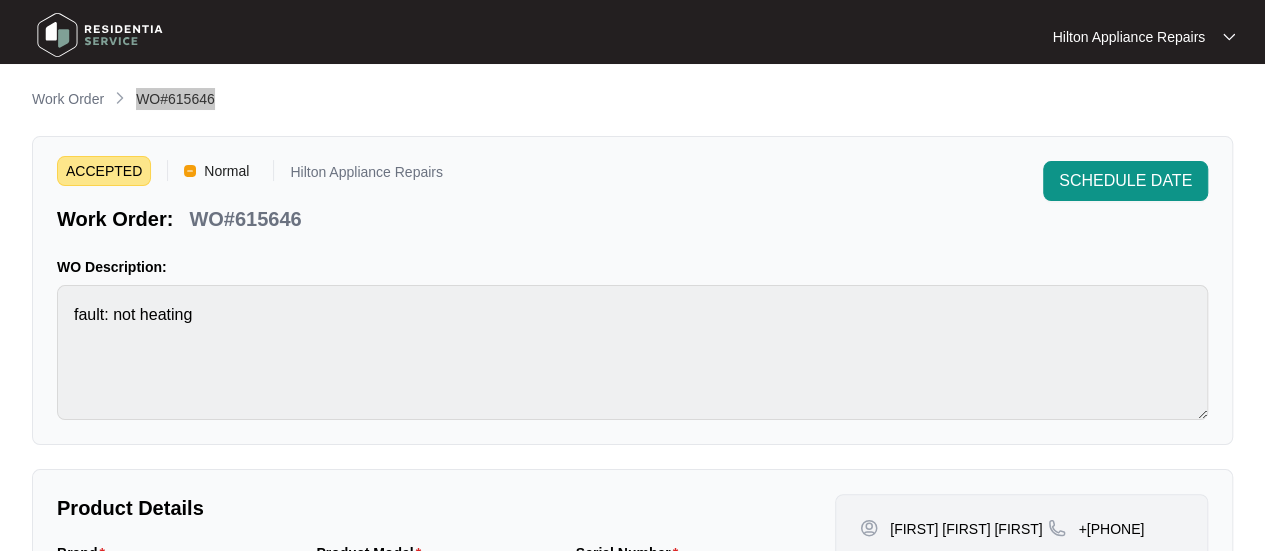 scroll, scrollTop: 300, scrollLeft: 0, axis: vertical 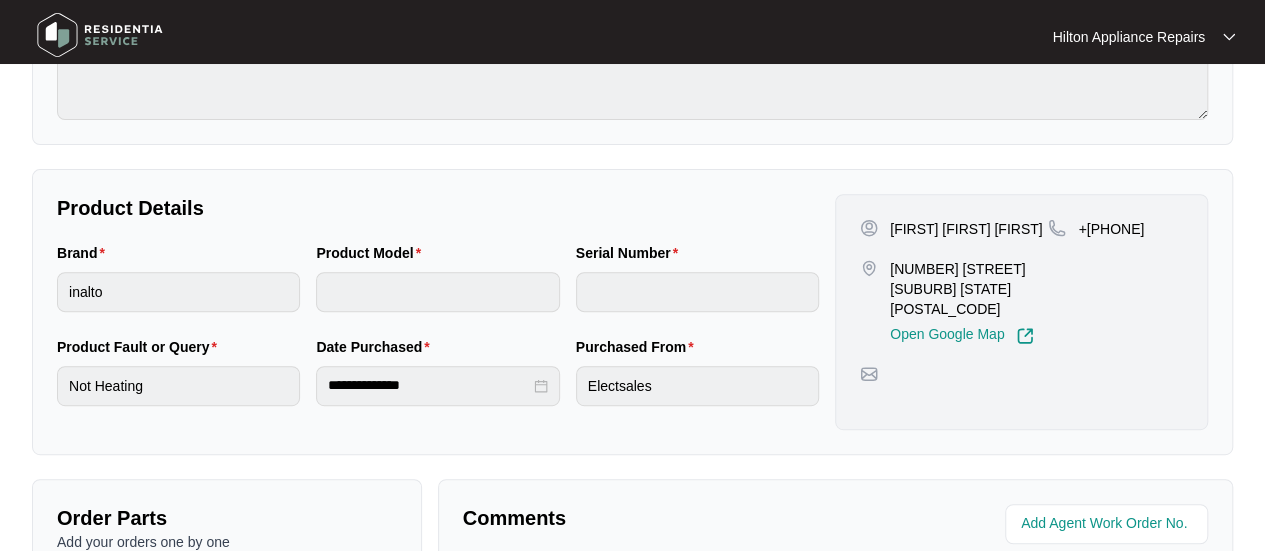 drag, startPoint x: 1172, startPoint y: 231, endPoint x: 1104, endPoint y: 227, distance: 68.117546 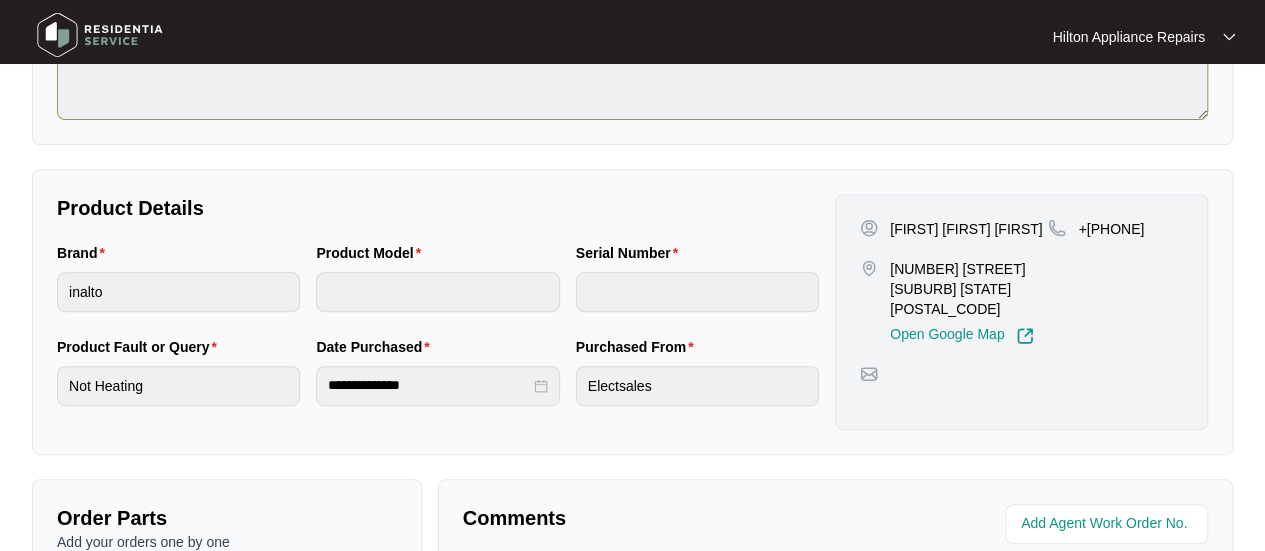 copy on "[NUMBER]" 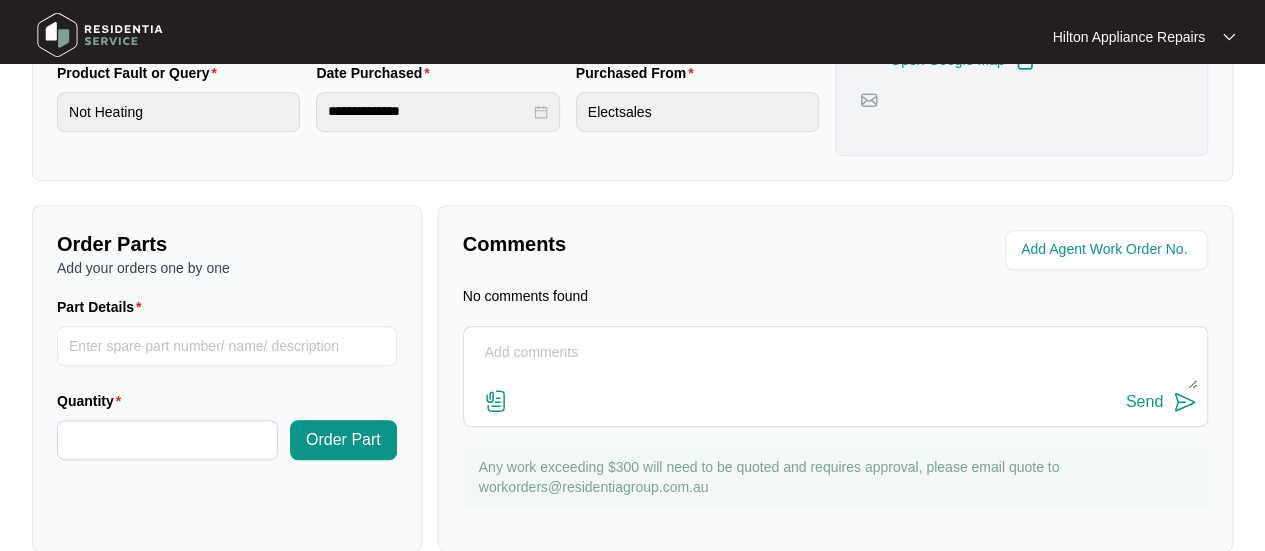 scroll, scrollTop: 603, scrollLeft: 0, axis: vertical 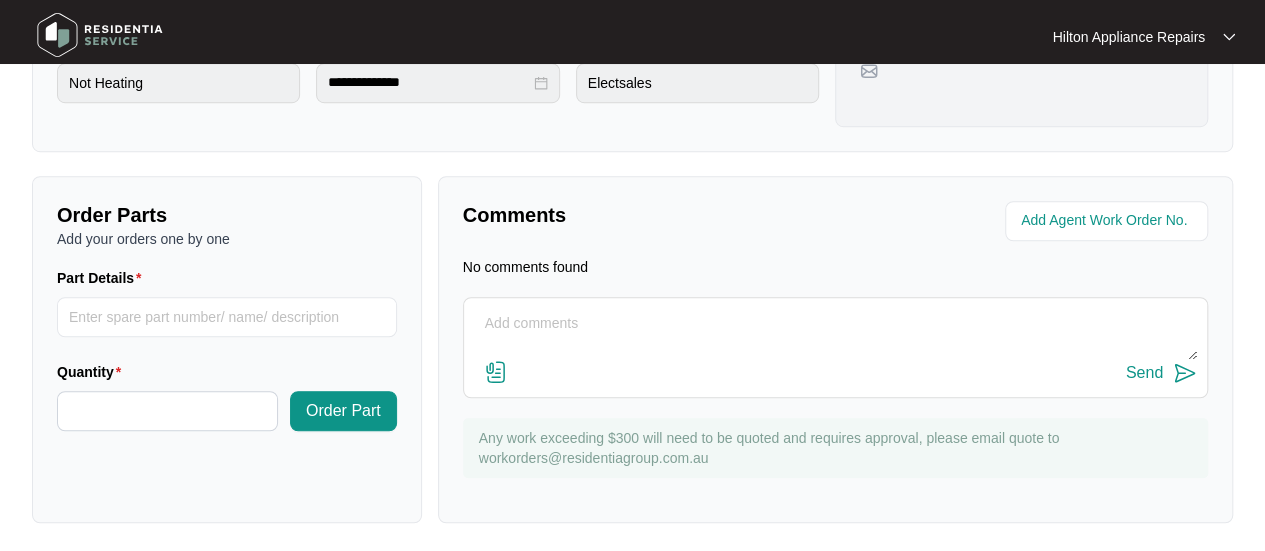 click at bounding box center [835, 334] 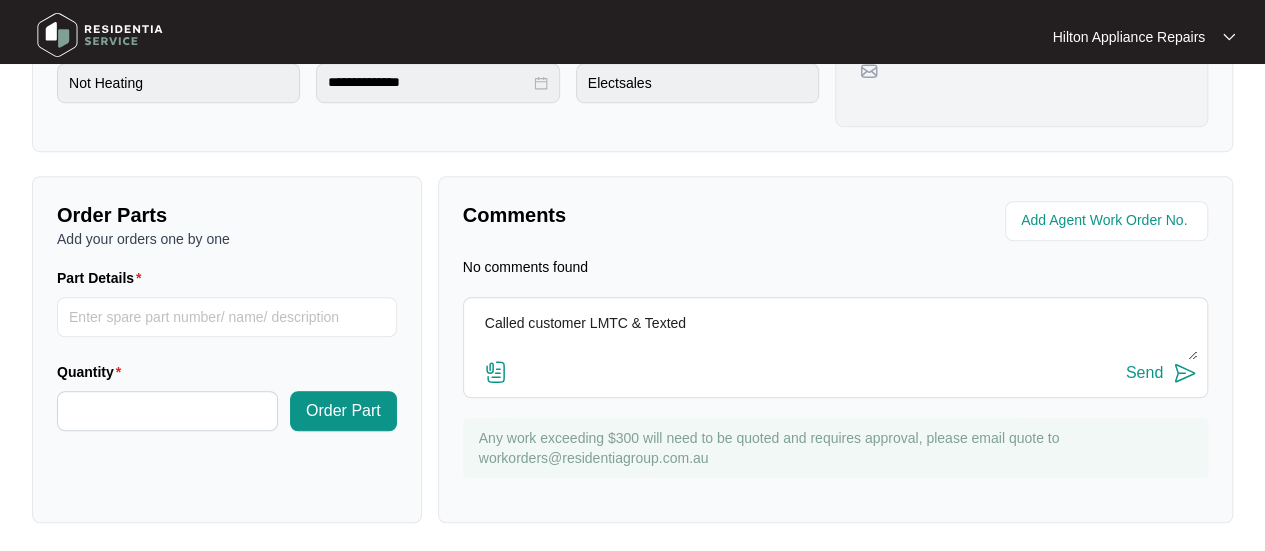 click on "Called customer LMTC & Texted  Send" at bounding box center [835, 347] 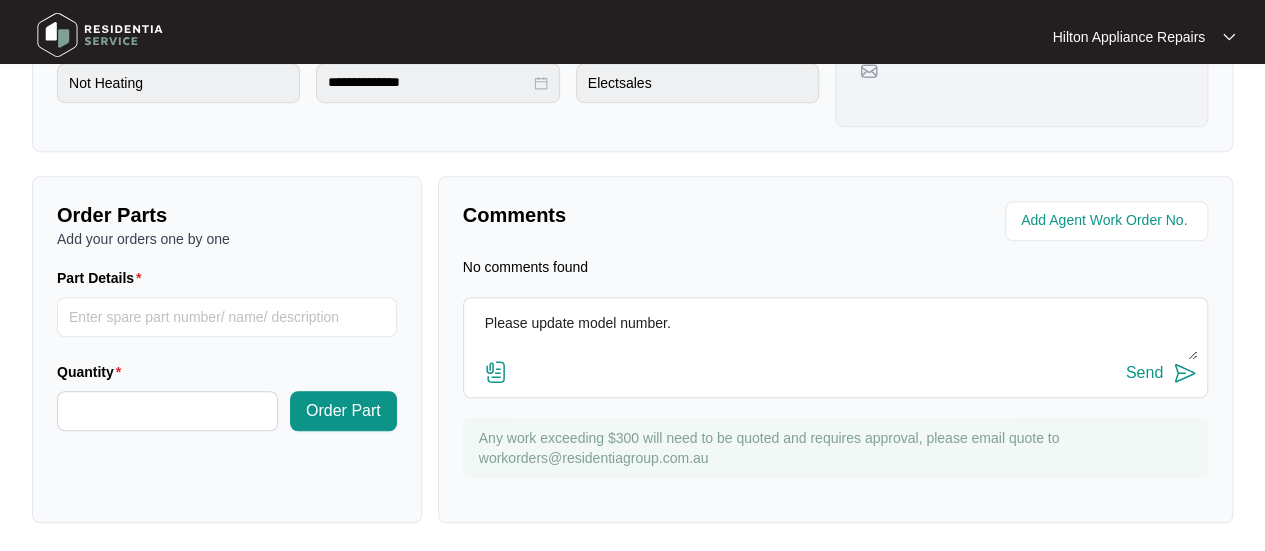 paste on "Called customer LMTC & Texted" 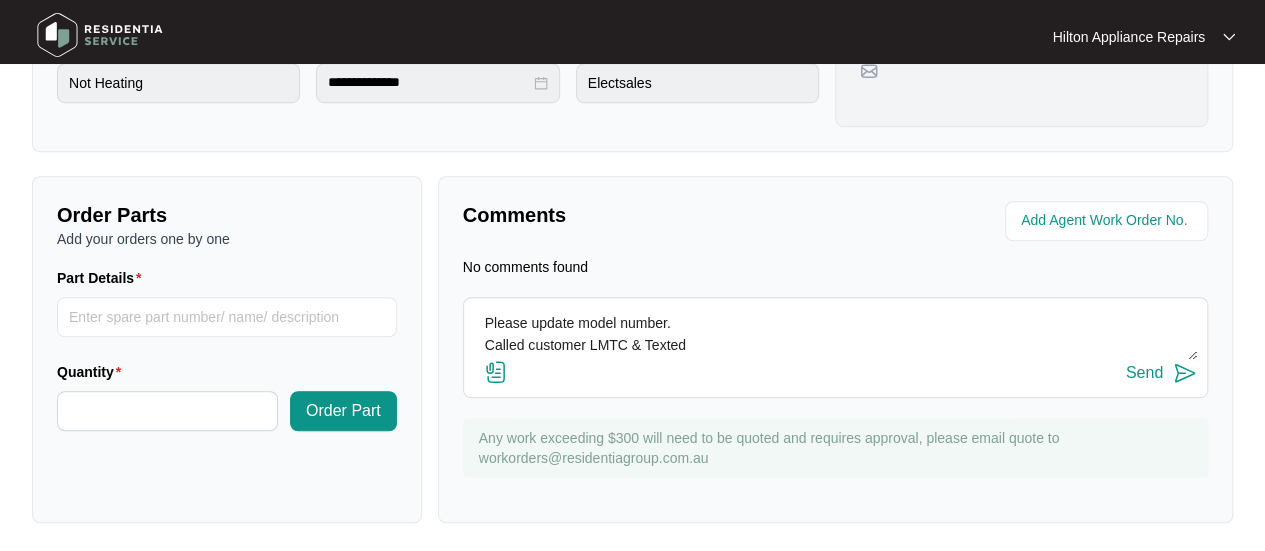click on "Please update model number.
Called customer LMTC & Texted" at bounding box center [835, 334] 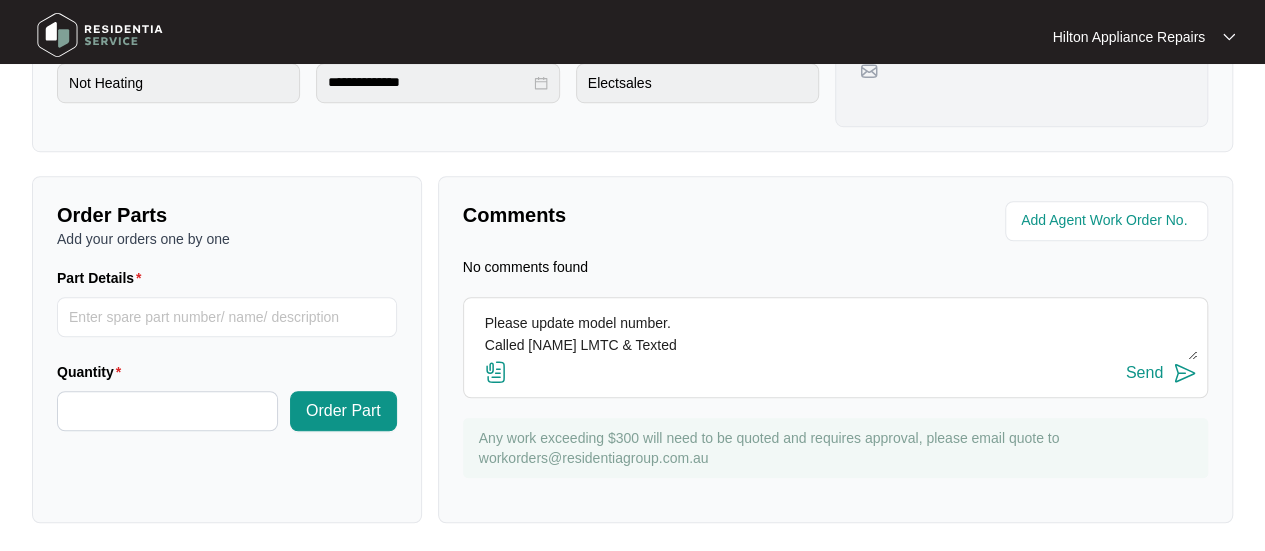 type on "Please update model number.
Called [NAME] LMTC & Texted" 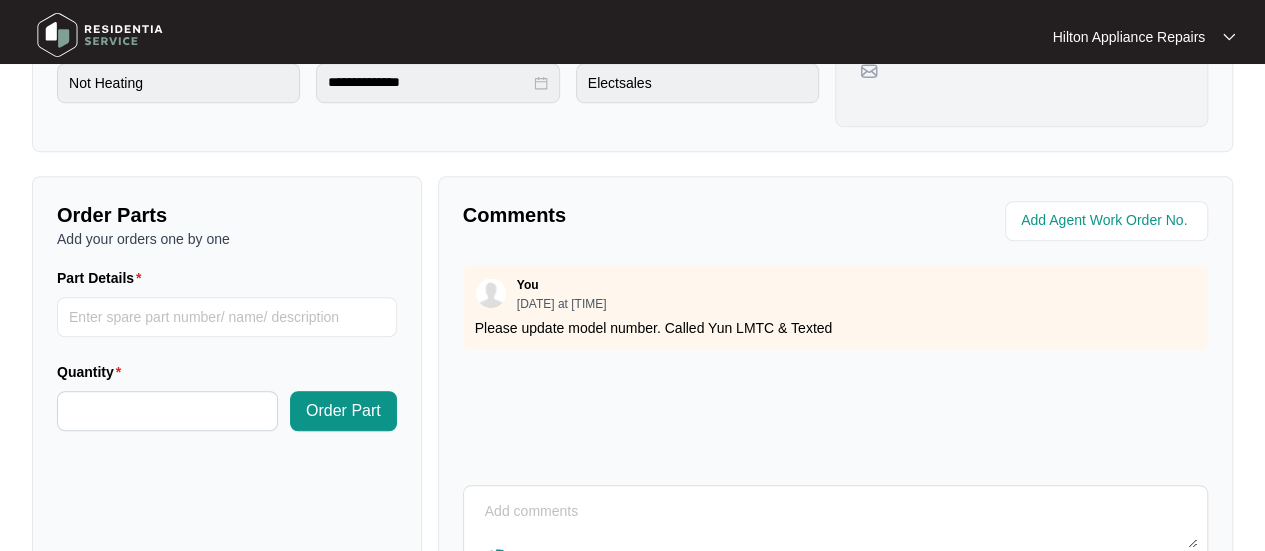 type on "IO9060XL9T2" 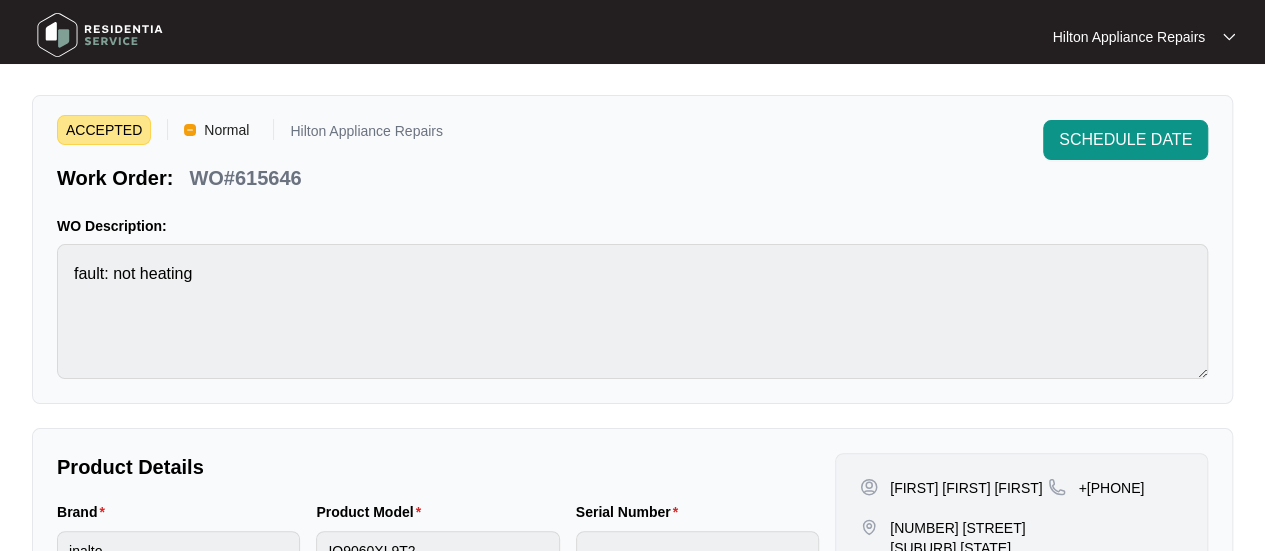 scroll, scrollTop: 0, scrollLeft: 0, axis: both 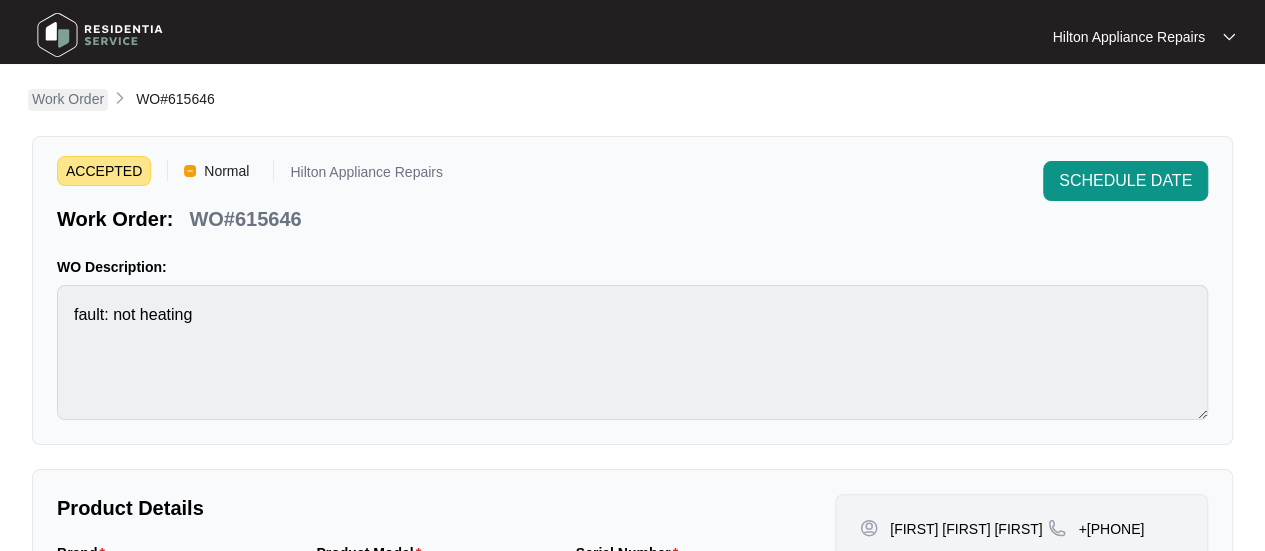 click on "Work Order" at bounding box center [68, 99] 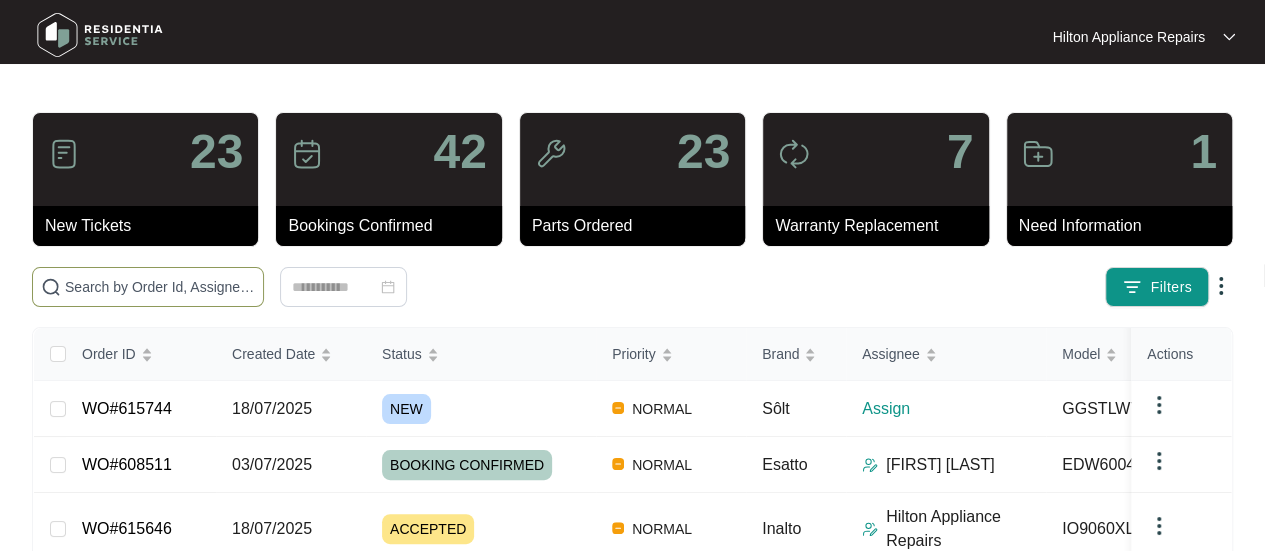drag, startPoint x: 137, startPoint y: 282, endPoint x: 163, endPoint y: 286, distance: 26.305893 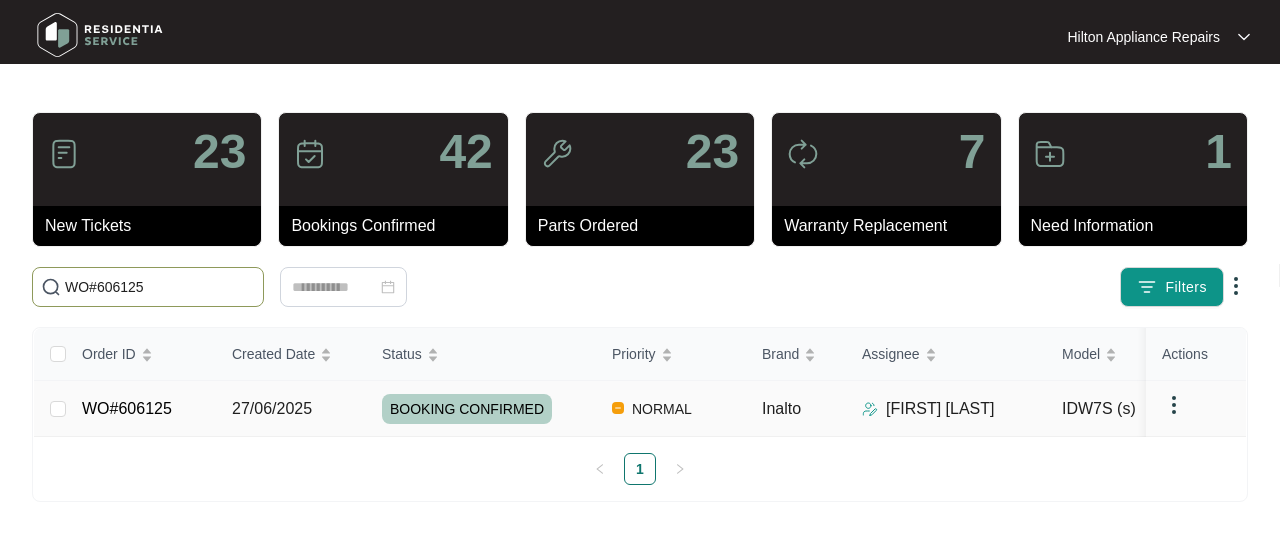 type on "WO#606125" 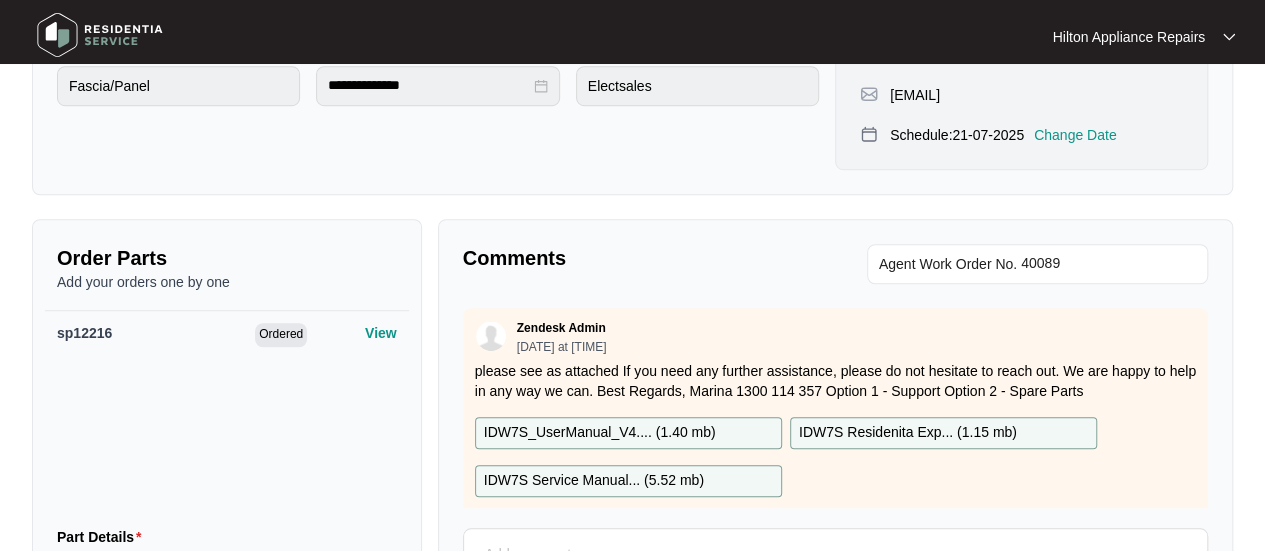 scroll, scrollTop: 800, scrollLeft: 0, axis: vertical 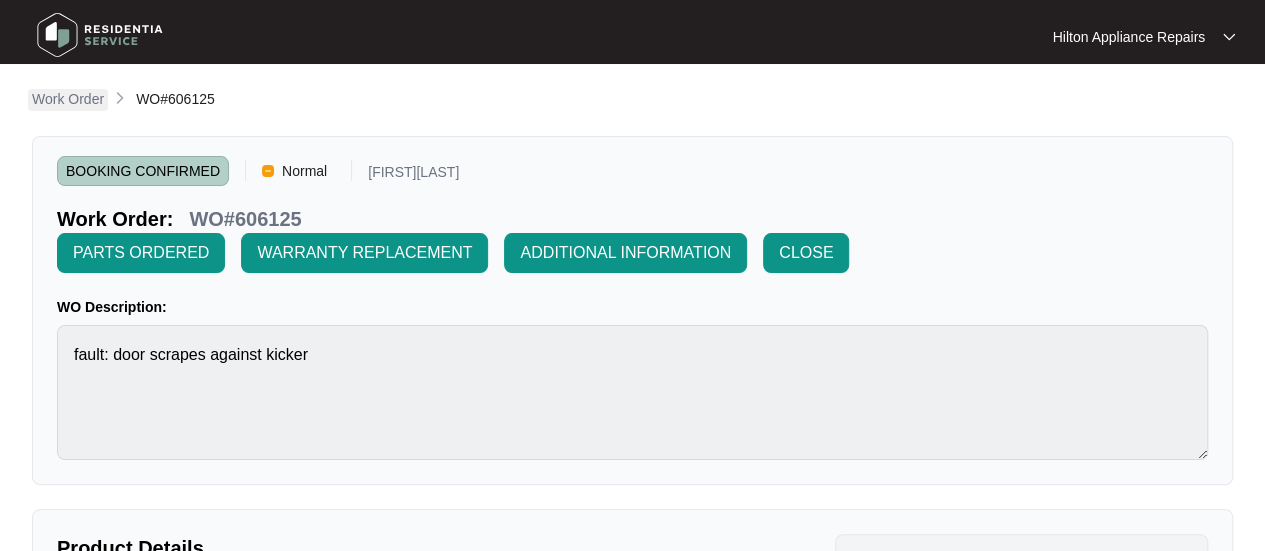 click on "Work Order" at bounding box center (68, 99) 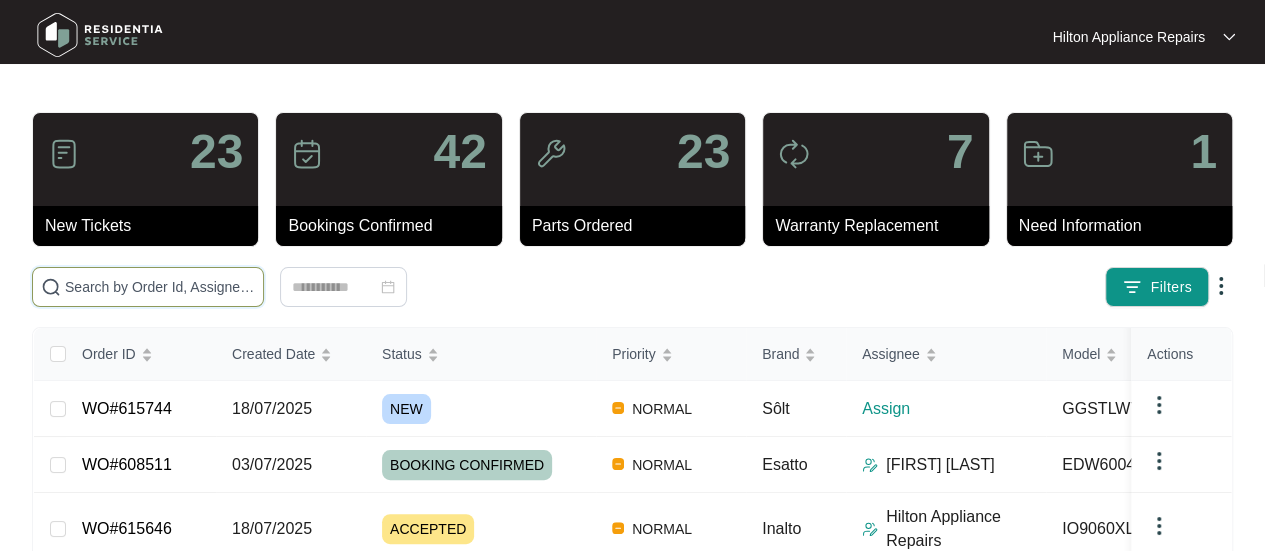 click at bounding box center [160, 287] 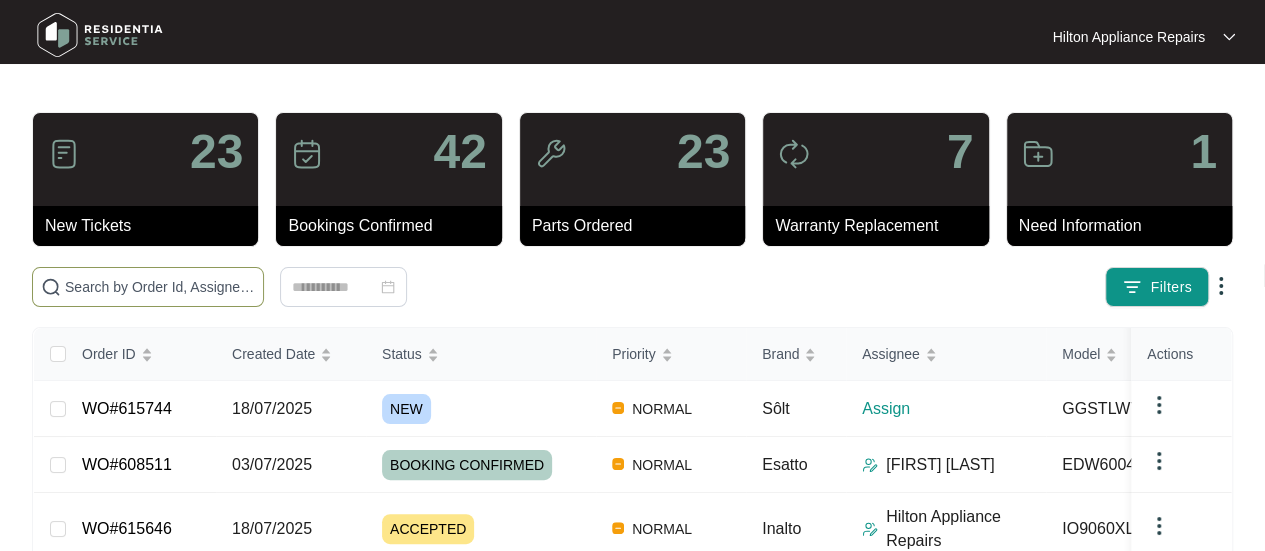 paste on "WO#606125" 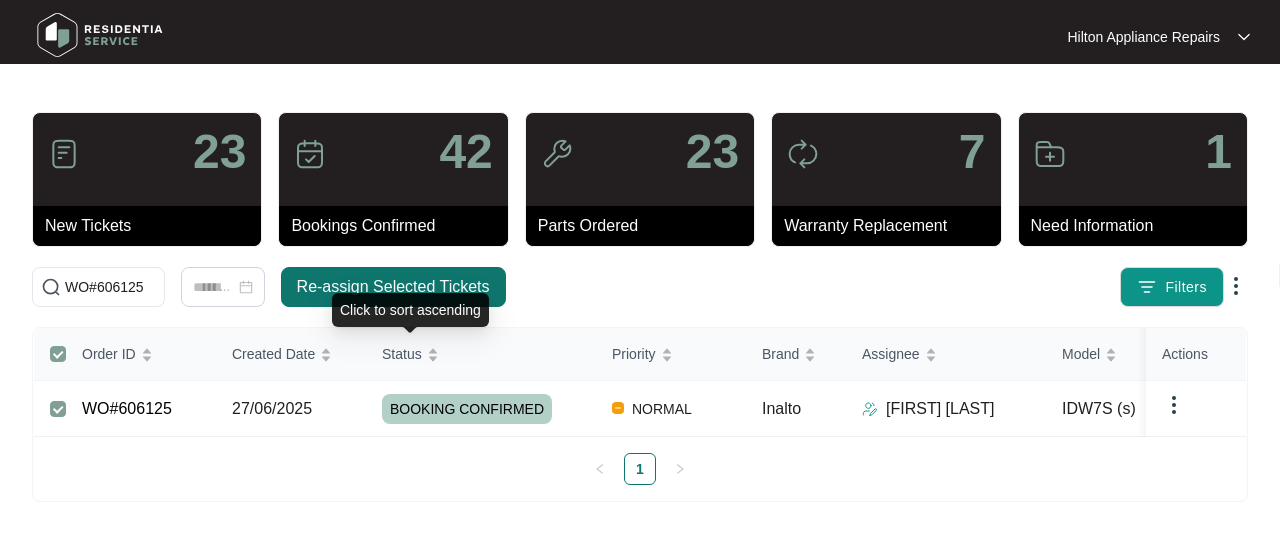 click on "Re-assign Selected Tickets" at bounding box center [393, 287] 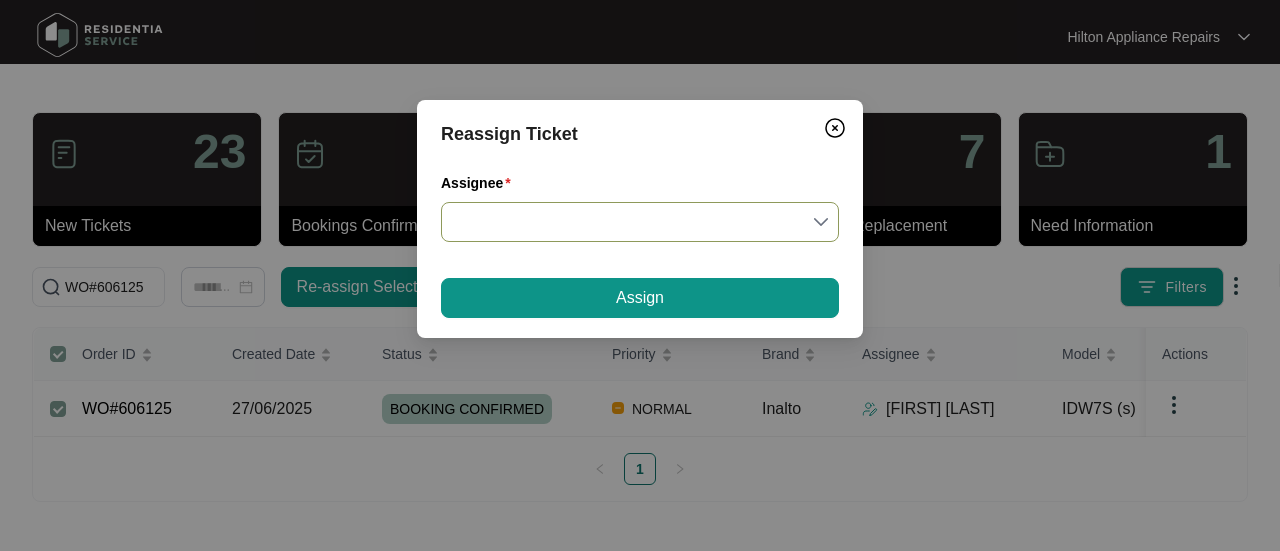 click on "Assignee" at bounding box center [640, 222] 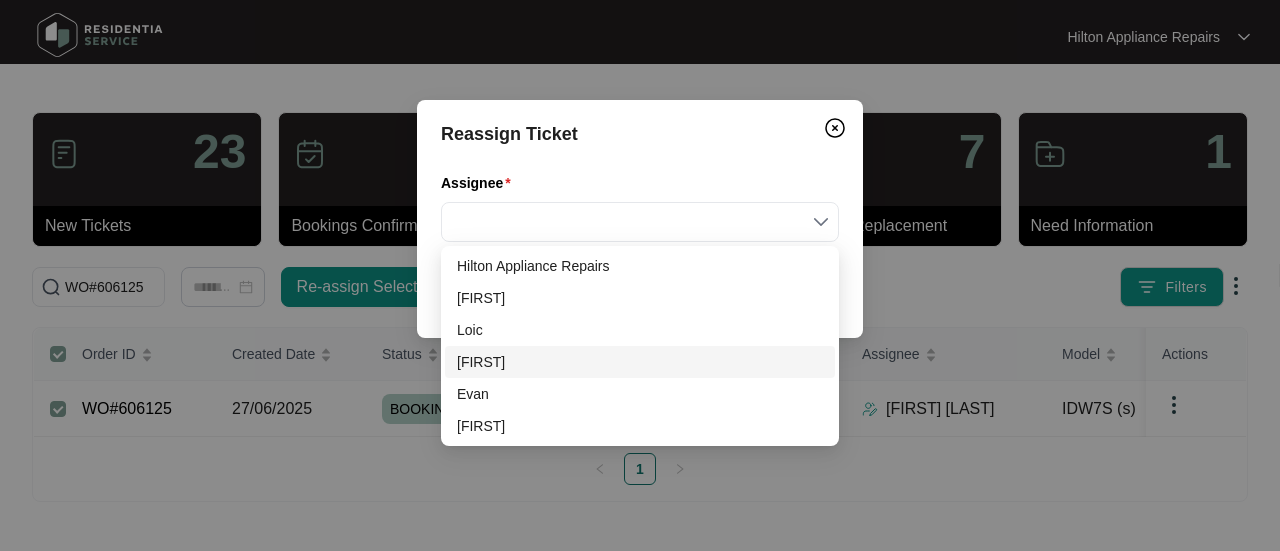click on "[FIRST]" at bounding box center [640, 362] 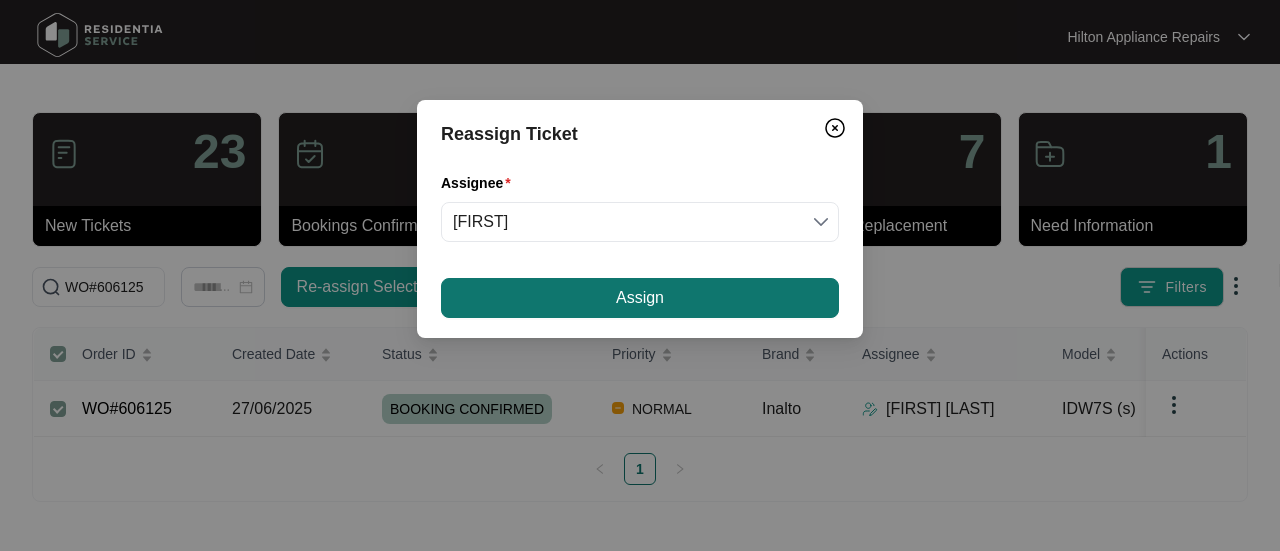 click on "Assign" at bounding box center [640, 298] 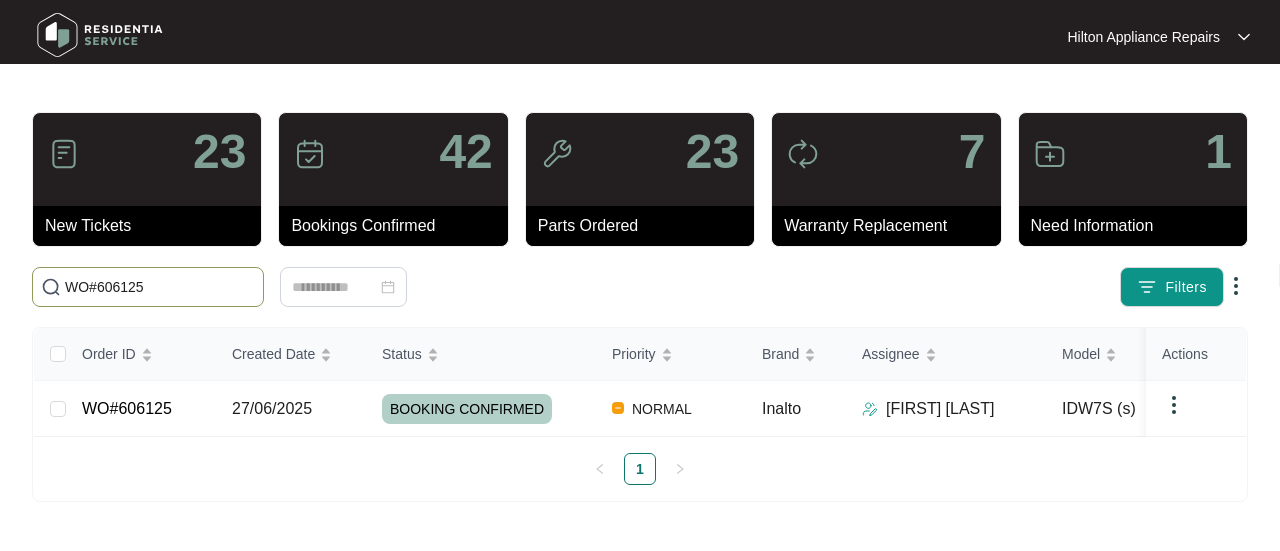 click on "WO#606125" at bounding box center [160, 287] 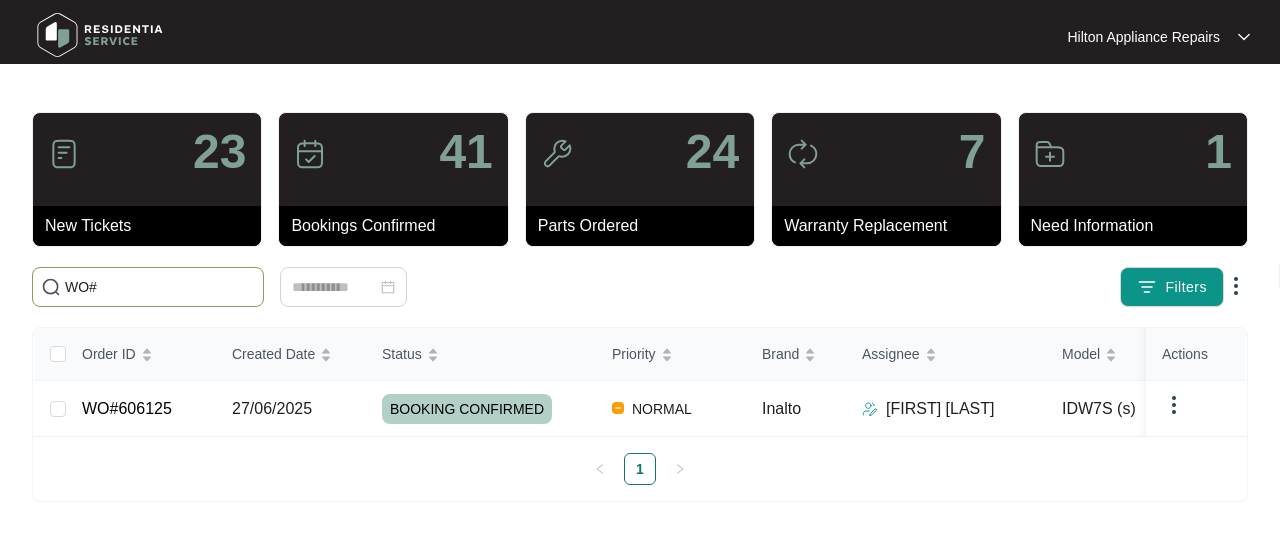 paste on "[NUMBER]" 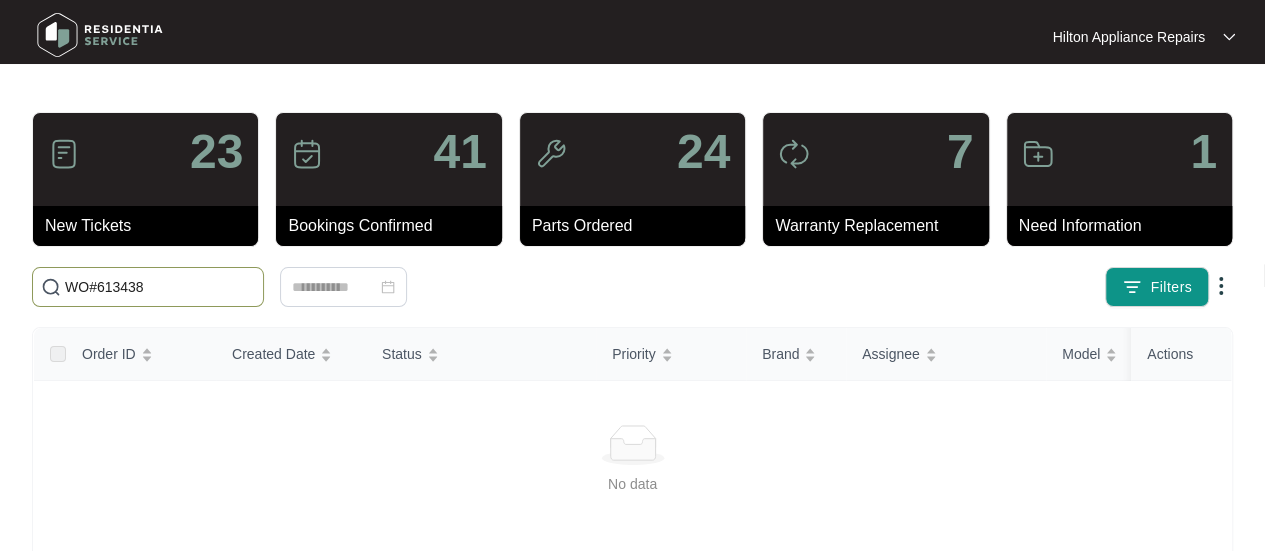 click on "WO#613438" at bounding box center [160, 287] 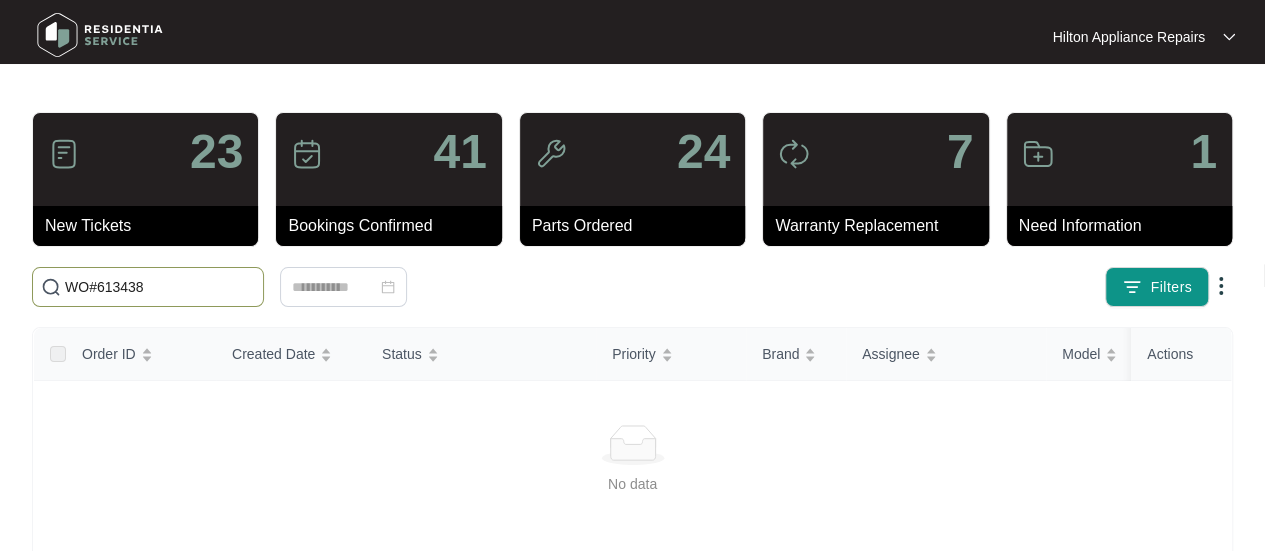 click on "WO#613438" at bounding box center [160, 287] 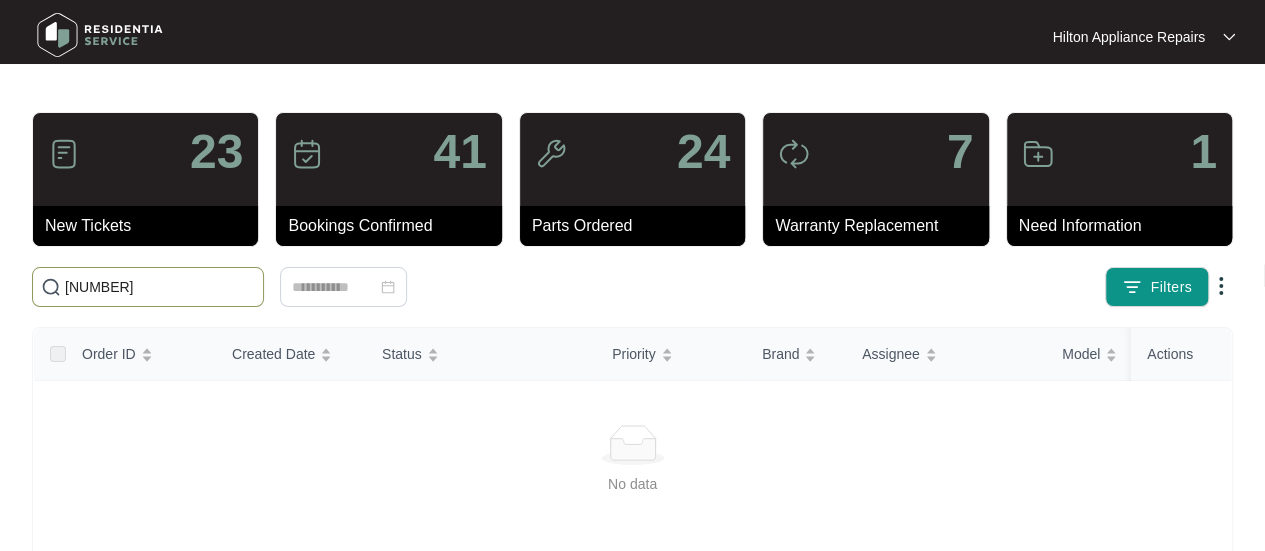 click on "[NUMBER]" at bounding box center [160, 287] 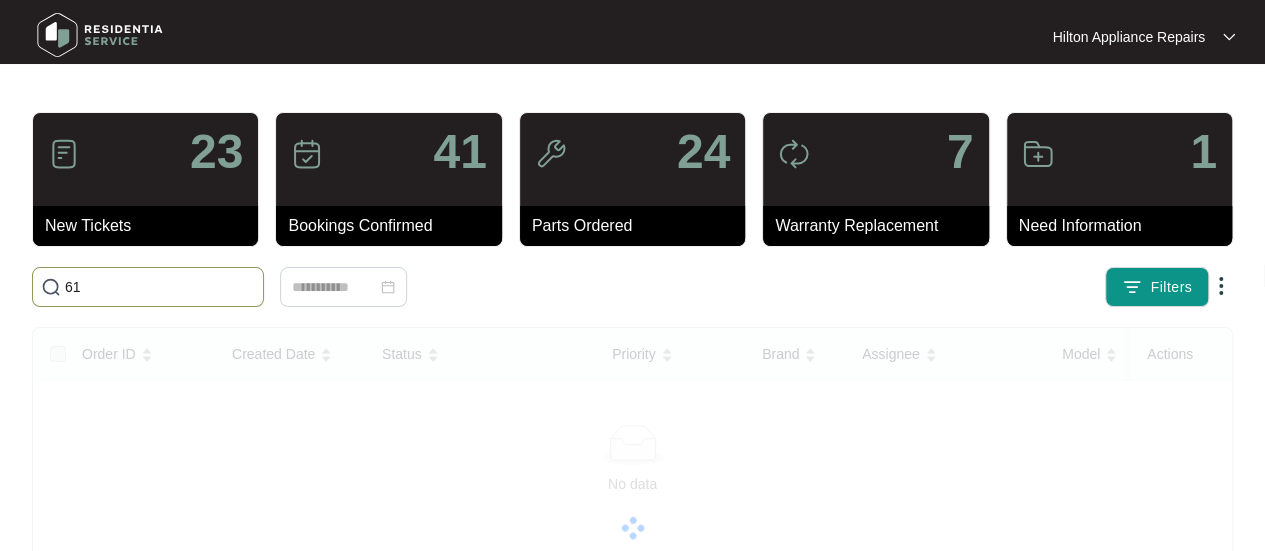 type on "6" 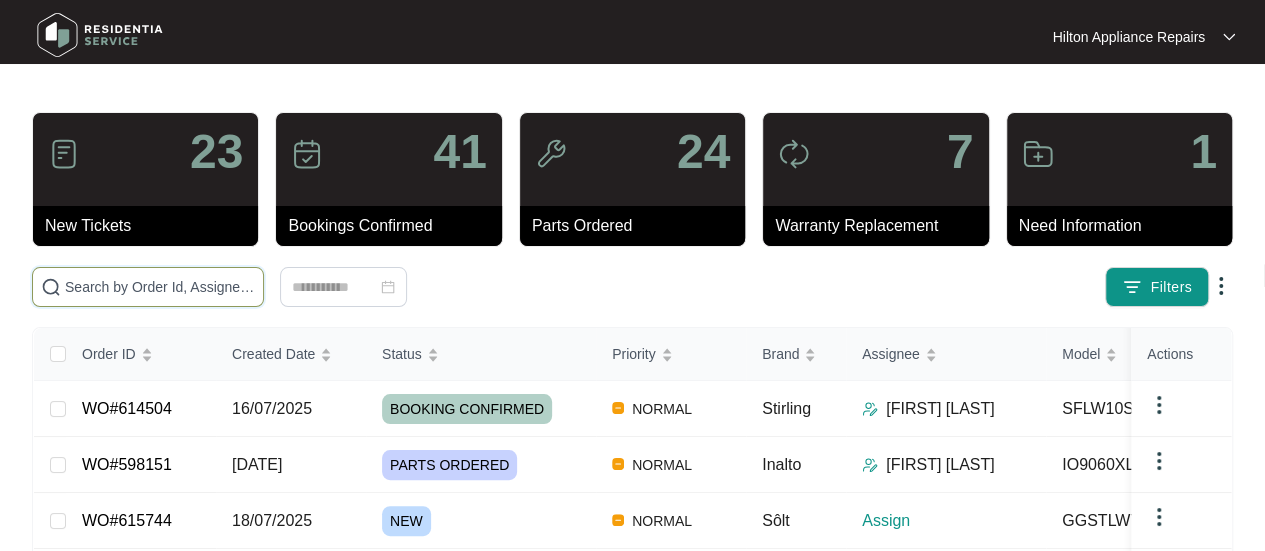 click at bounding box center [160, 287] 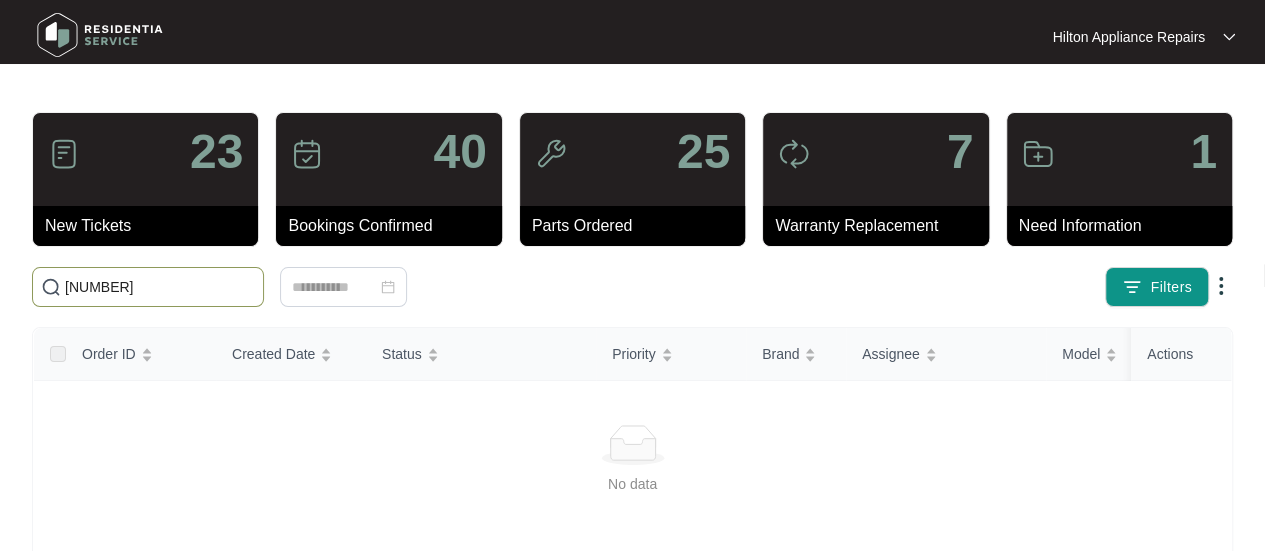 drag, startPoint x: 140, startPoint y: 285, endPoint x: 42, endPoint y: 289, distance: 98.0816 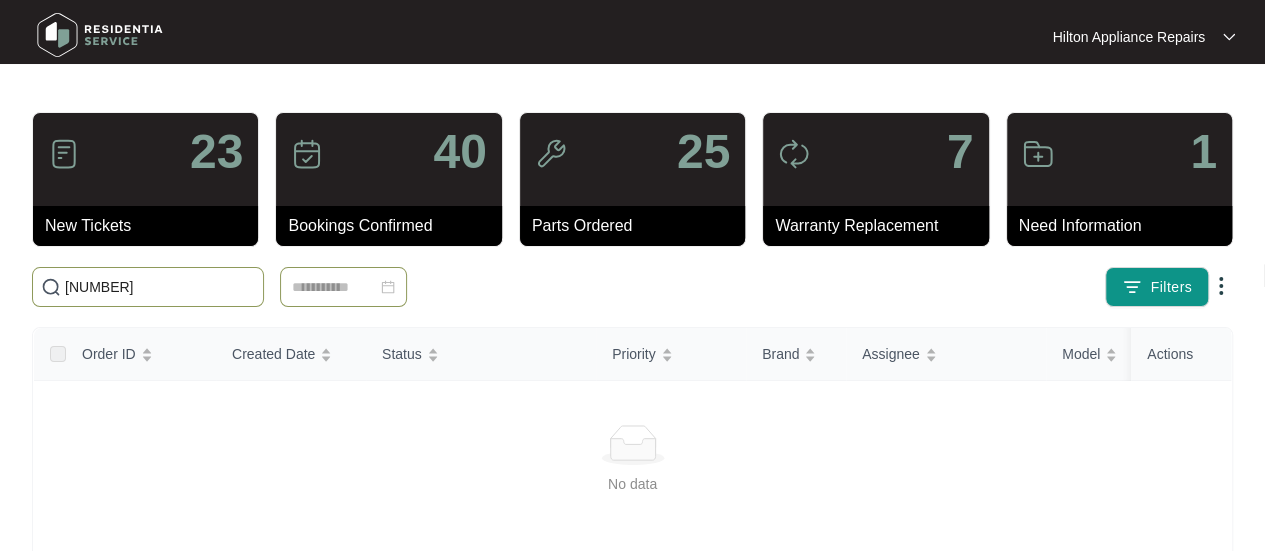 paste on "WO#615612" 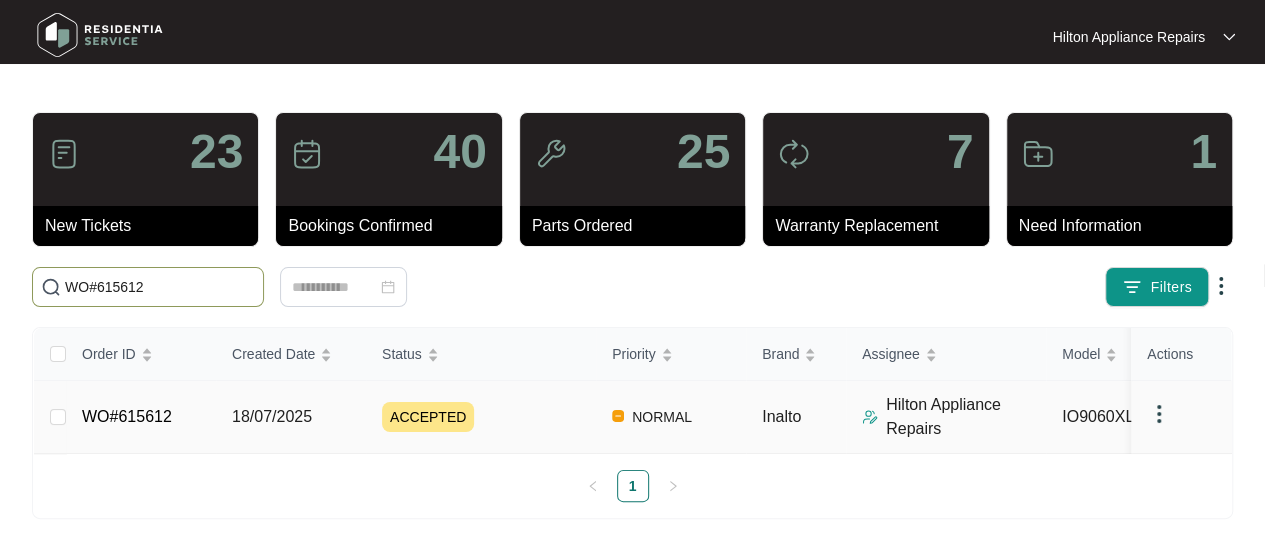 type on "WO#615612" 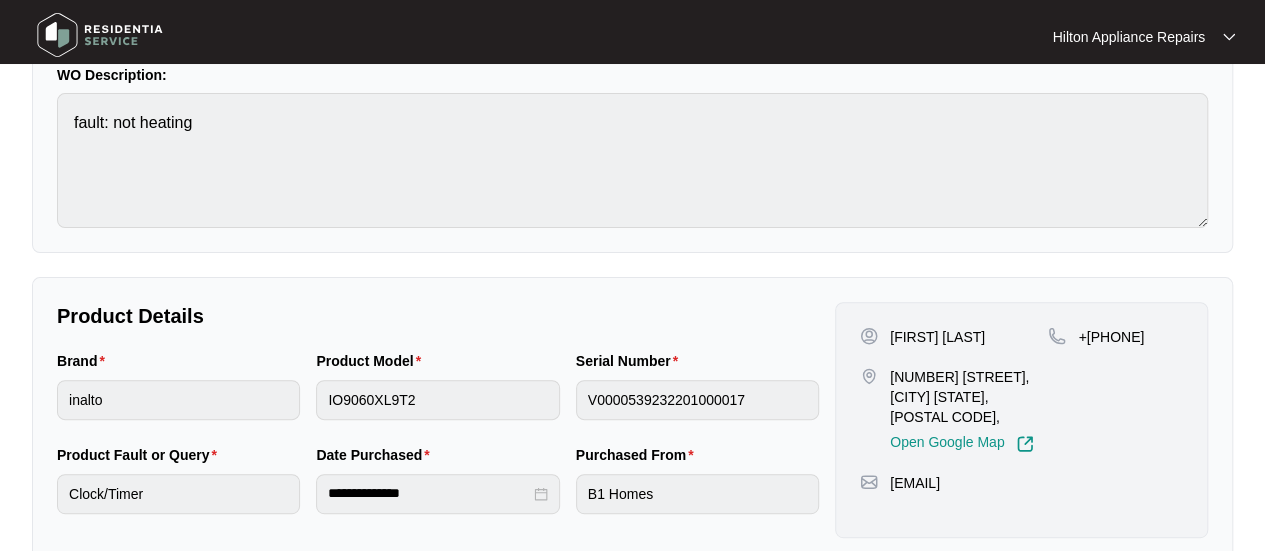 scroll, scrollTop: 0, scrollLeft: 0, axis: both 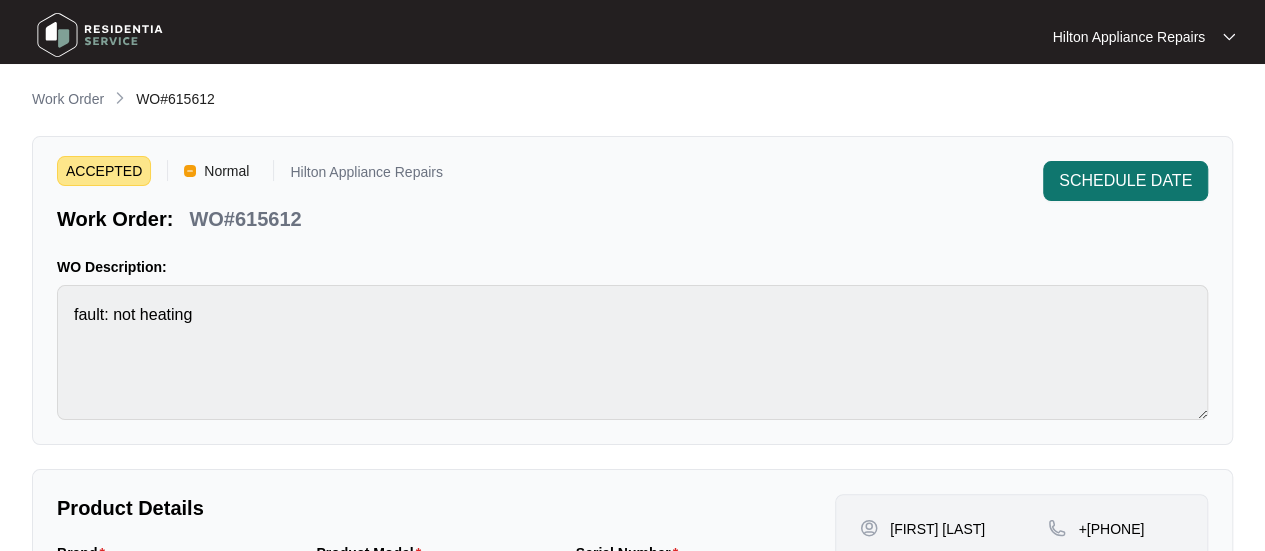 click on "SCHEDULE DATE" at bounding box center (1125, 181) 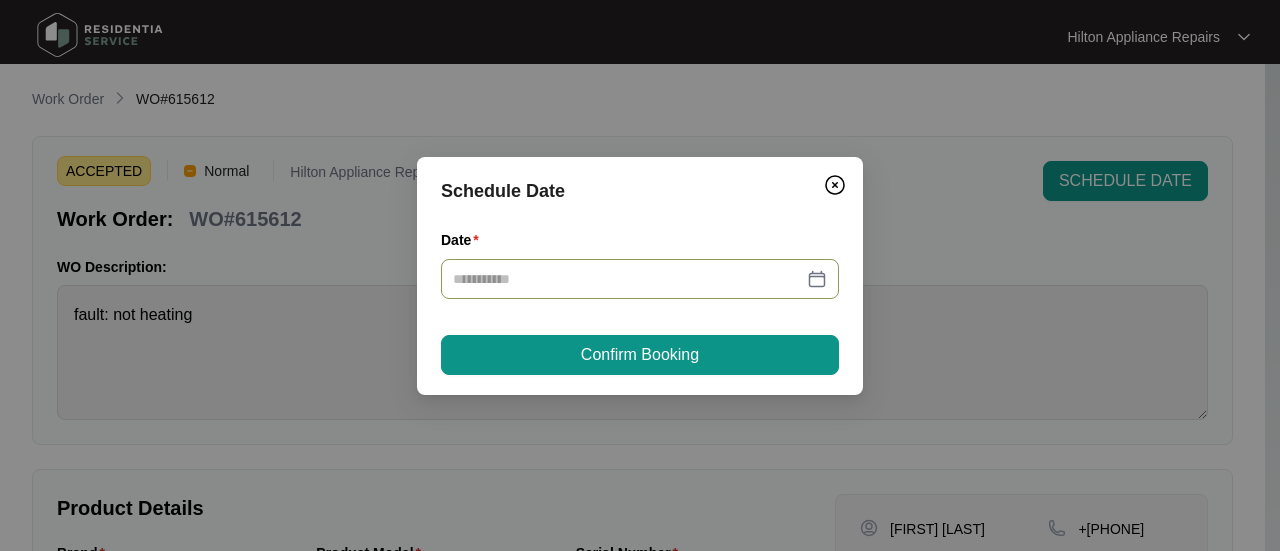 click at bounding box center (640, 279) 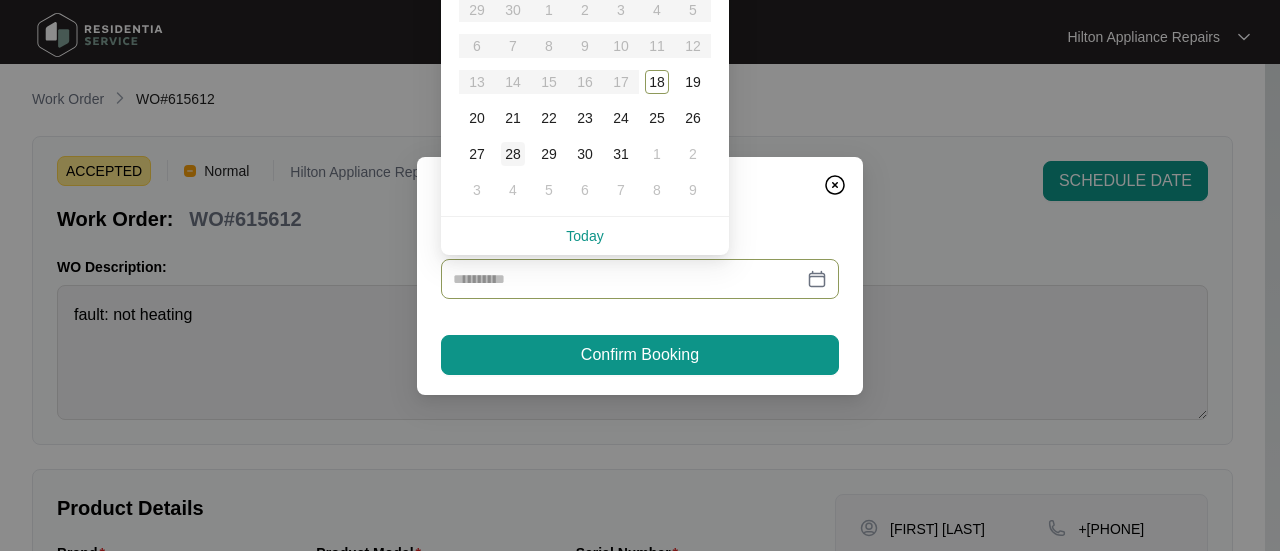 click on "28" at bounding box center [513, 154] 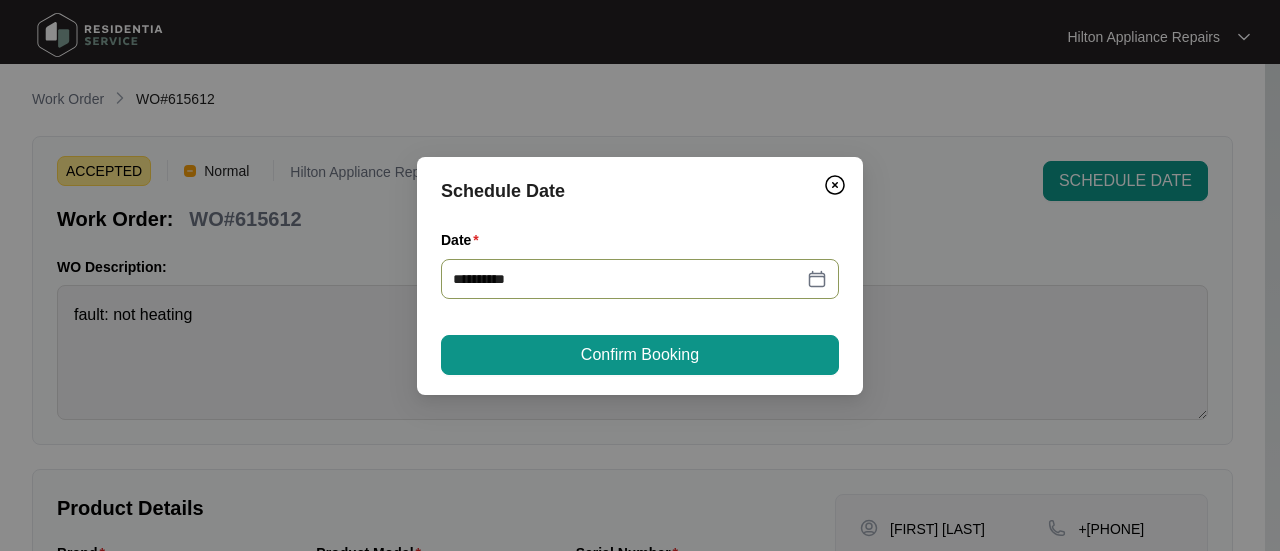 type on "**********" 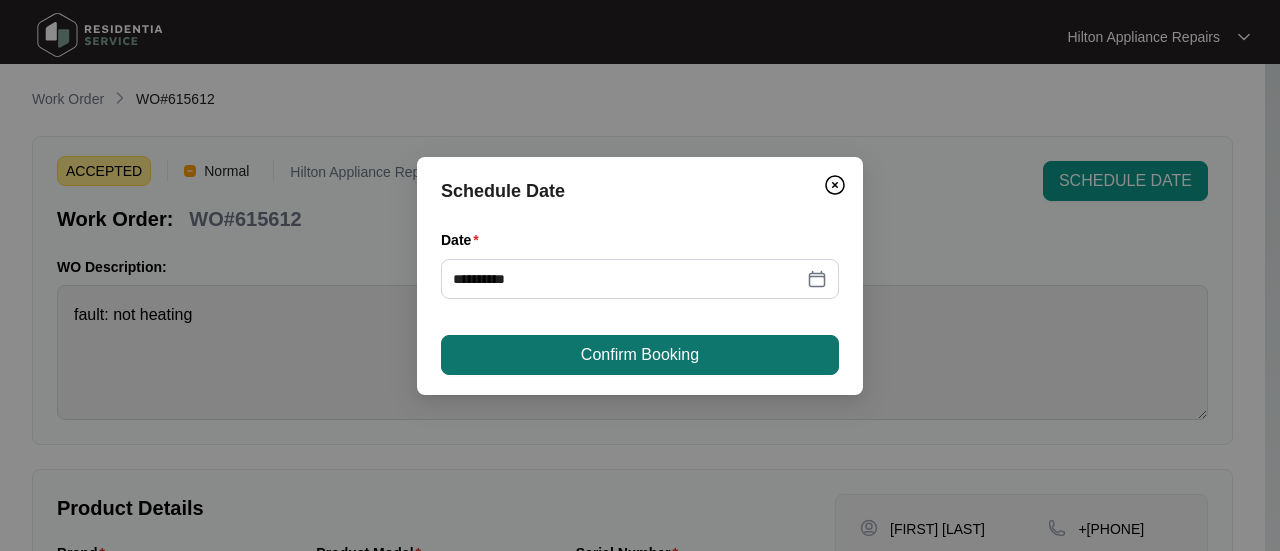 click on "Confirm Booking" at bounding box center [640, 355] 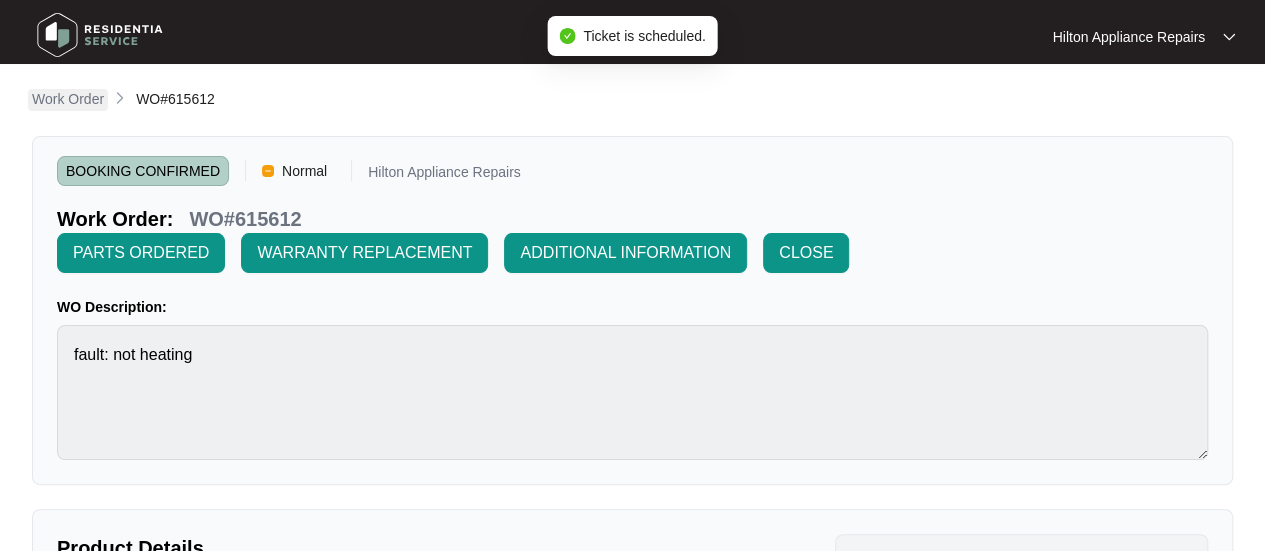 click on "Work Order" at bounding box center (68, 99) 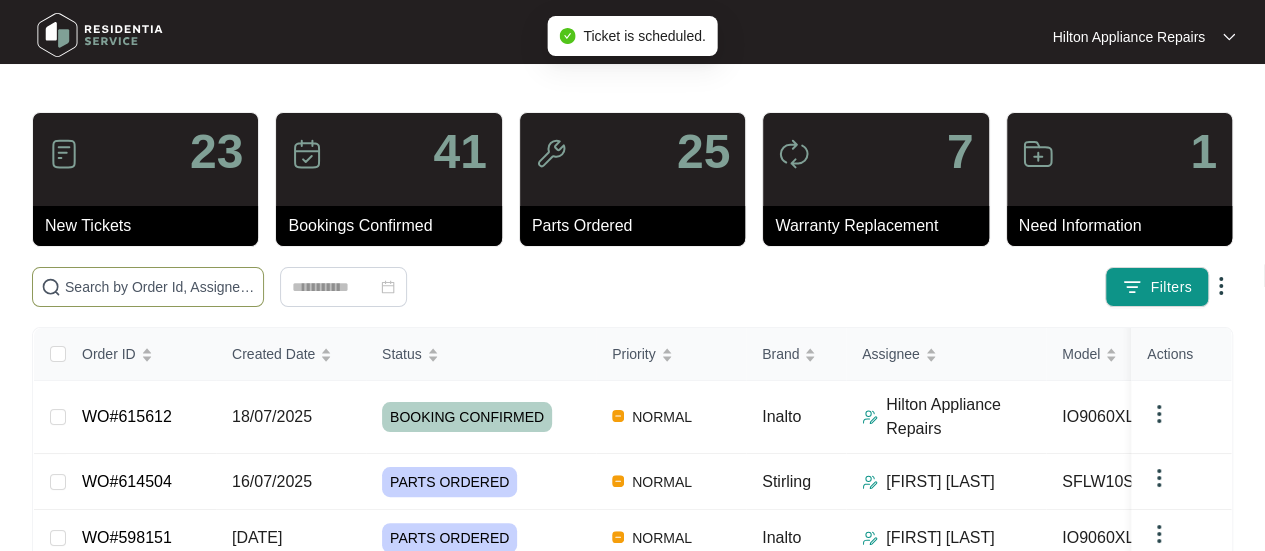 click at bounding box center [160, 287] 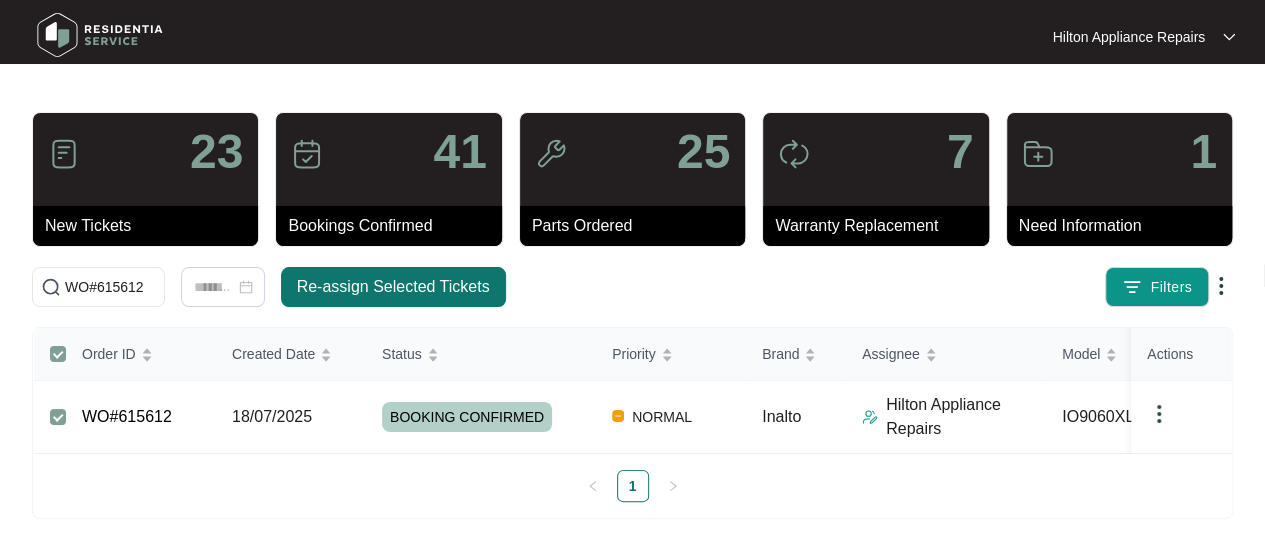 click on "Re-assign Selected Tickets" at bounding box center (393, 287) 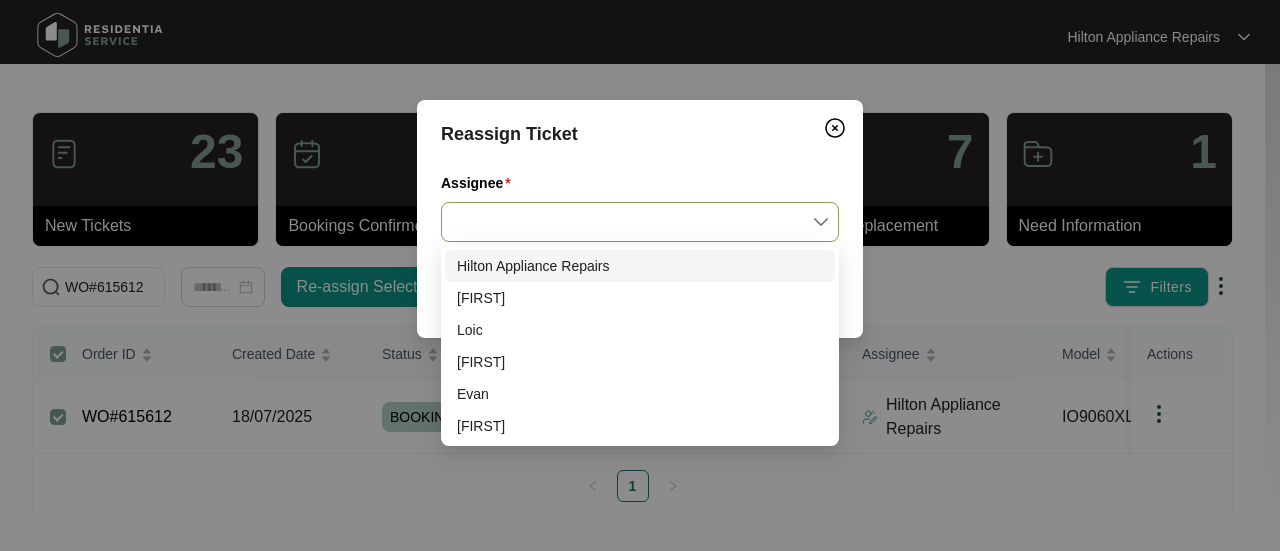 click on "Assignee" at bounding box center [640, 222] 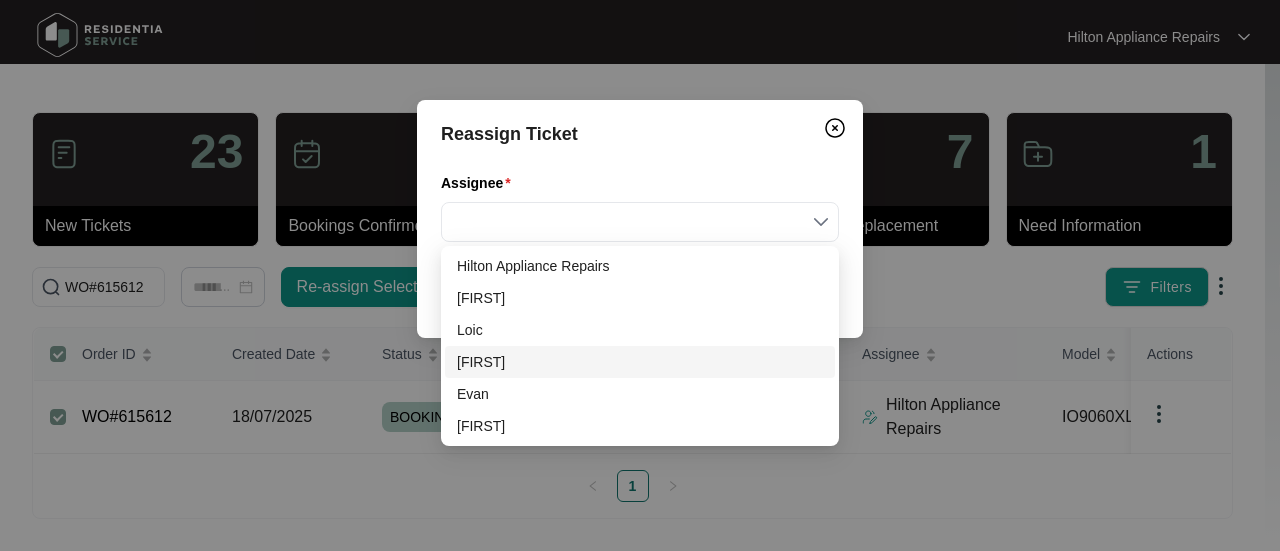 click on "[FIRST]" at bounding box center [640, 362] 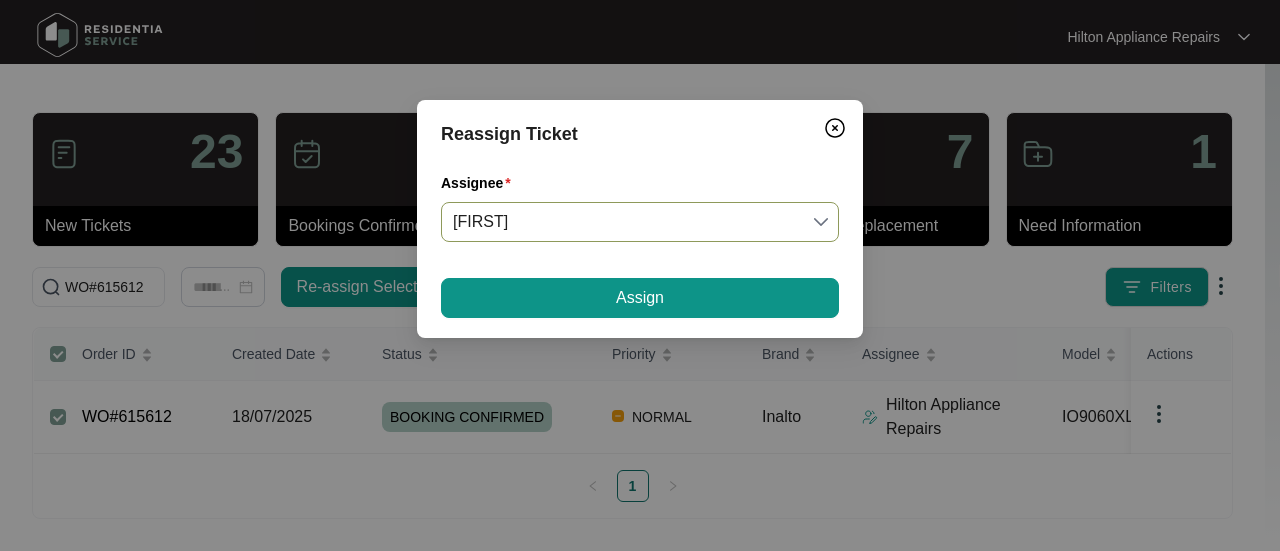 click on "[FIRST]" at bounding box center (640, 222) 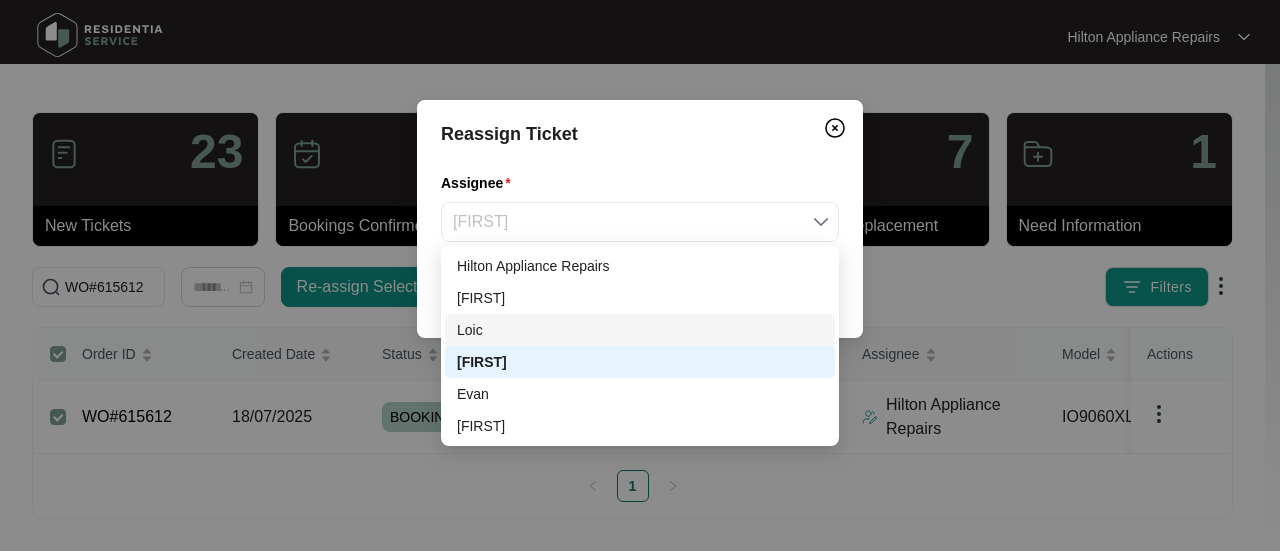 click on "Loic" at bounding box center (640, 330) 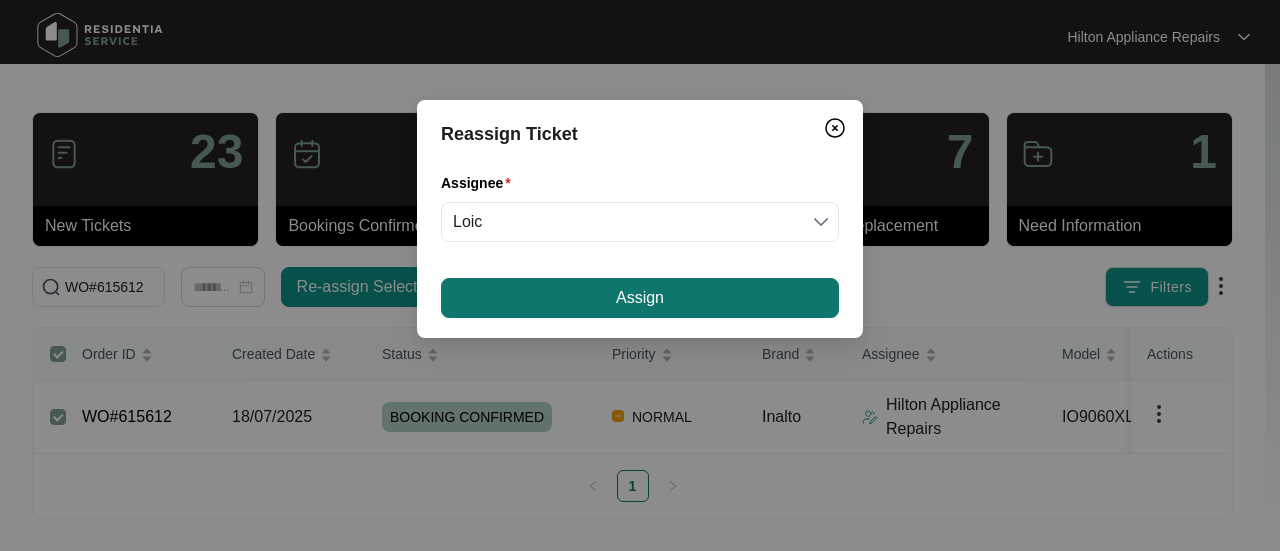 click on "Assign" at bounding box center [640, 298] 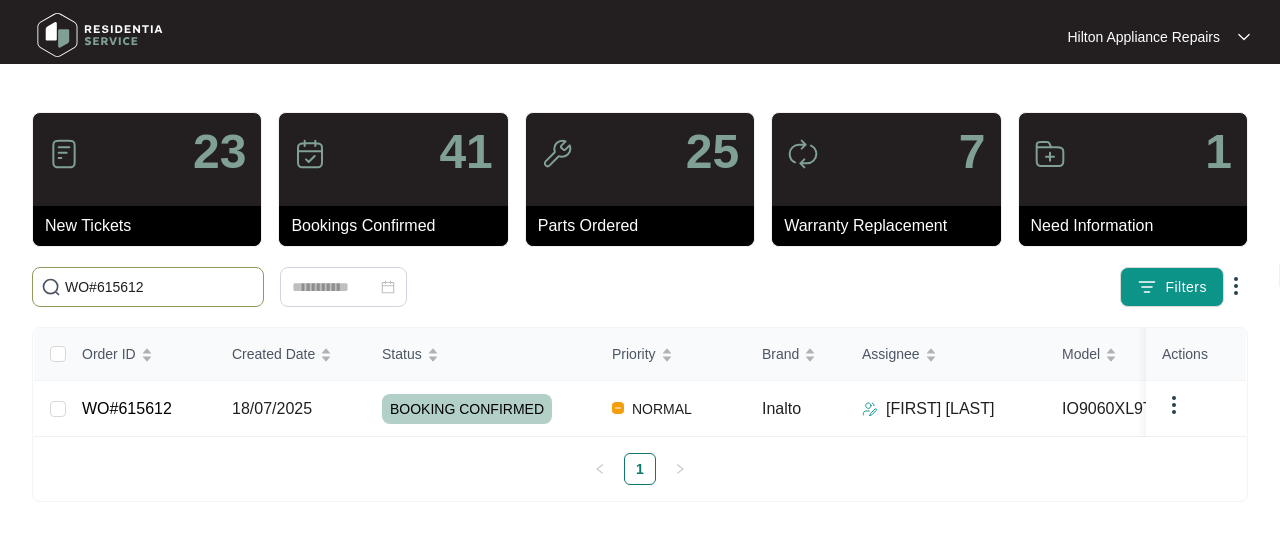 click on "WO#615612" at bounding box center (160, 287) 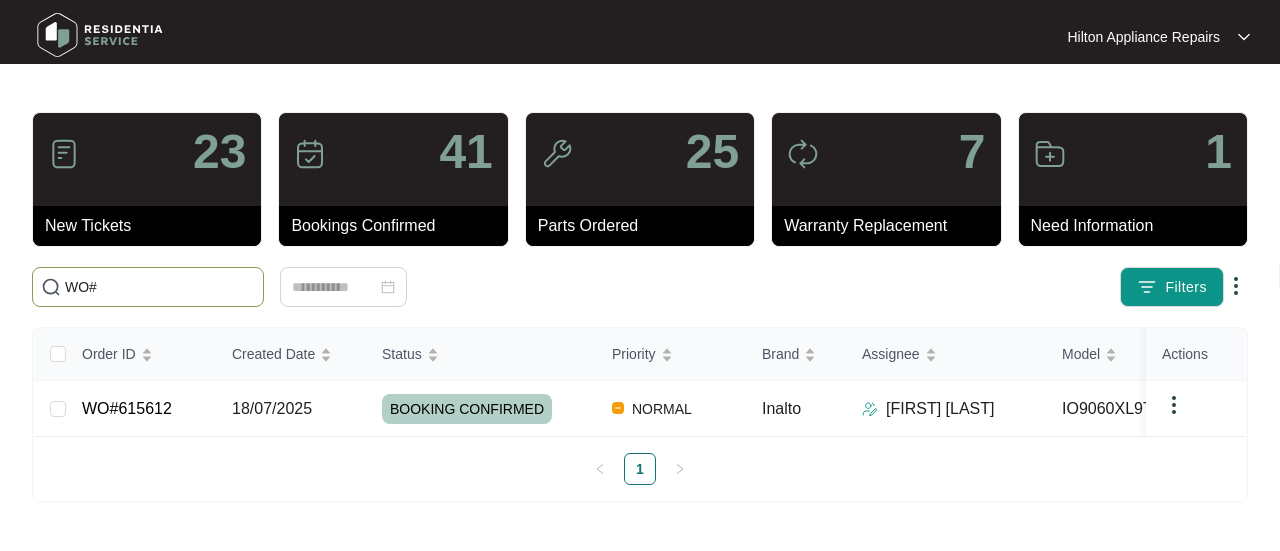 paste on "[NUMBER]" 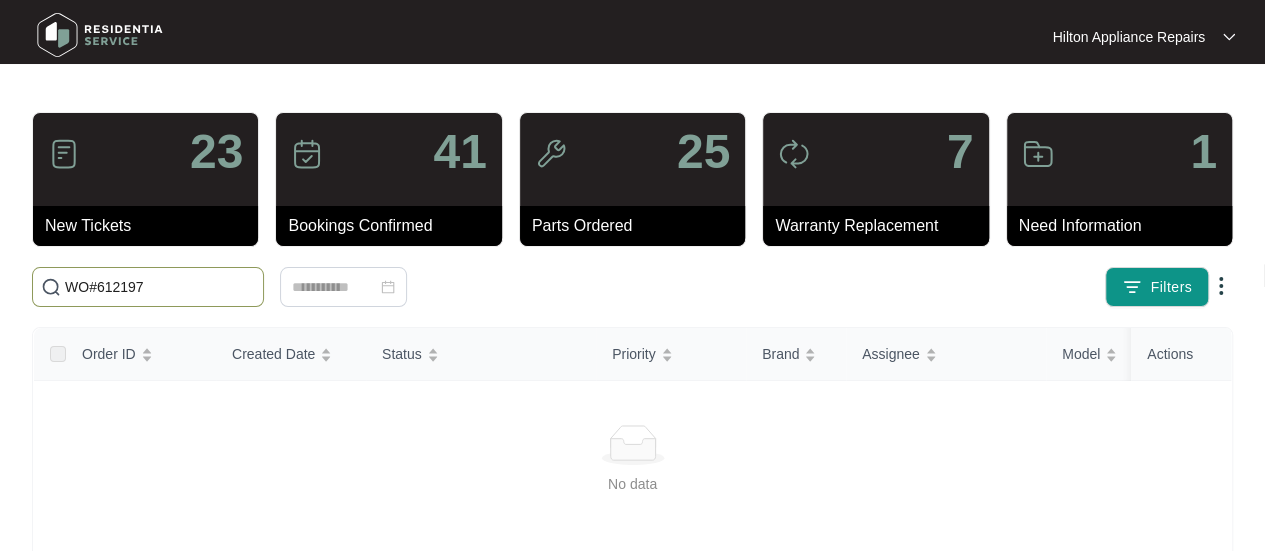 drag, startPoint x: 144, startPoint y: 288, endPoint x: -32, endPoint y: 288, distance: 176 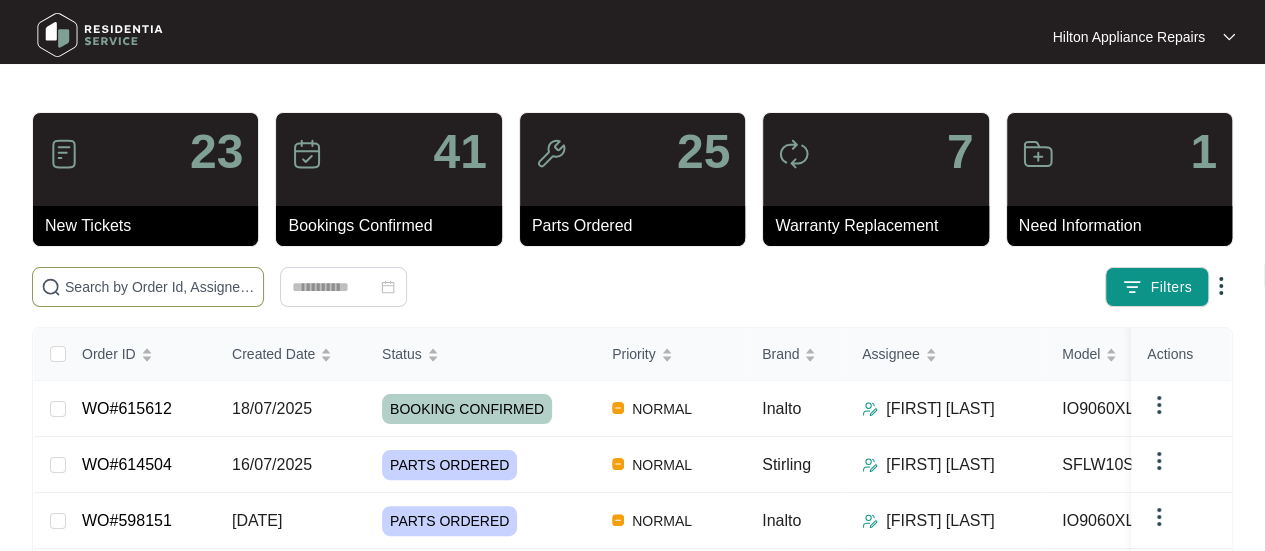 click at bounding box center (160, 287) 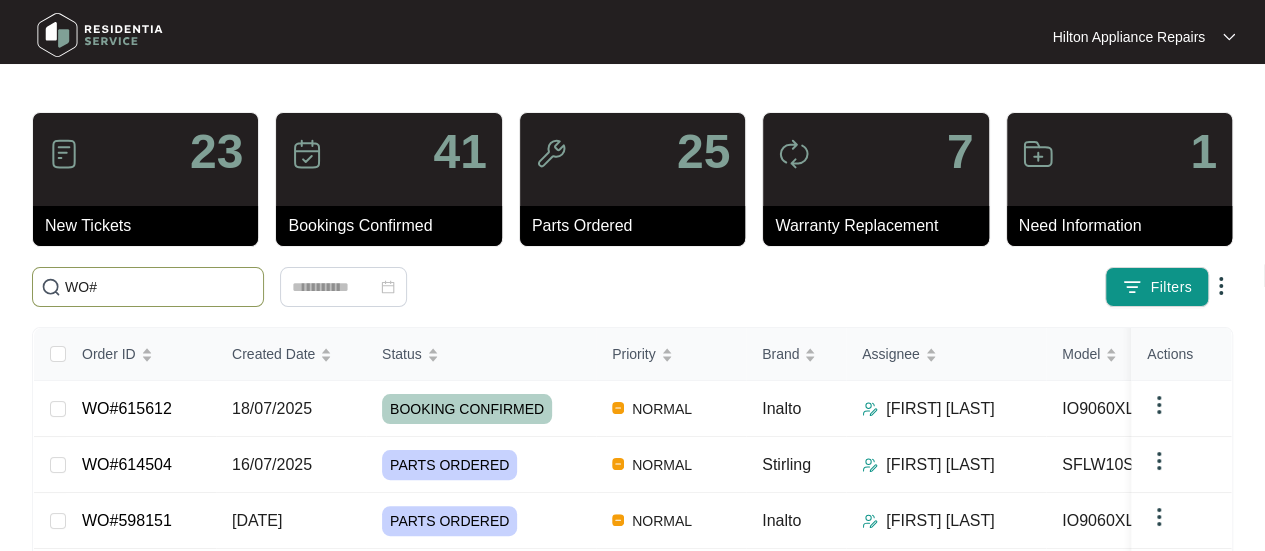 paste on "602645" 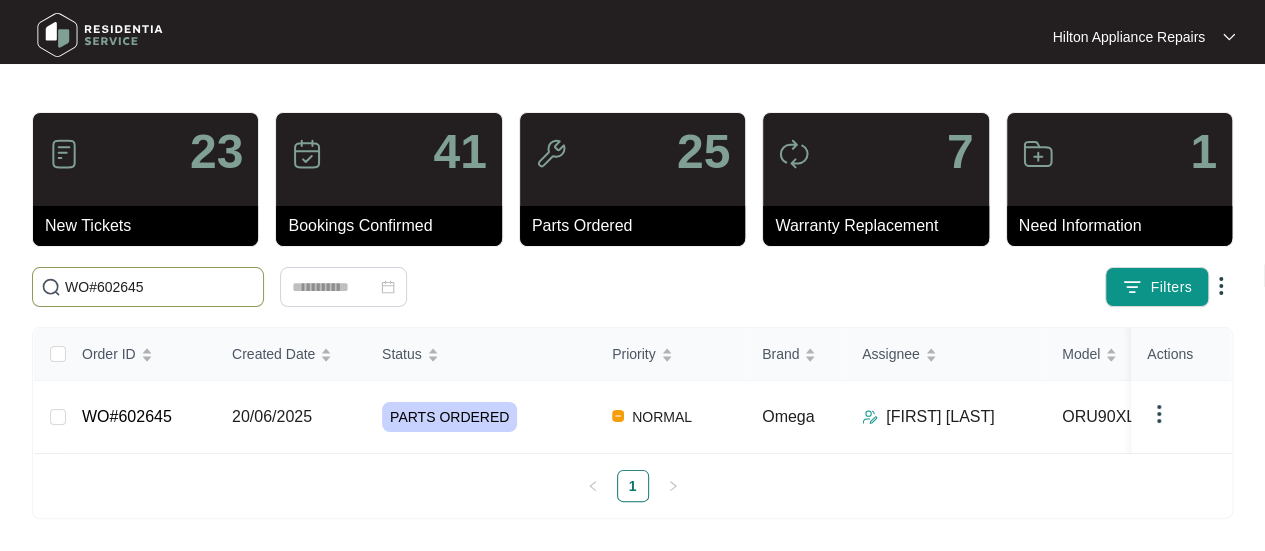 type on "WO#602645" 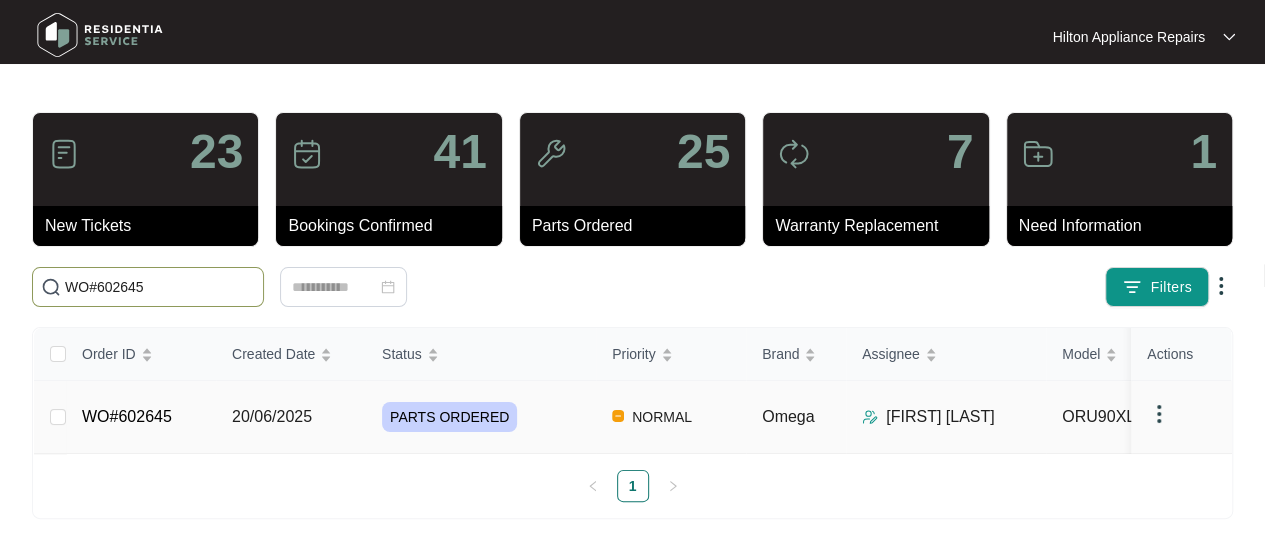 click on "20/06/2025" at bounding box center (272, 416) 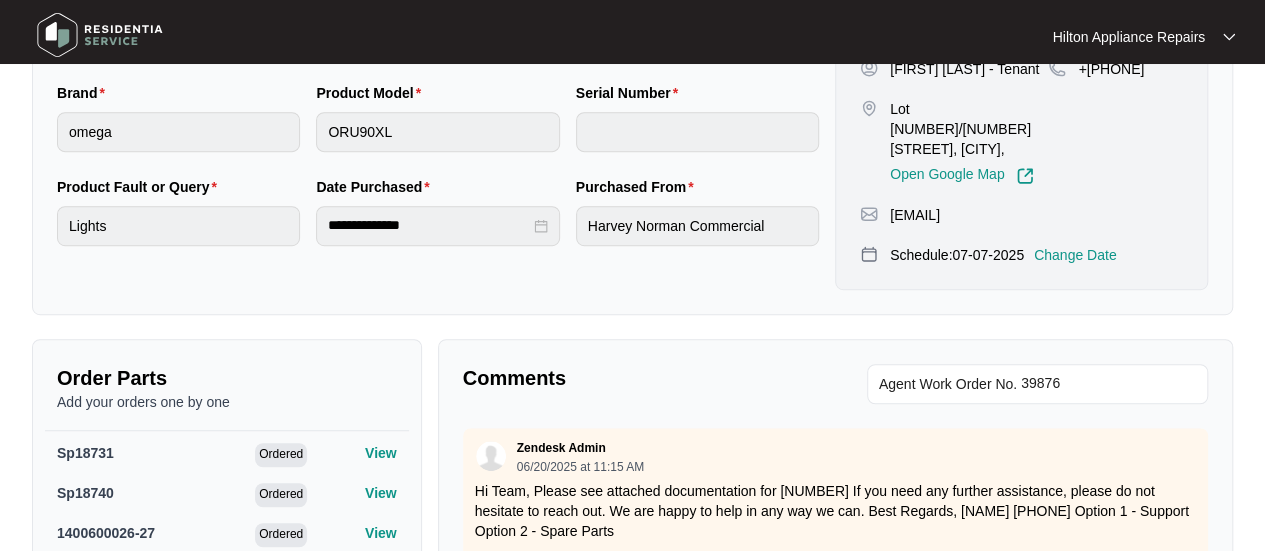 scroll, scrollTop: 600, scrollLeft: 0, axis: vertical 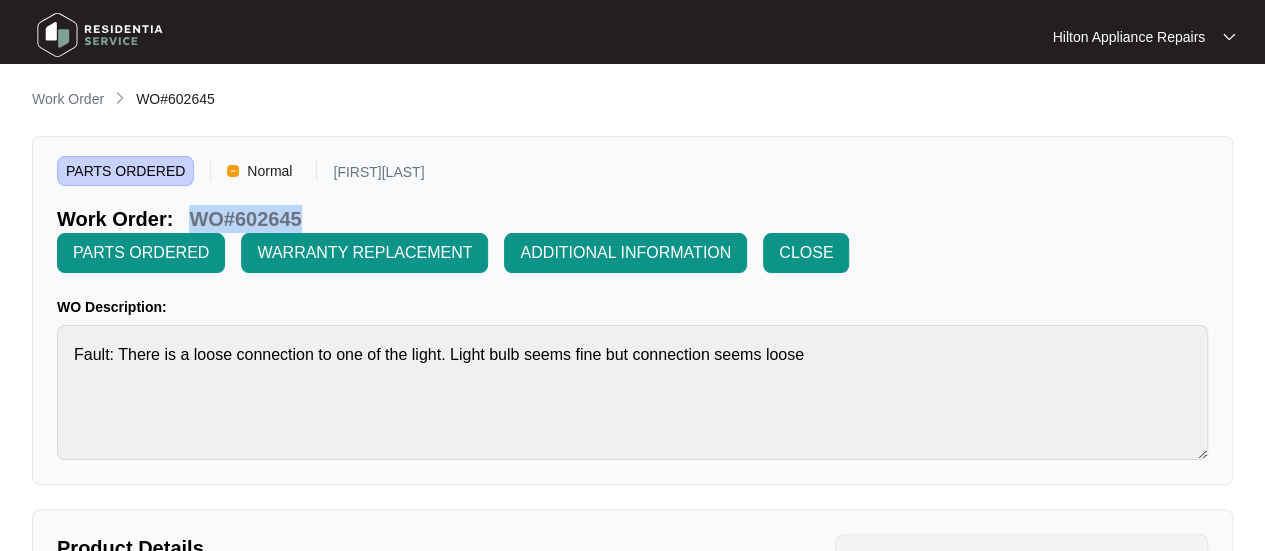 drag, startPoint x: 315, startPoint y: 214, endPoint x: 190, endPoint y: 217, distance: 125.035995 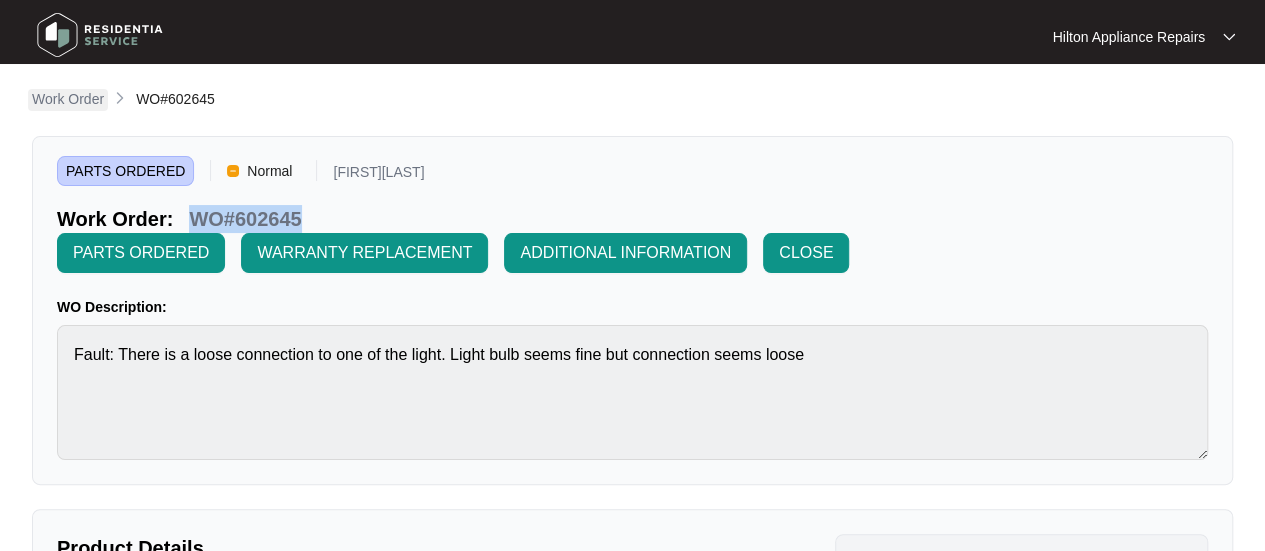 click on "Work Order" at bounding box center (68, 99) 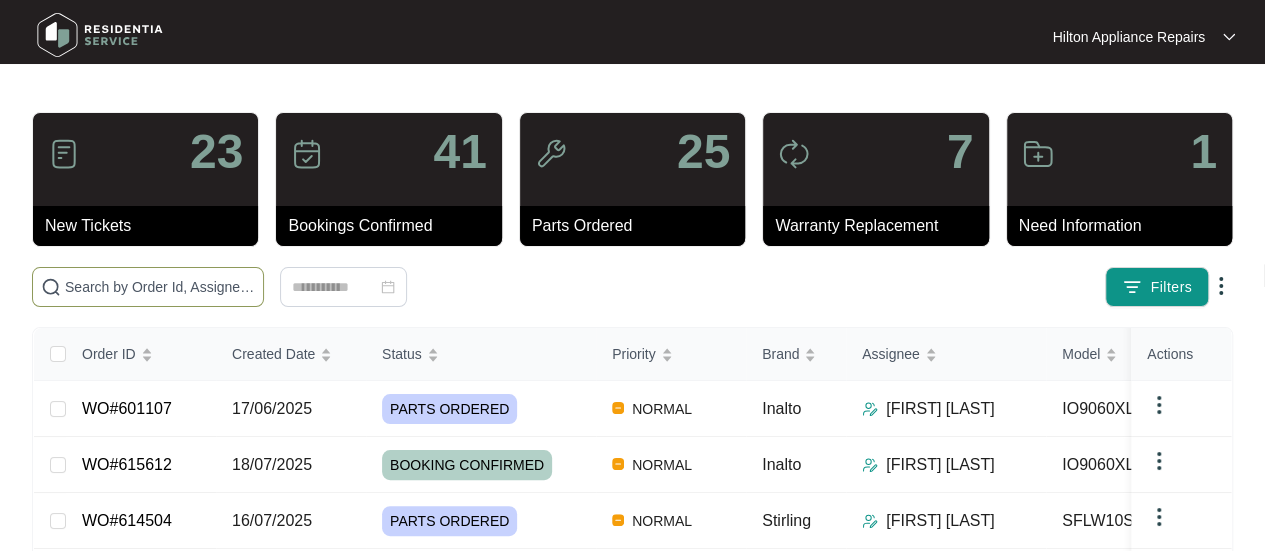 click at bounding box center [160, 287] 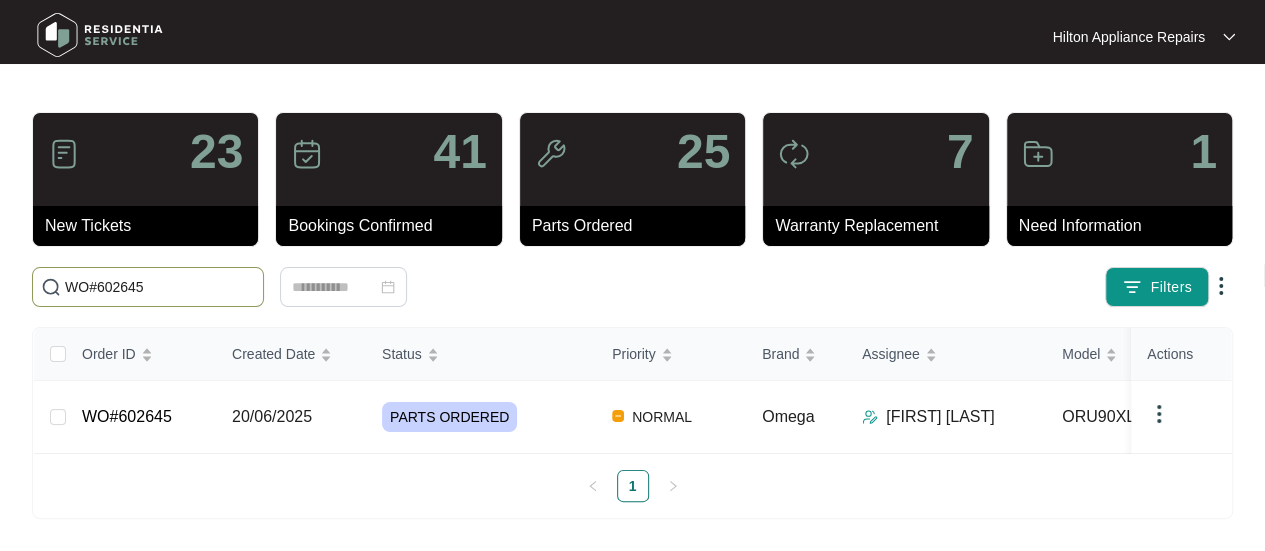 drag, startPoint x: 161, startPoint y: 281, endPoint x: -3, endPoint y: 277, distance: 164.04877 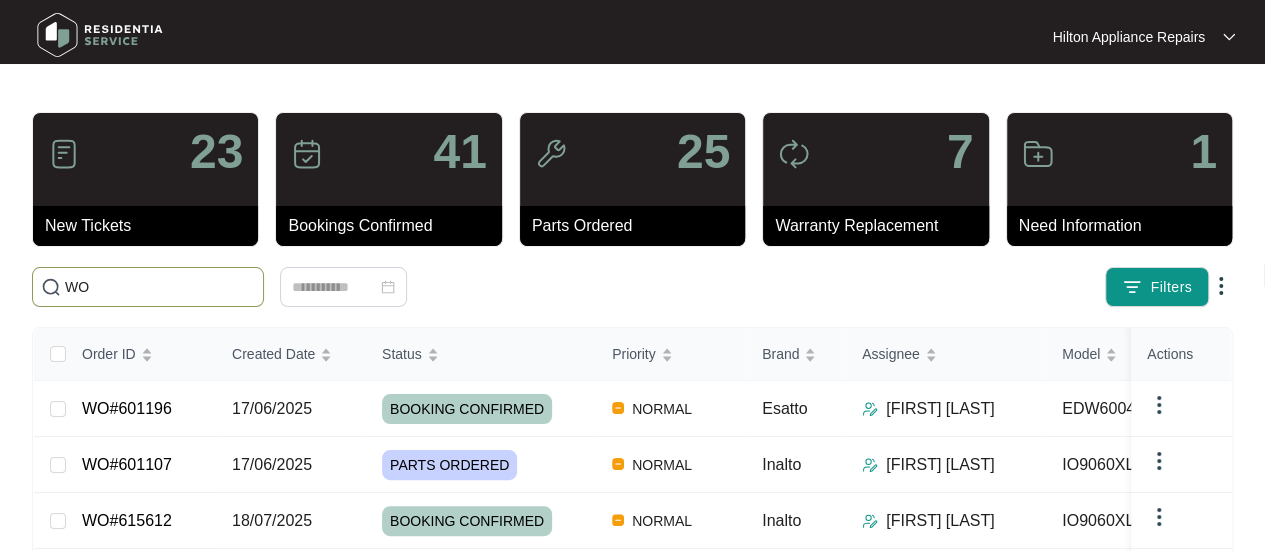 paste on "615744" 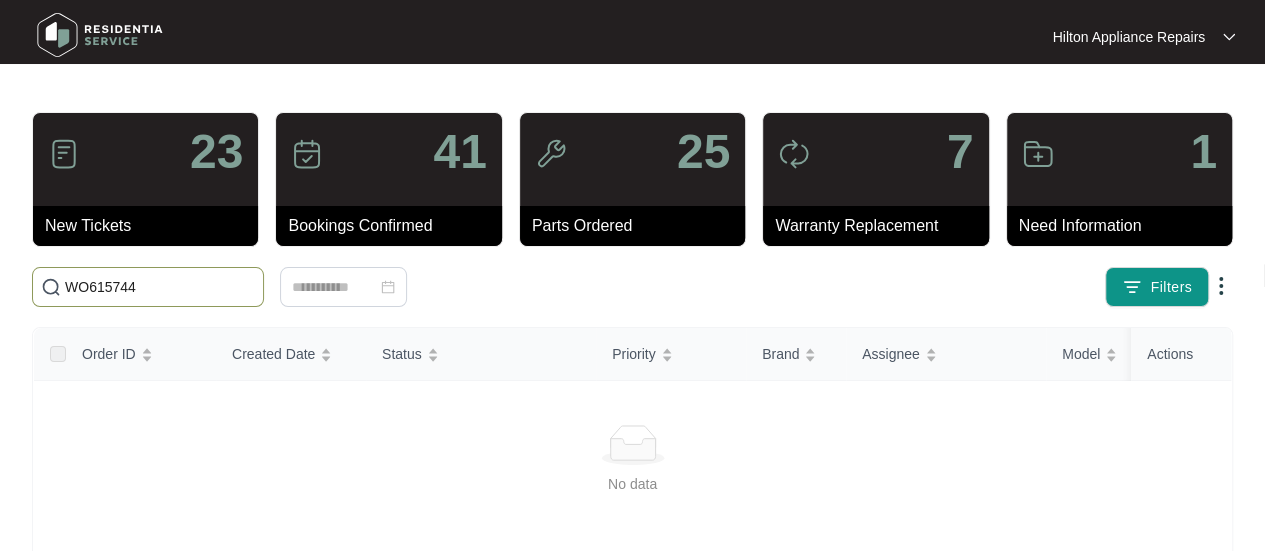 click on "WO615744" at bounding box center [160, 287] 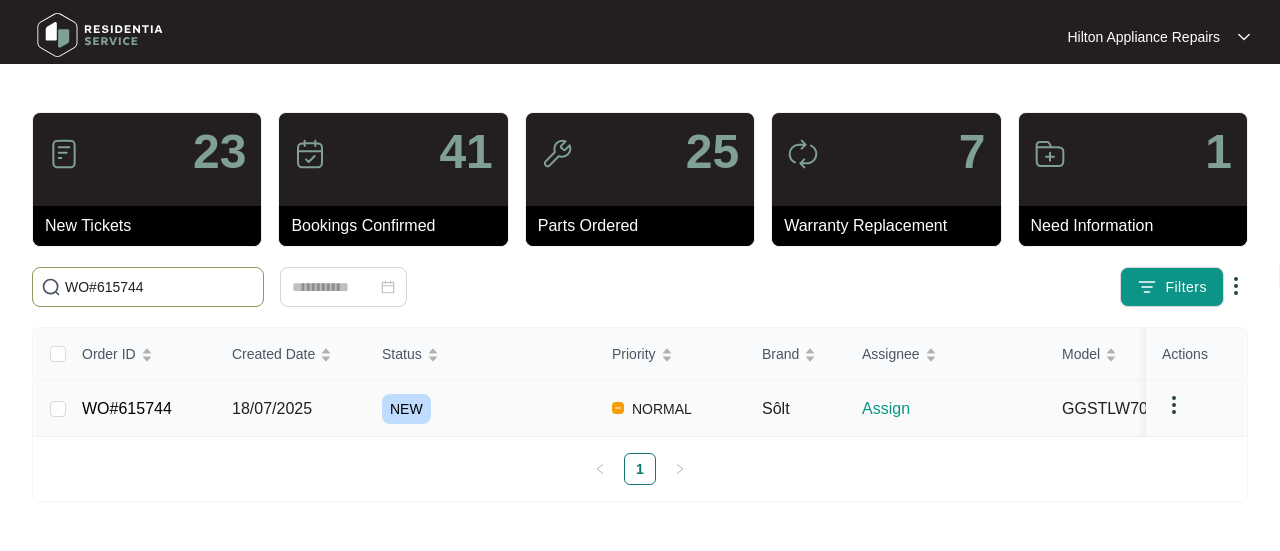 type on "WO#615744" 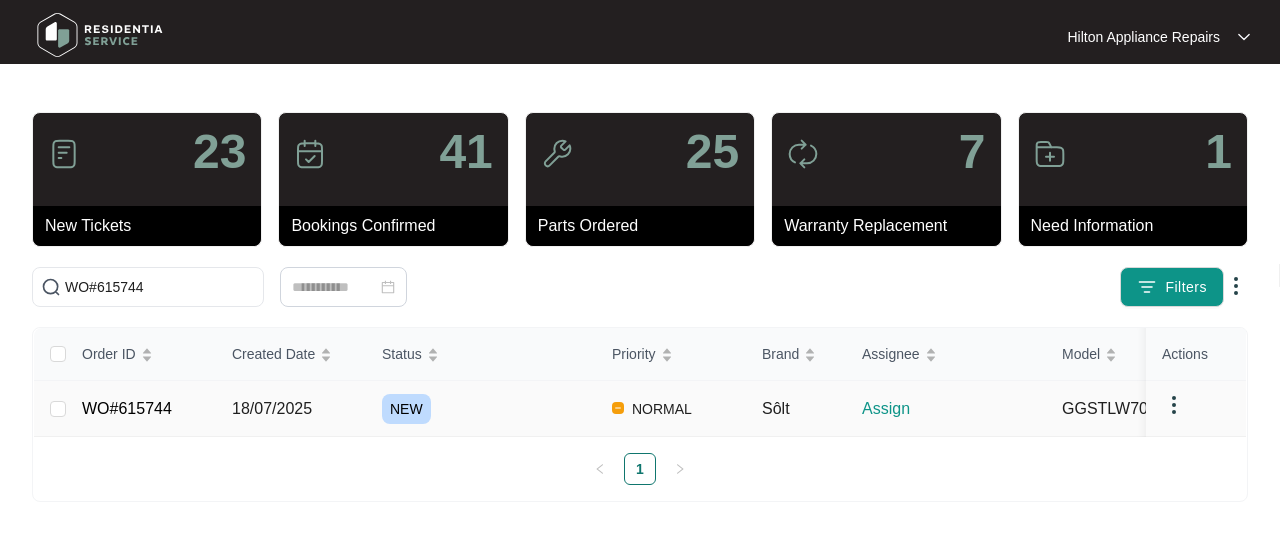 click on "18/07/2025" at bounding box center (272, 408) 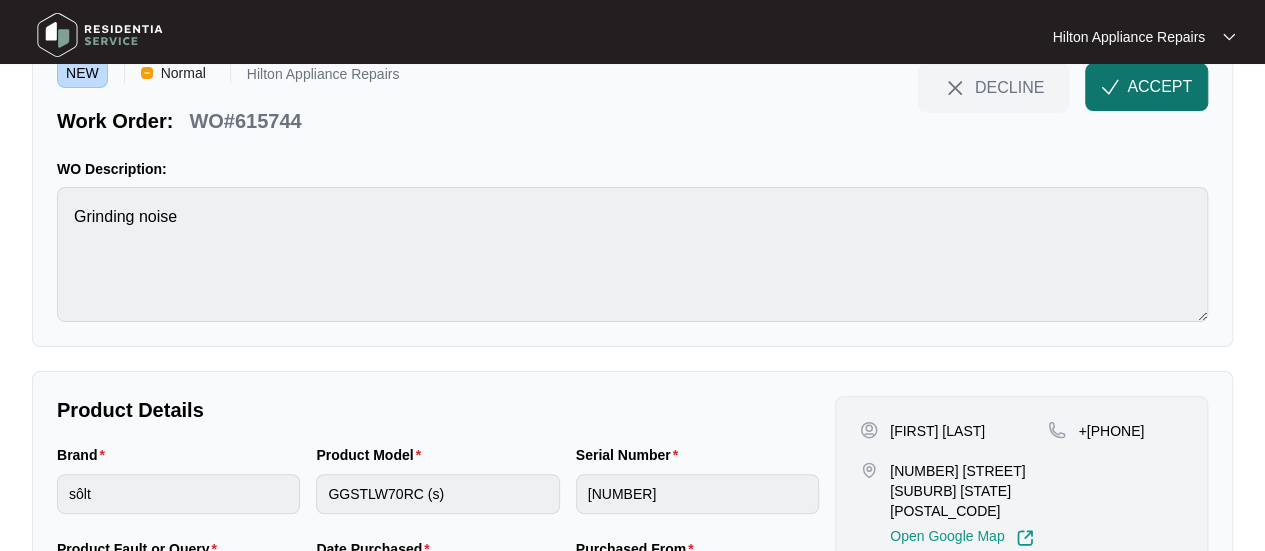 scroll, scrollTop: 0, scrollLeft: 0, axis: both 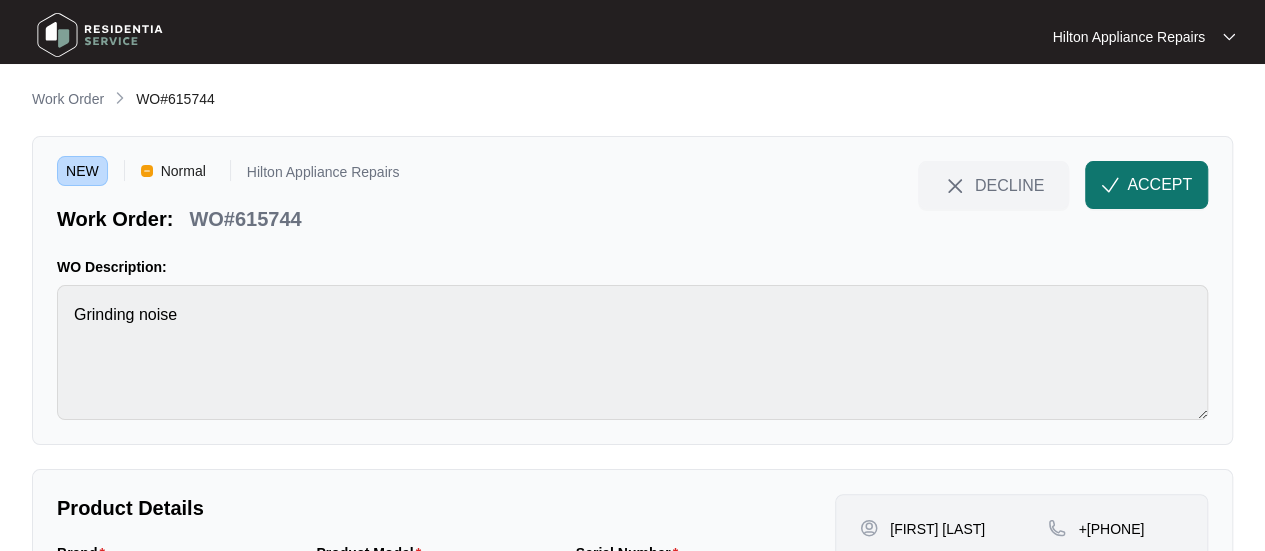 click on "ACCEPT" at bounding box center [1146, 185] 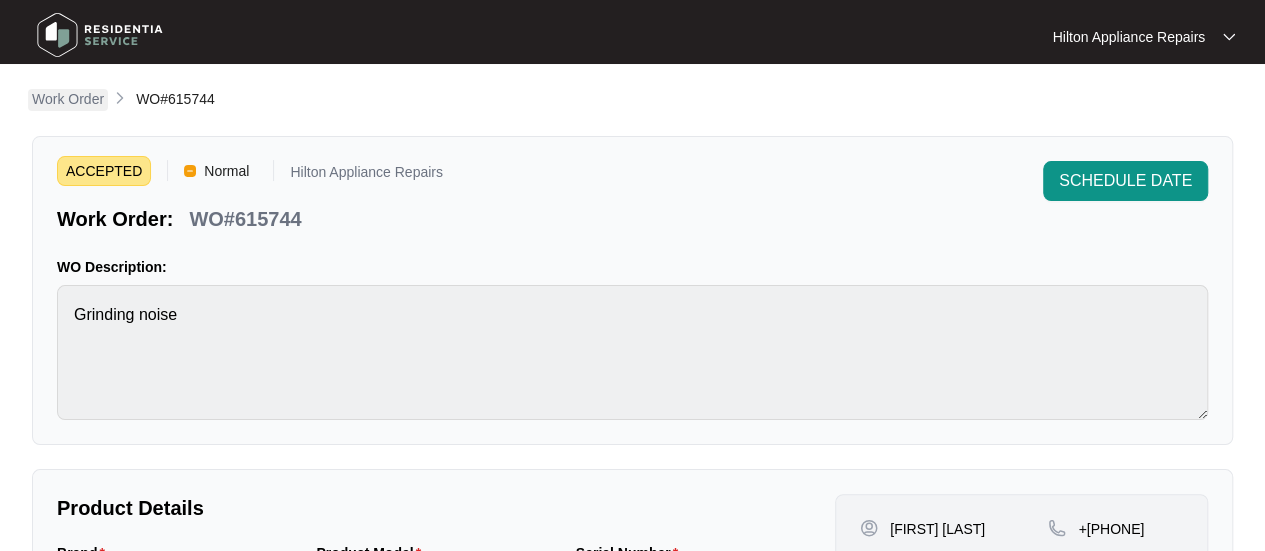 click on "Work Order" at bounding box center (68, 99) 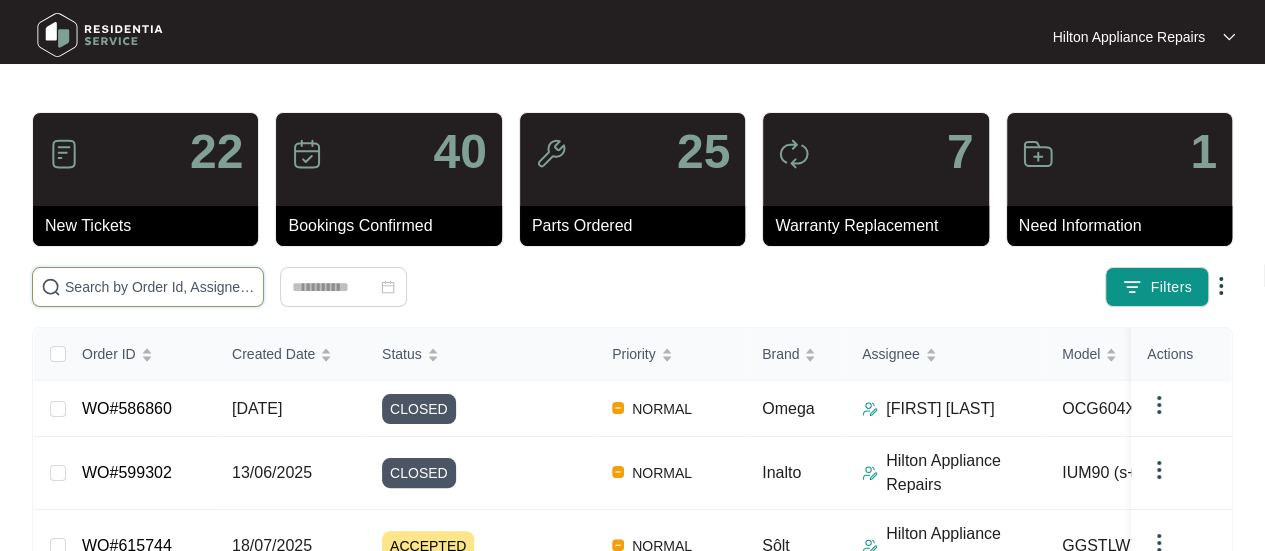 click at bounding box center [160, 287] 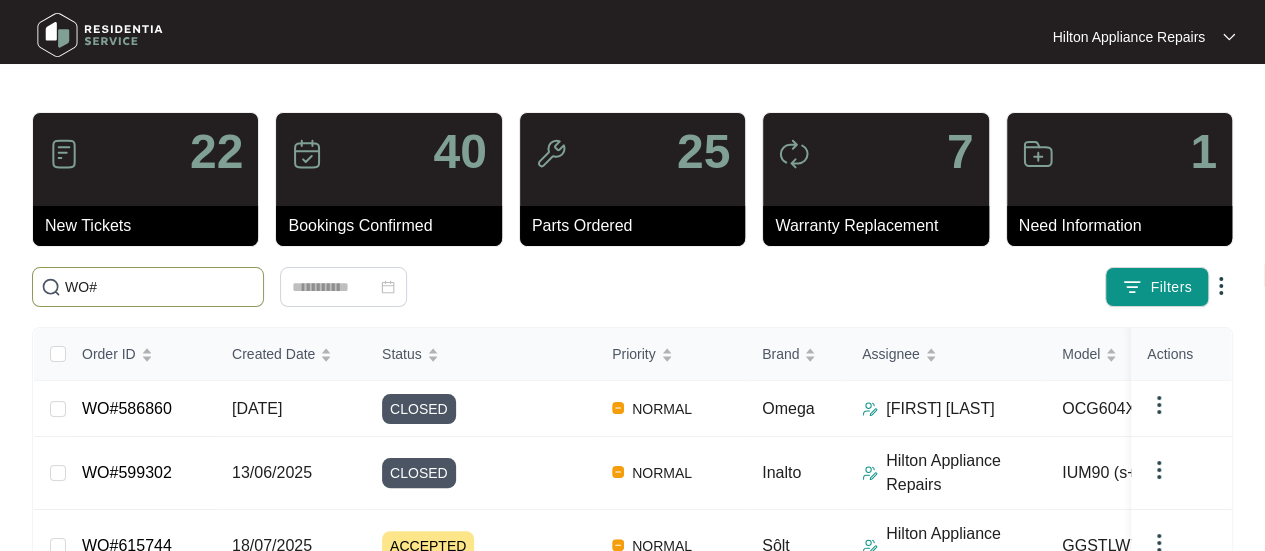 paste on "602645" 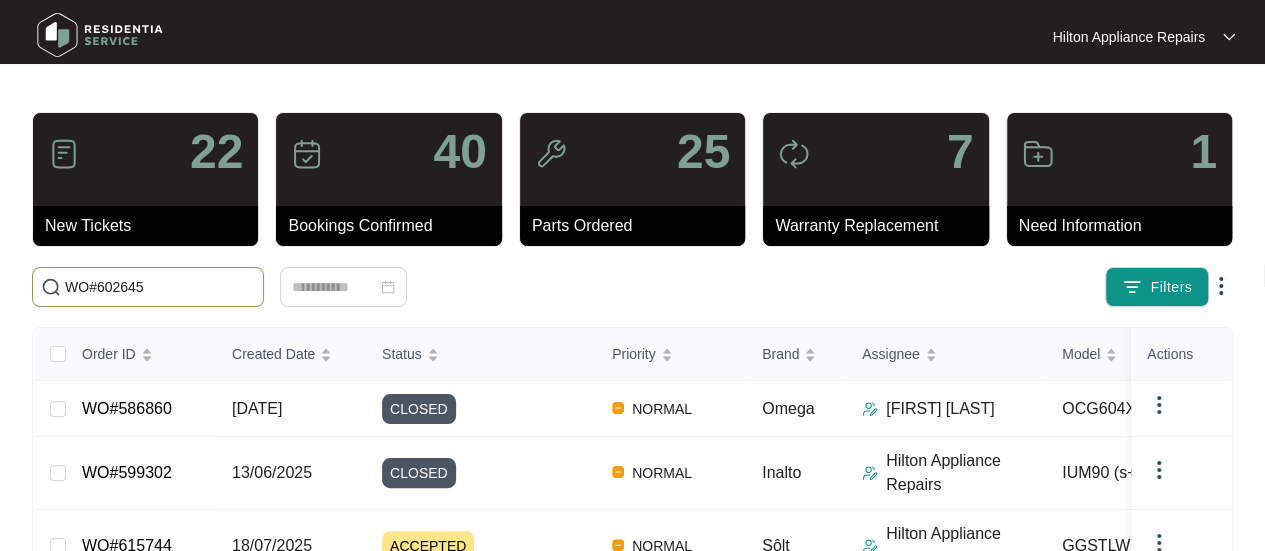 type on "WO#602645" 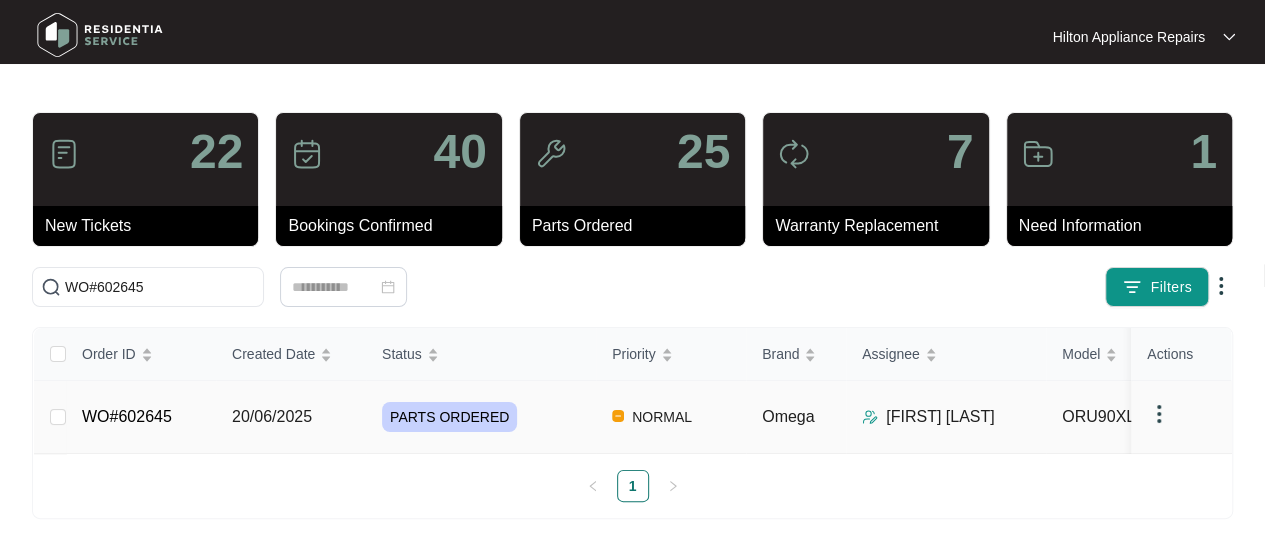 drag, startPoint x: 263, startPoint y: 414, endPoint x: 283, endPoint y: 410, distance: 20.396078 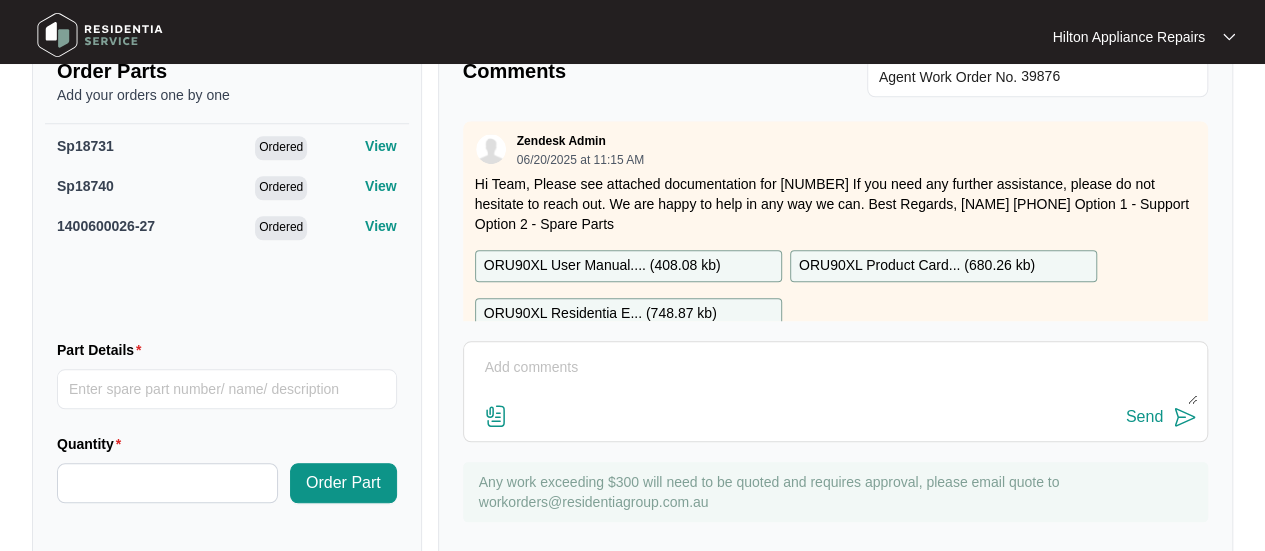 scroll, scrollTop: 810, scrollLeft: 0, axis: vertical 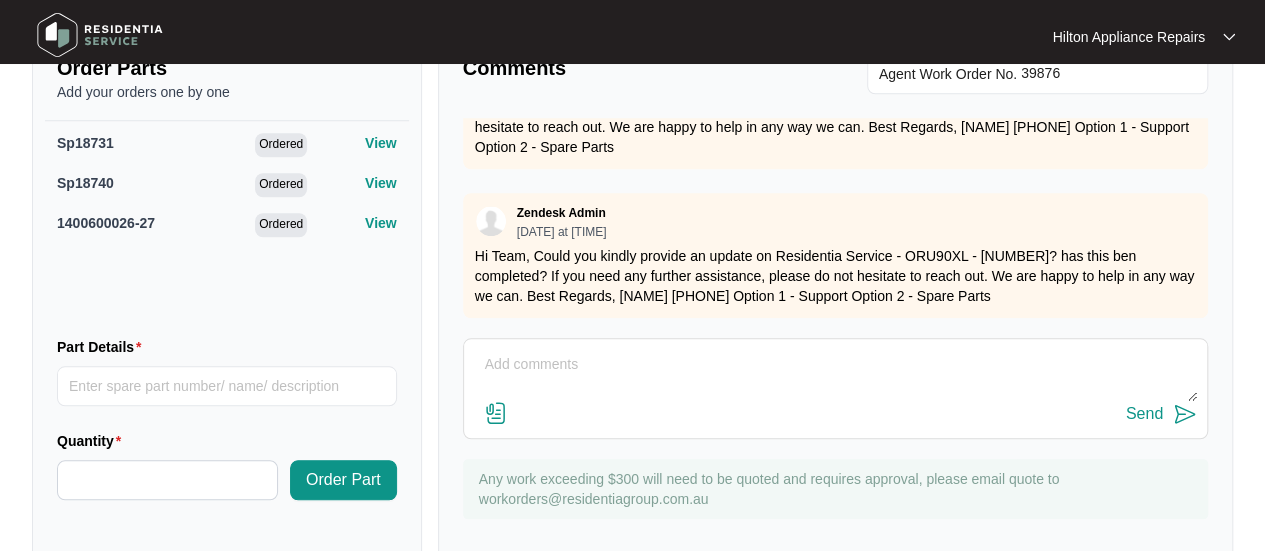 click at bounding box center (835, 375) 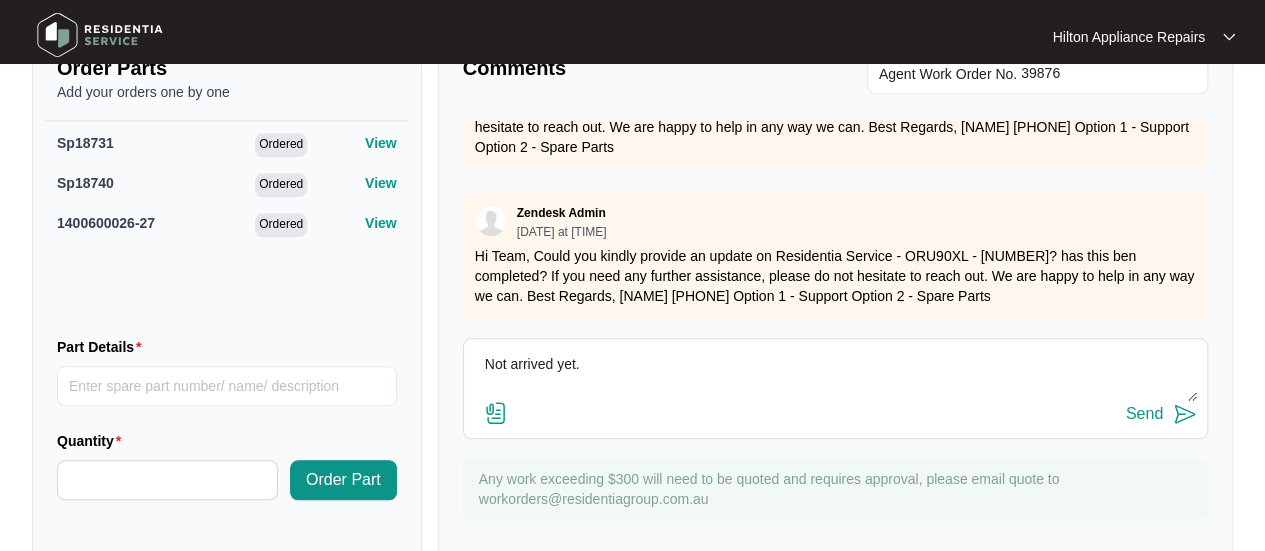 type on "Not arrived yet." 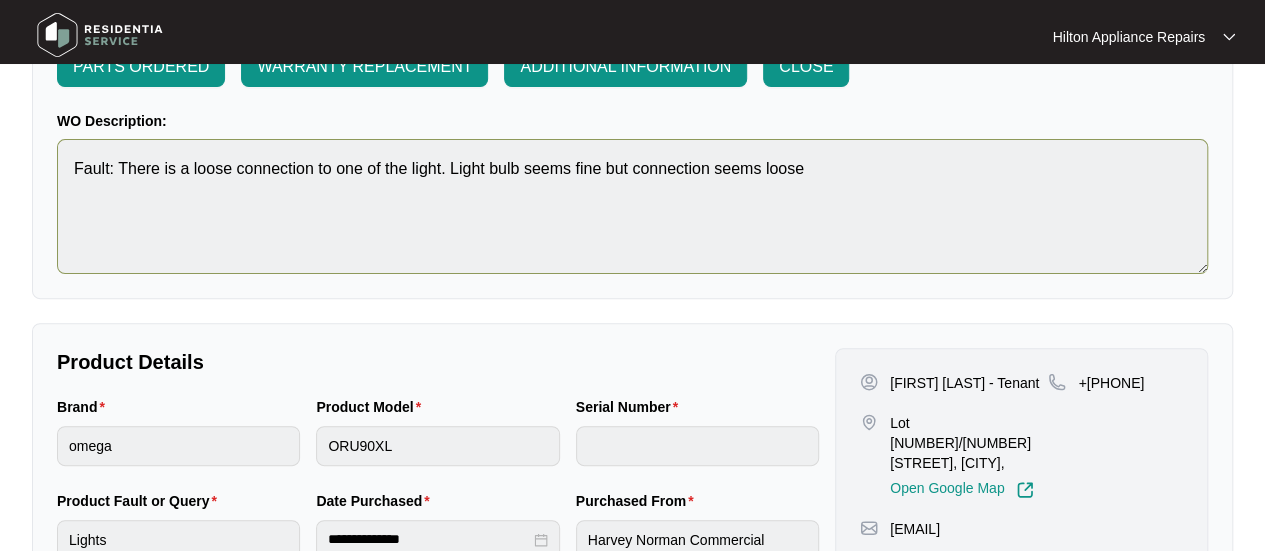 scroll, scrollTop: 0, scrollLeft: 0, axis: both 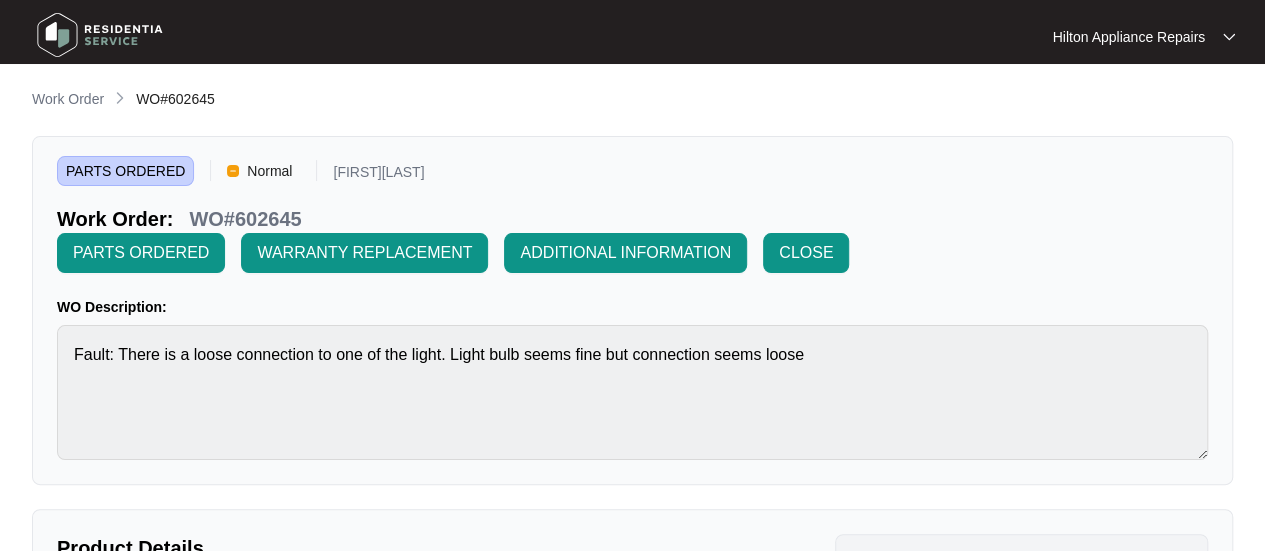 drag, startPoint x: 56, startPoint y: 93, endPoint x: 71, endPoint y: 107, distance: 20.518284 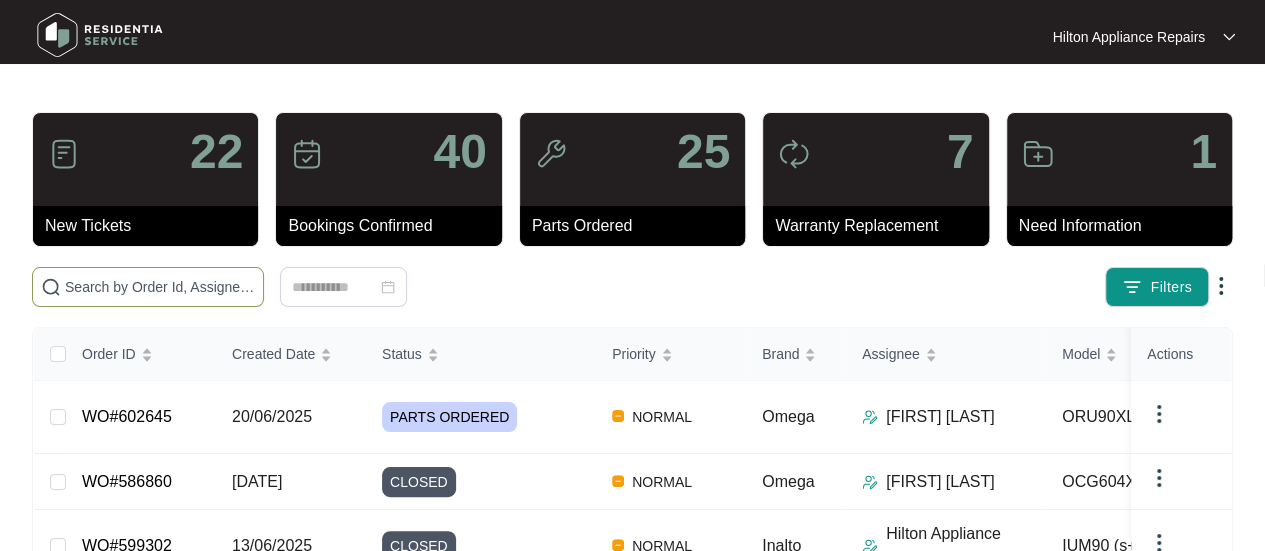 click at bounding box center (160, 287) 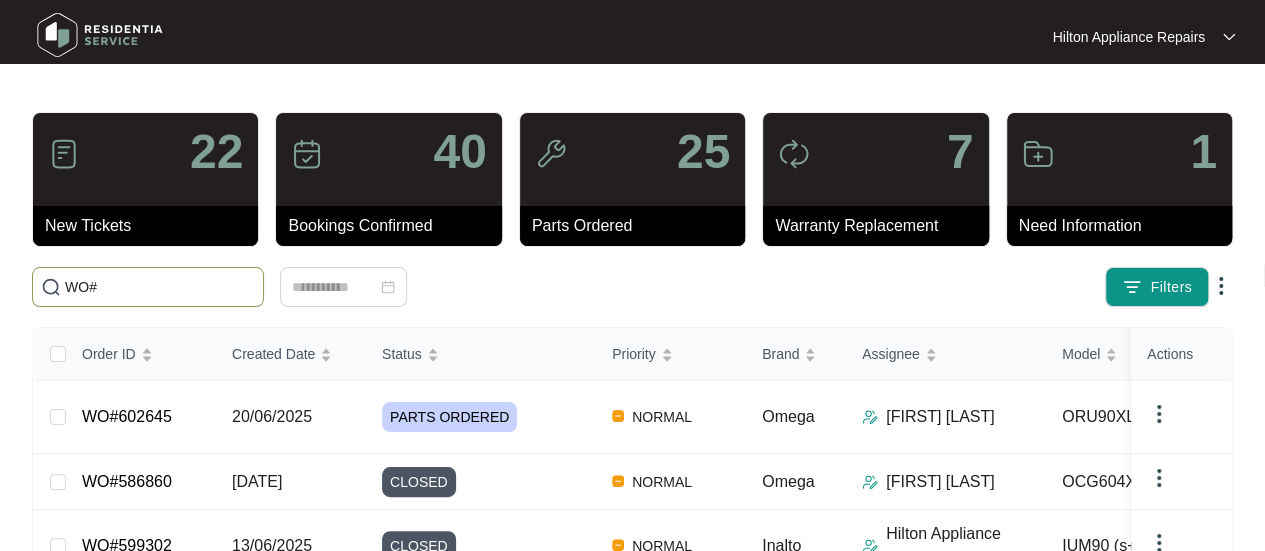 paste on "615744" 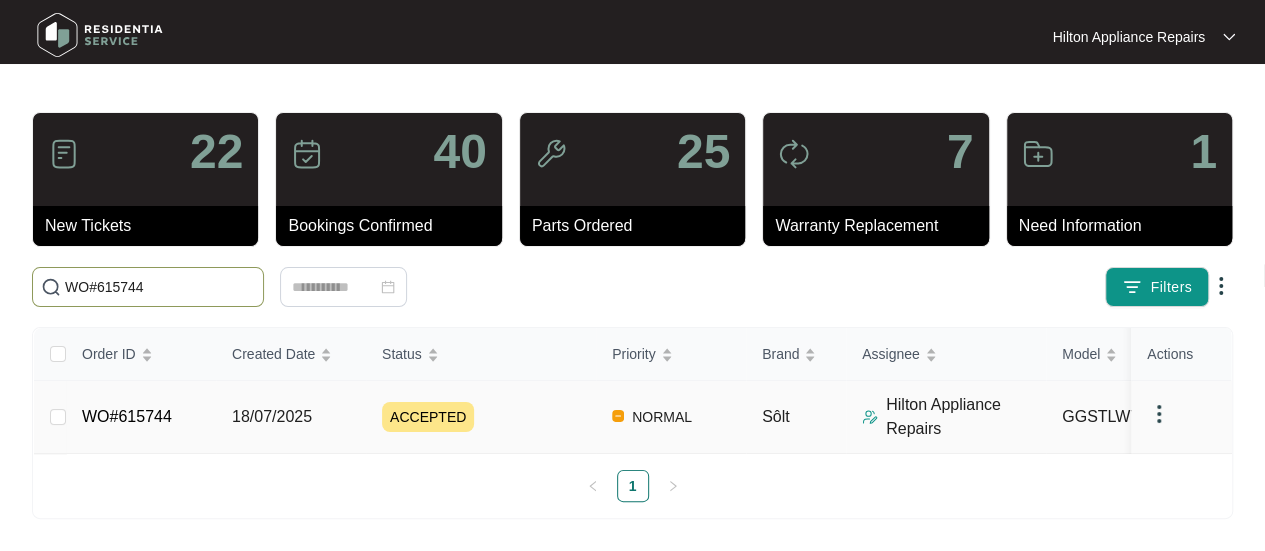type on "WO#615744" 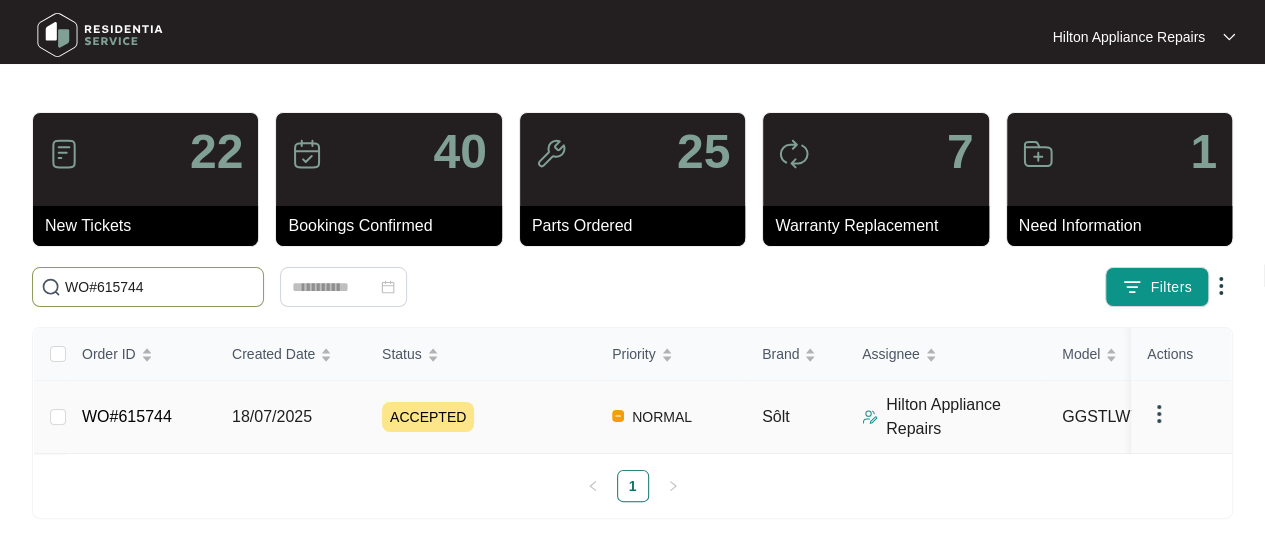 drag, startPoint x: 253, startPoint y: 414, endPoint x: 297, endPoint y: 404, distance: 45.122055 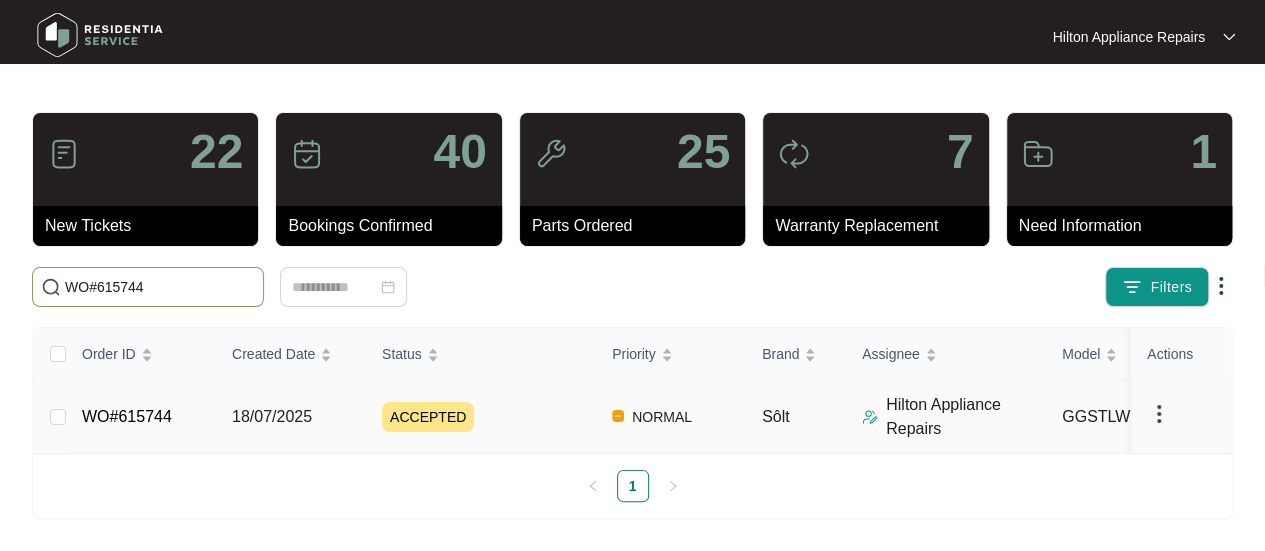 click on "18/07/2025" at bounding box center [272, 416] 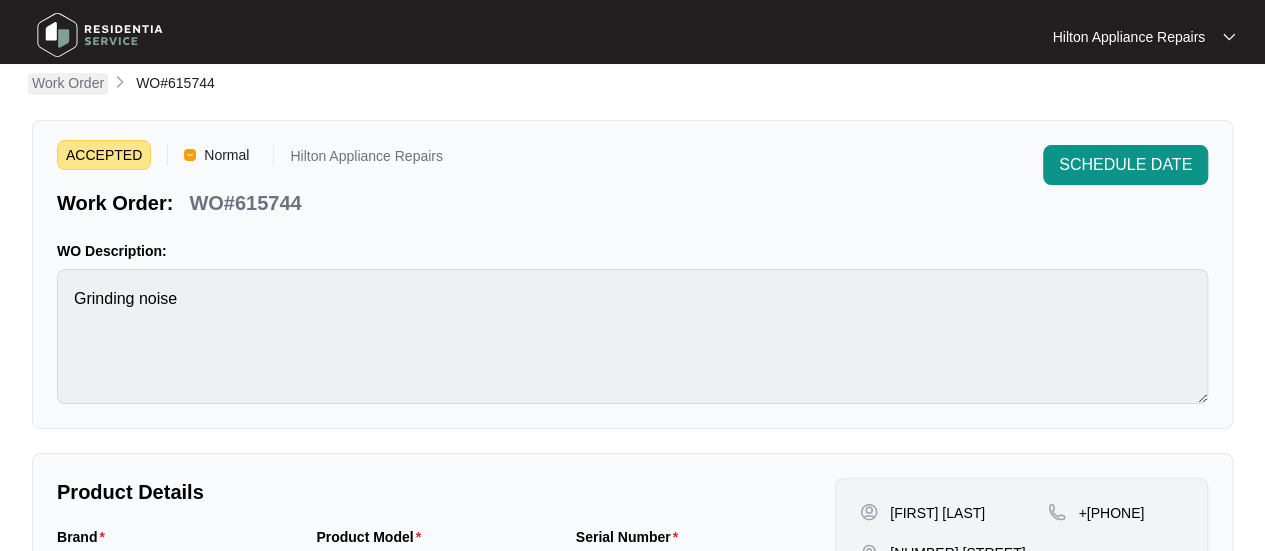 scroll, scrollTop: 0, scrollLeft: 0, axis: both 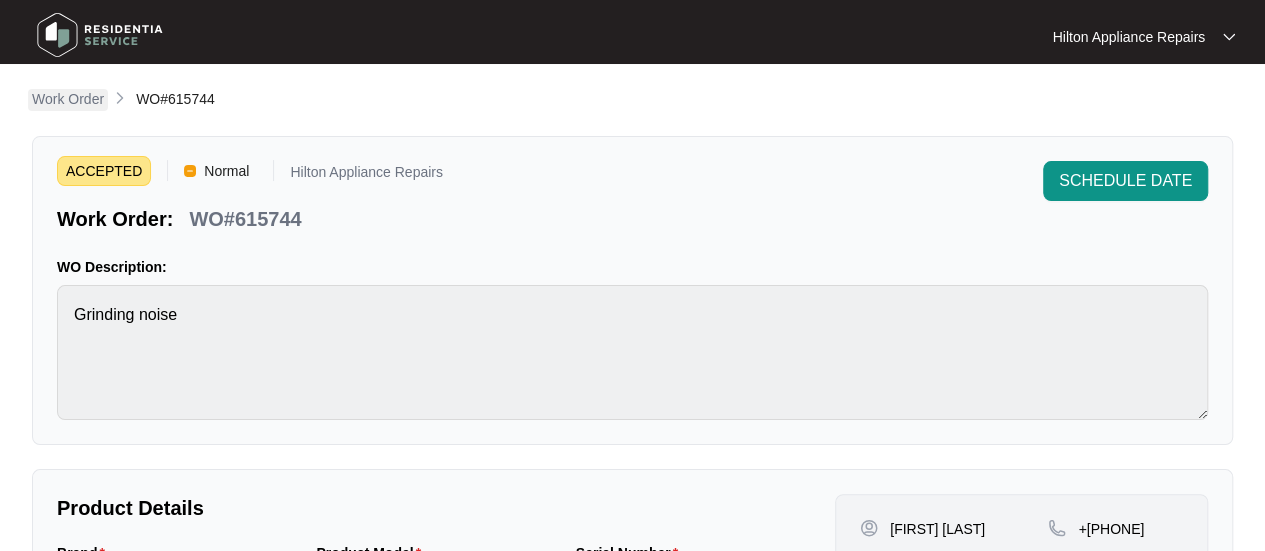 click on "Work Order" at bounding box center (68, 99) 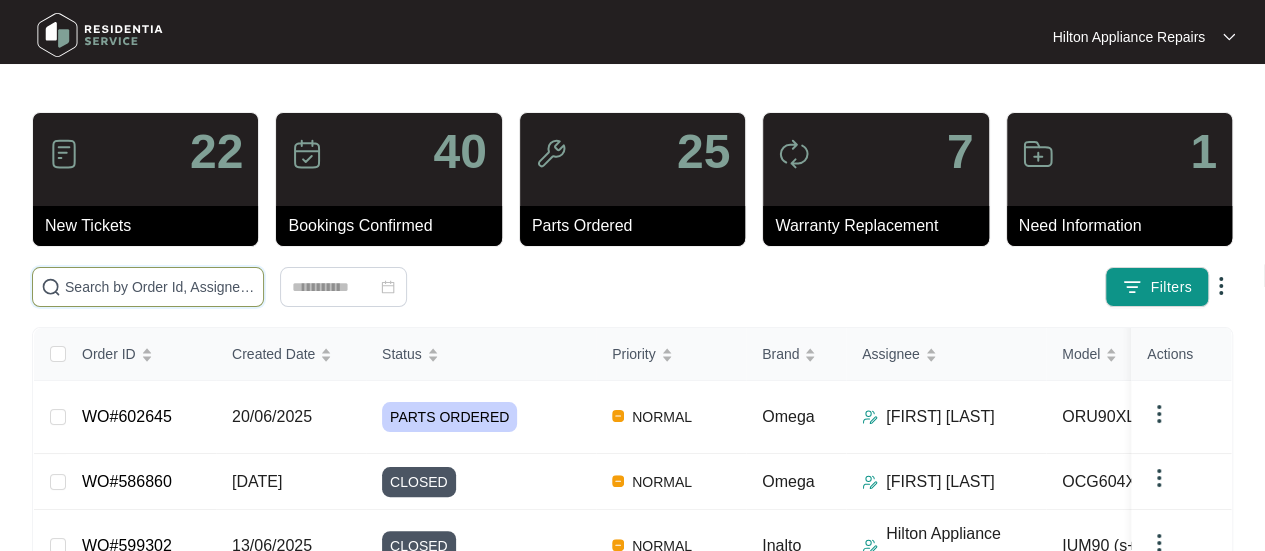 click at bounding box center (160, 287) 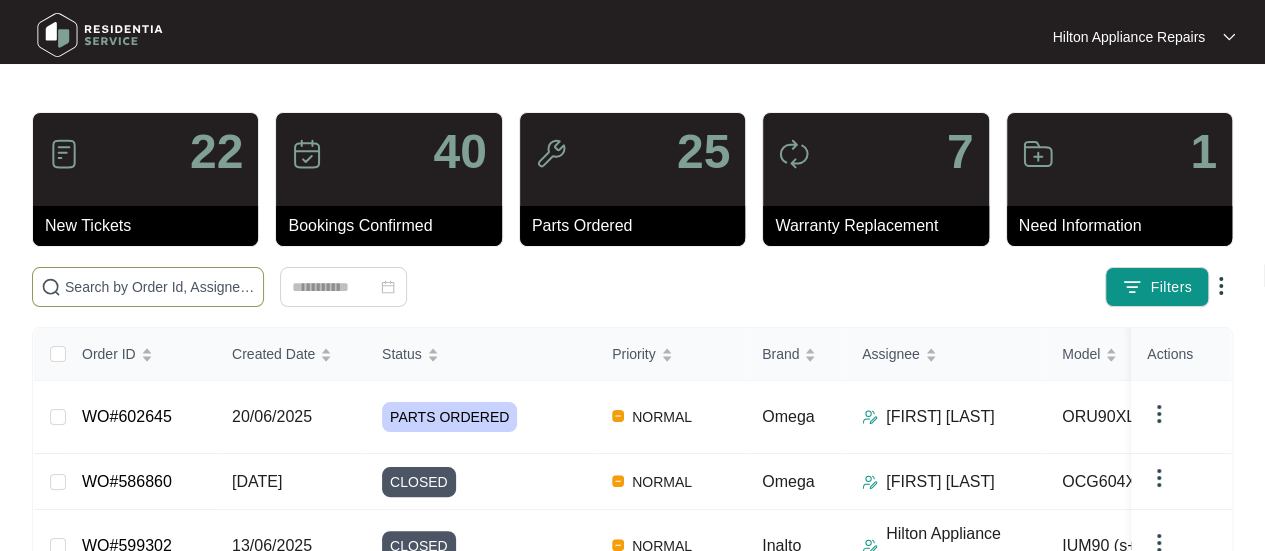 paste on "615744" 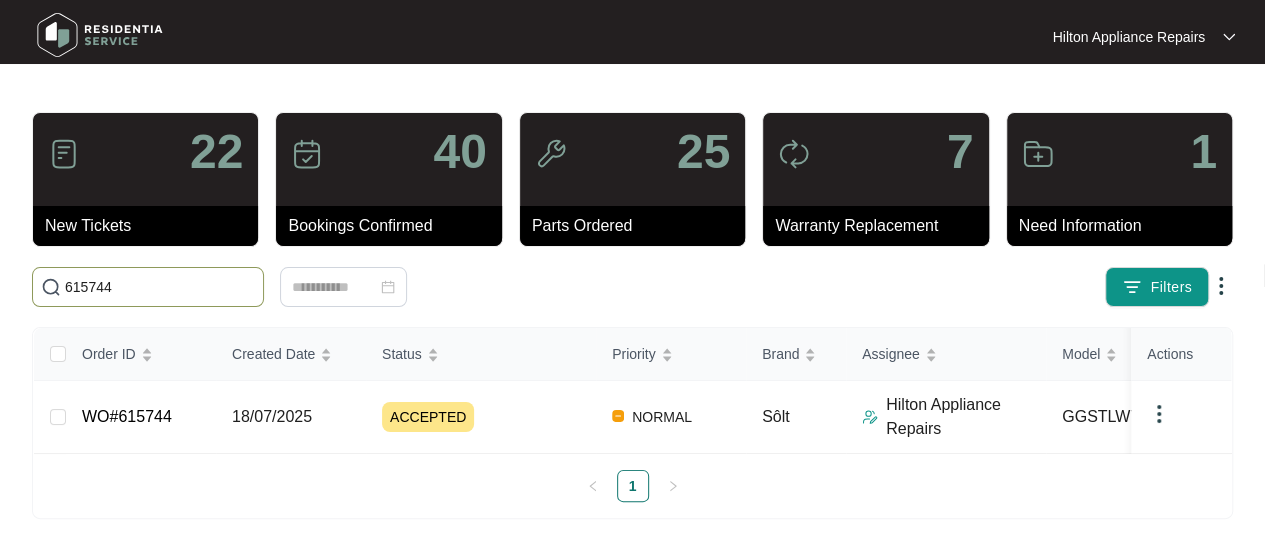 drag, startPoint x: 150, startPoint y: 287, endPoint x: 56, endPoint y: 282, distance: 94.13288 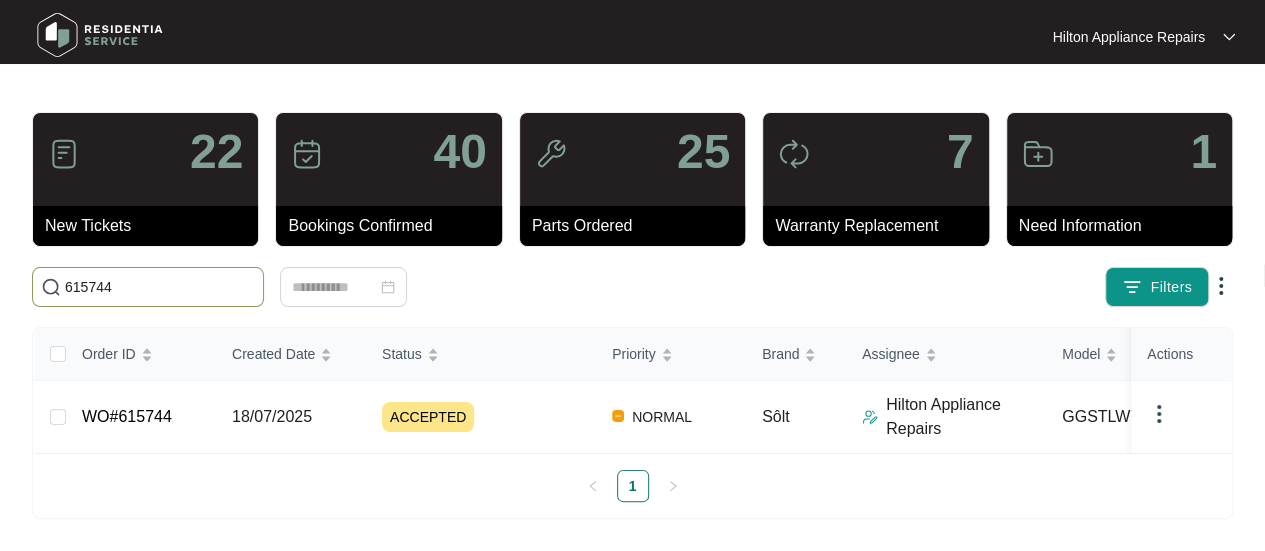 click on "615744" at bounding box center [148, 287] 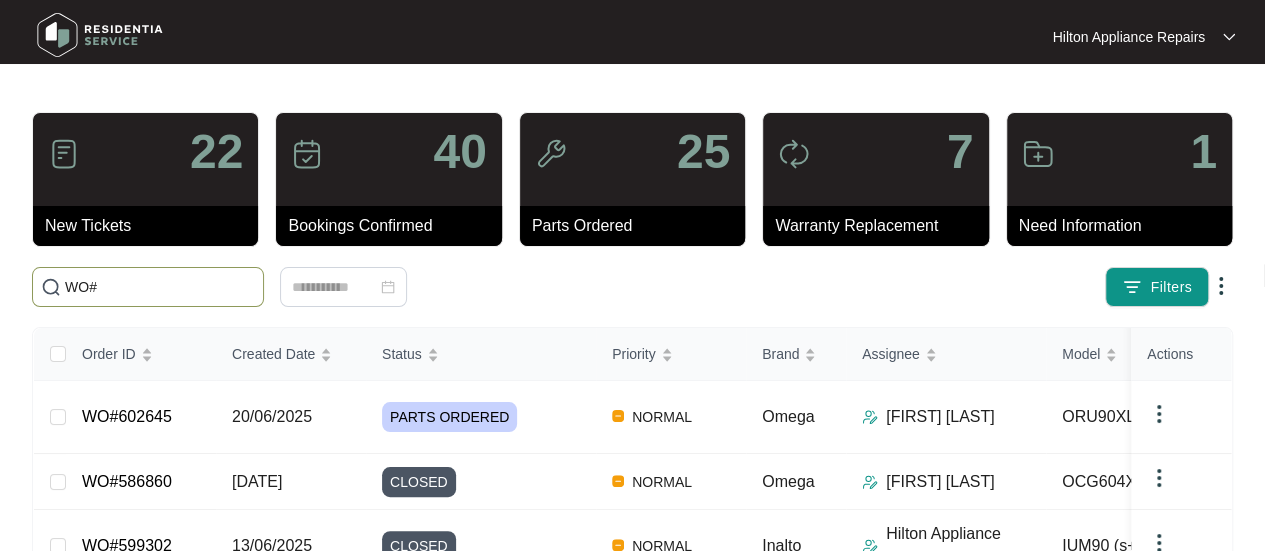 paste on "615744" 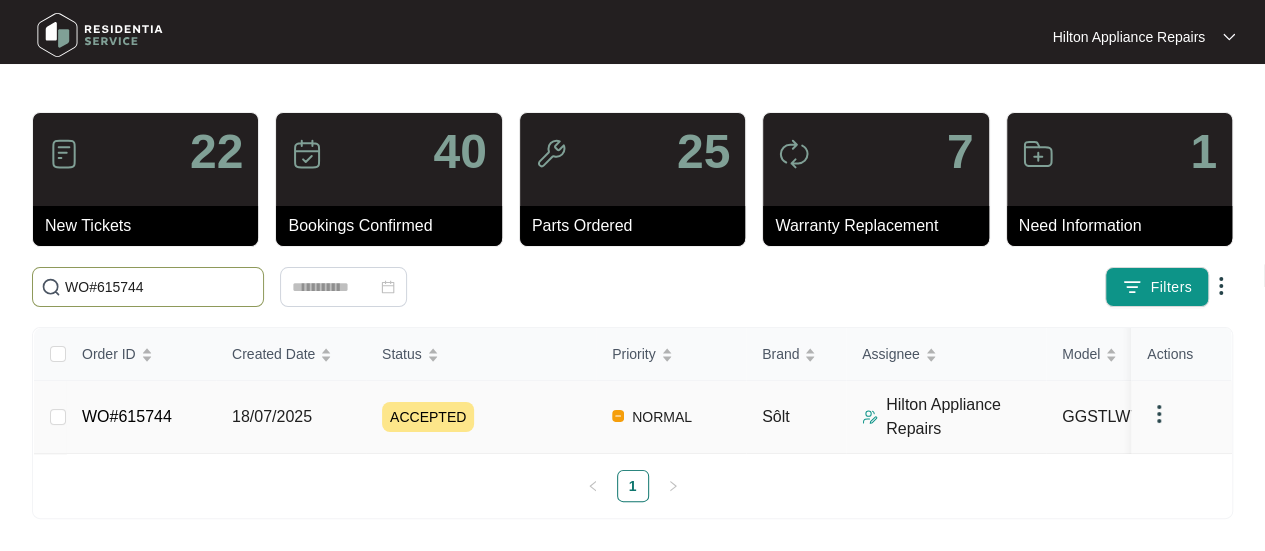 type on "WO#615744" 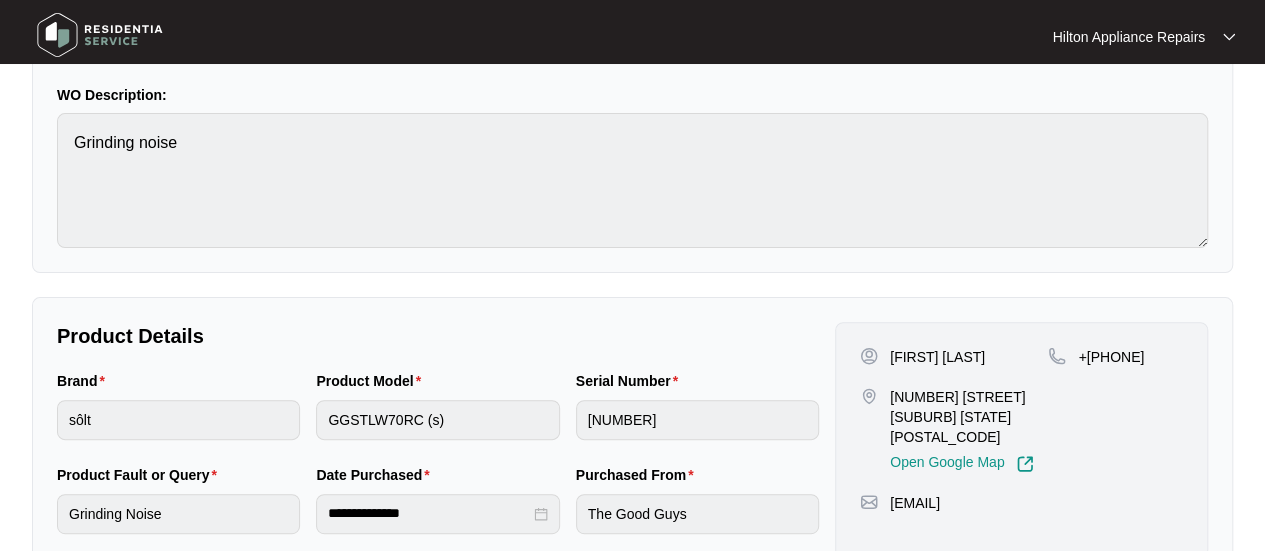 scroll, scrollTop: 200, scrollLeft: 0, axis: vertical 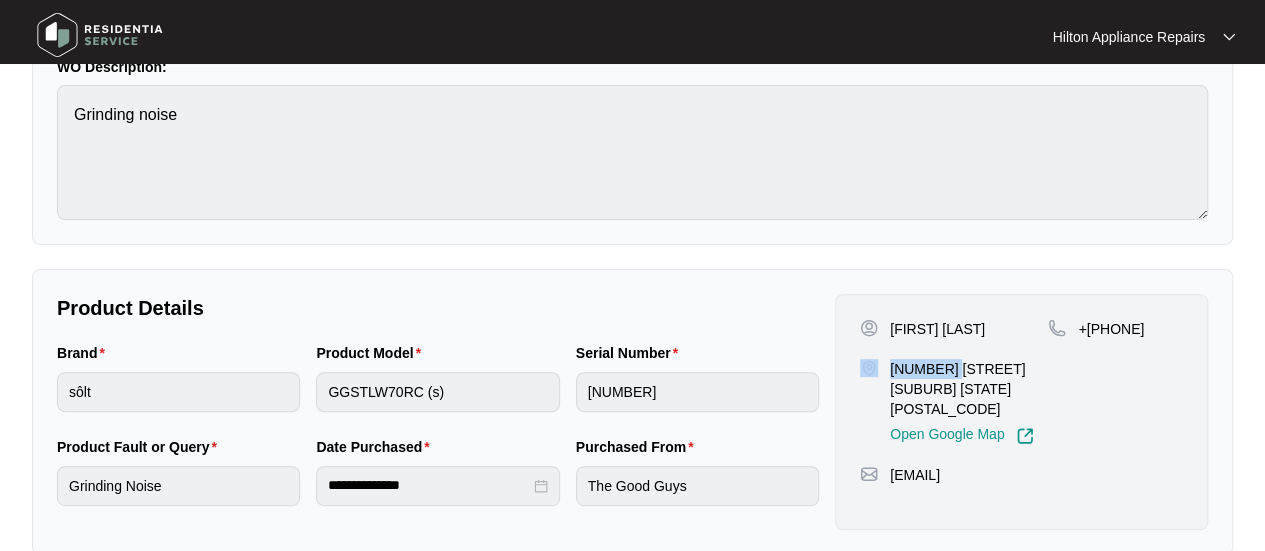 drag, startPoint x: 956, startPoint y: 365, endPoint x: 880, endPoint y: 360, distance: 76.1643 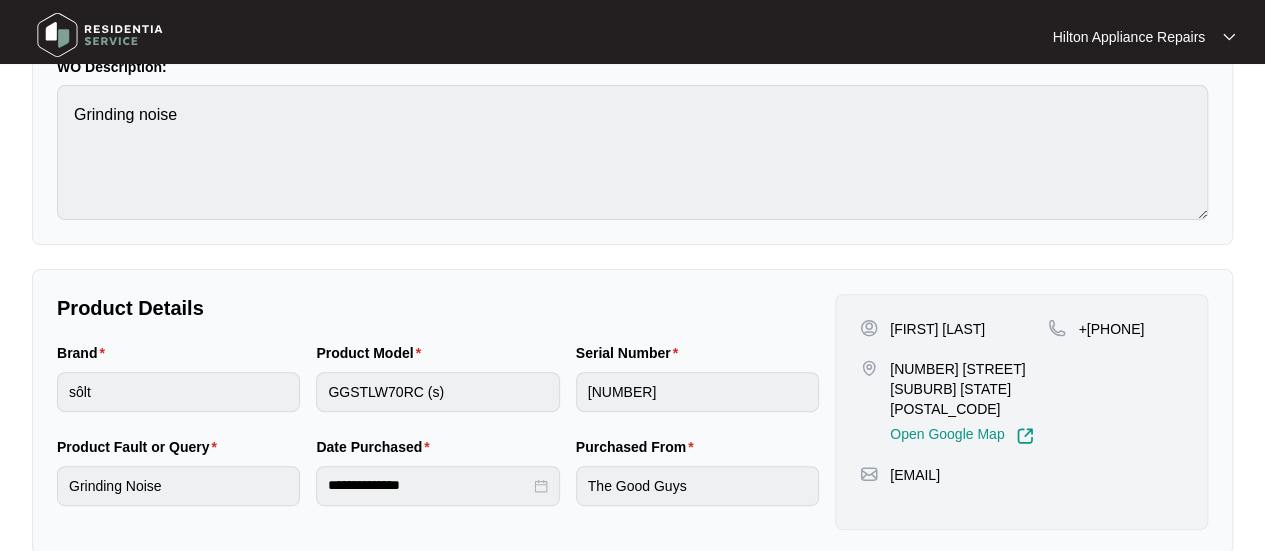 click on "[NUMBER] [STREET] [SUBURB] [STATE] [POSTAL_CODE]" at bounding box center [969, 389] 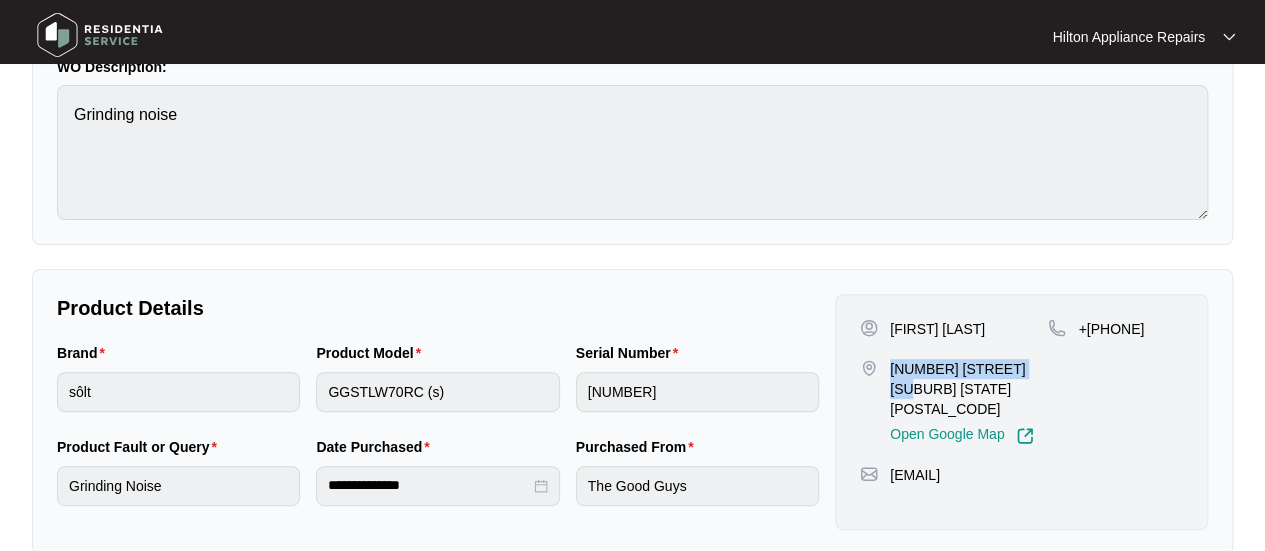 drag, startPoint x: 1034, startPoint y: 365, endPoint x: 890, endPoint y: 365, distance: 144 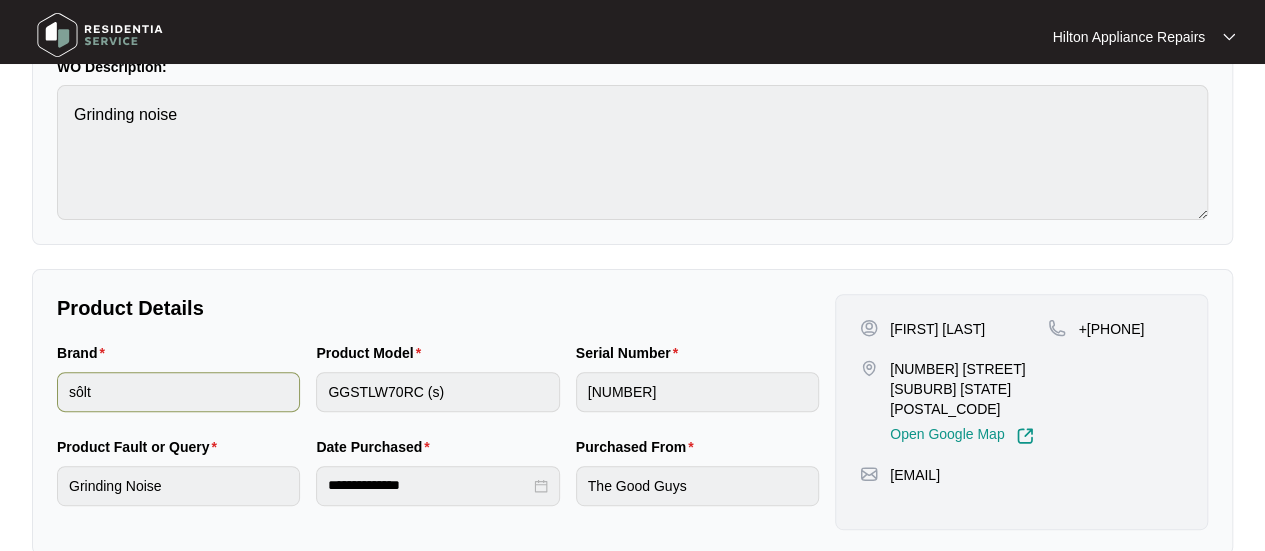 click on "Brand sôlt Product Model GGSTLW70RC (s) Serial Number [NUMBER]" at bounding box center [438, 389] 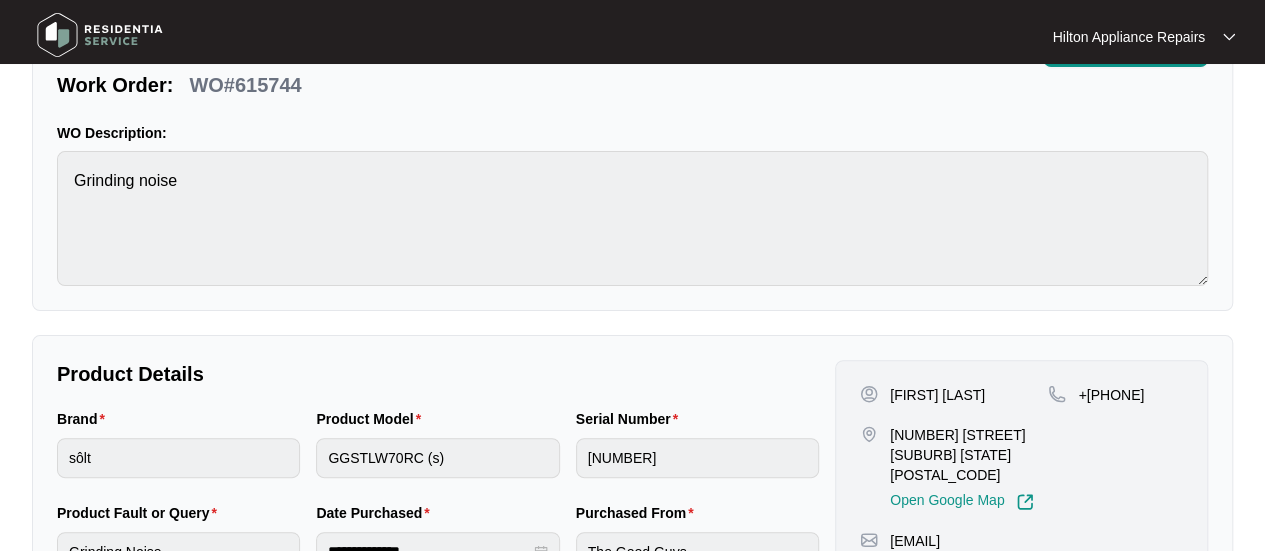 scroll, scrollTop: 300, scrollLeft: 0, axis: vertical 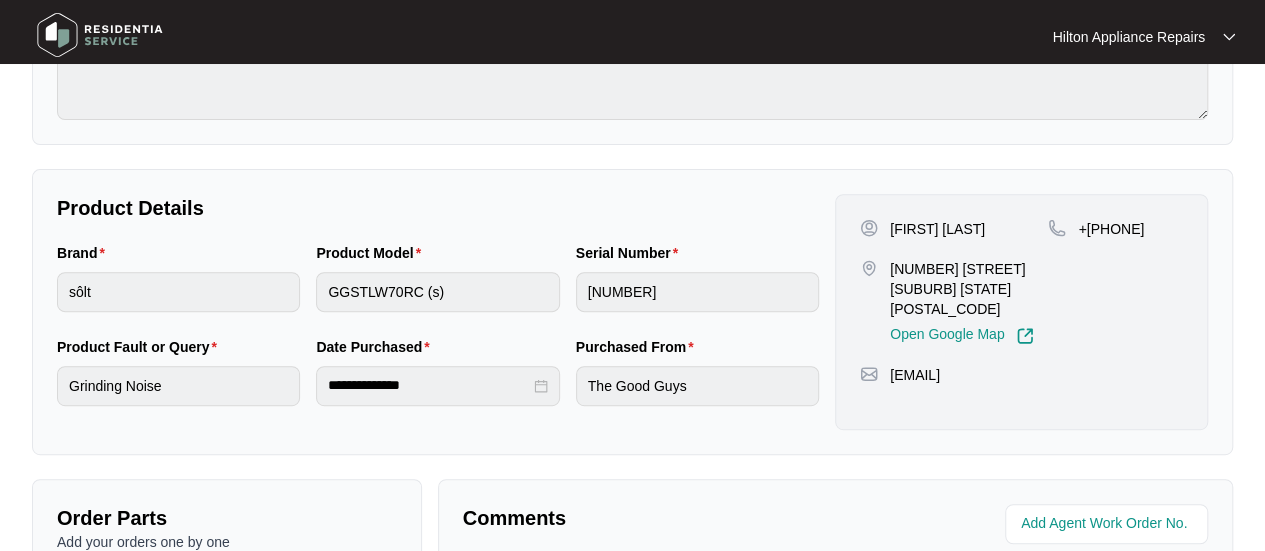 click on "Brand sôlt Product Model GGSTLW70RC (s) Serial Number [NUMBER]" at bounding box center [438, 289] 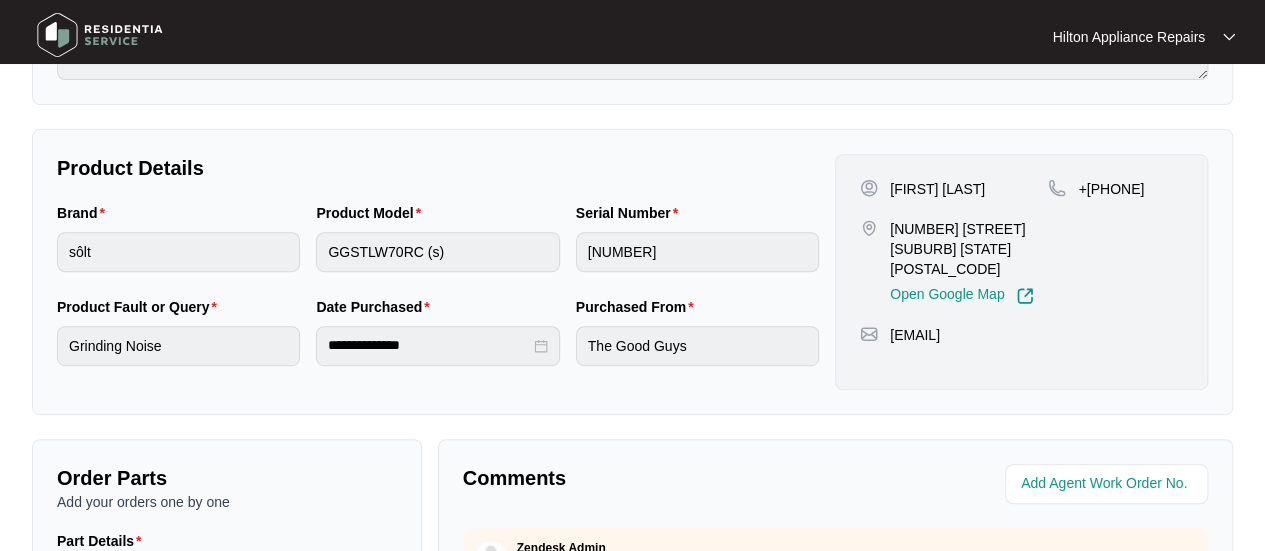 scroll, scrollTop: 100, scrollLeft: 0, axis: vertical 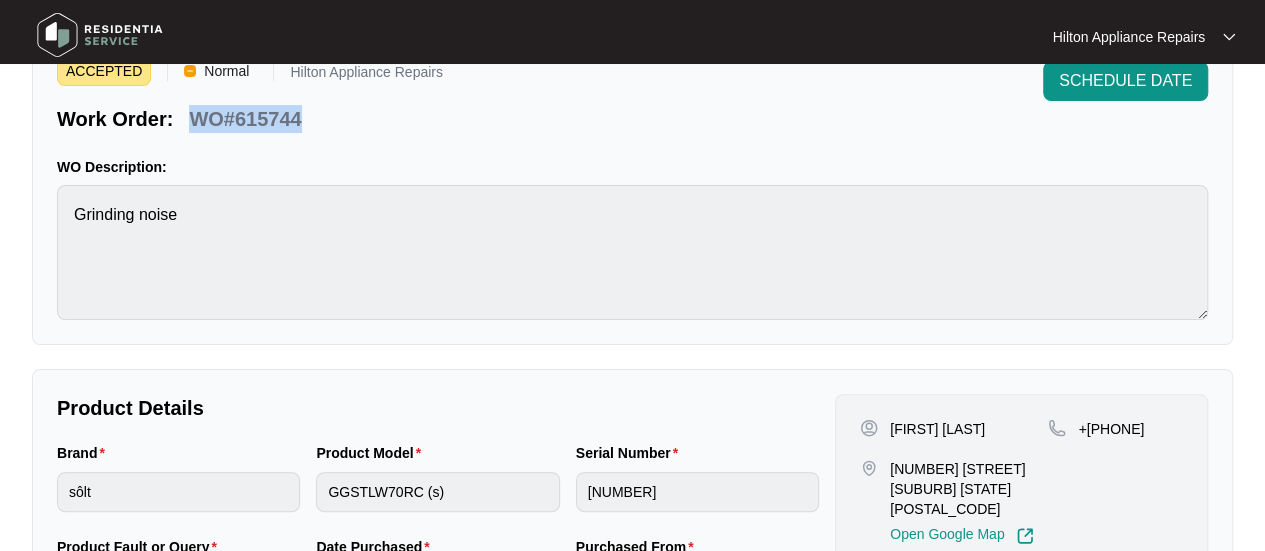 drag, startPoint x: 304, startPoint y: 117, endPoint x: 184, endPoint y: 115, distance: 120.01666 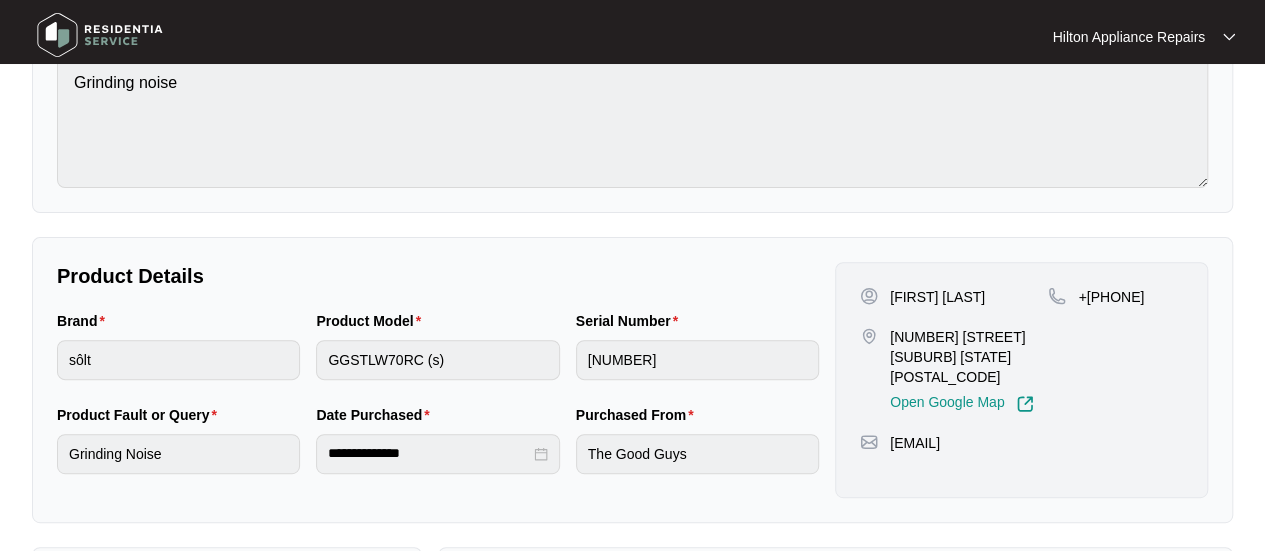 scroll, scrollTop: 400, scrollLeft: 0, axis: vertical 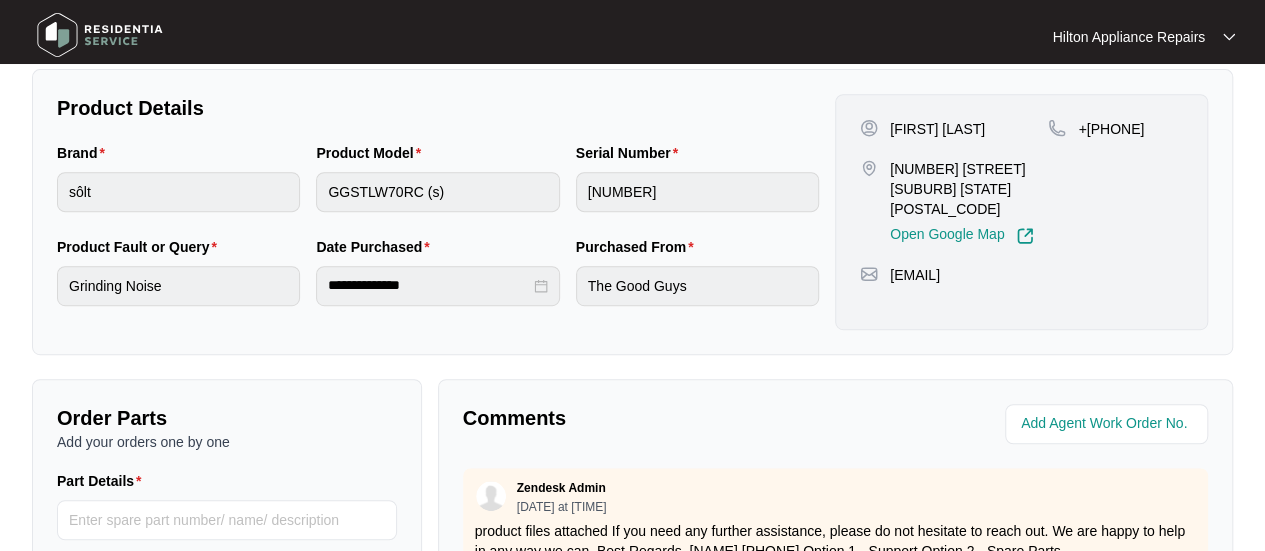 drag, startPoint x: 1173, startPoint y: 132, endPoint x: 1105, endPoint y: 132, distance: 68 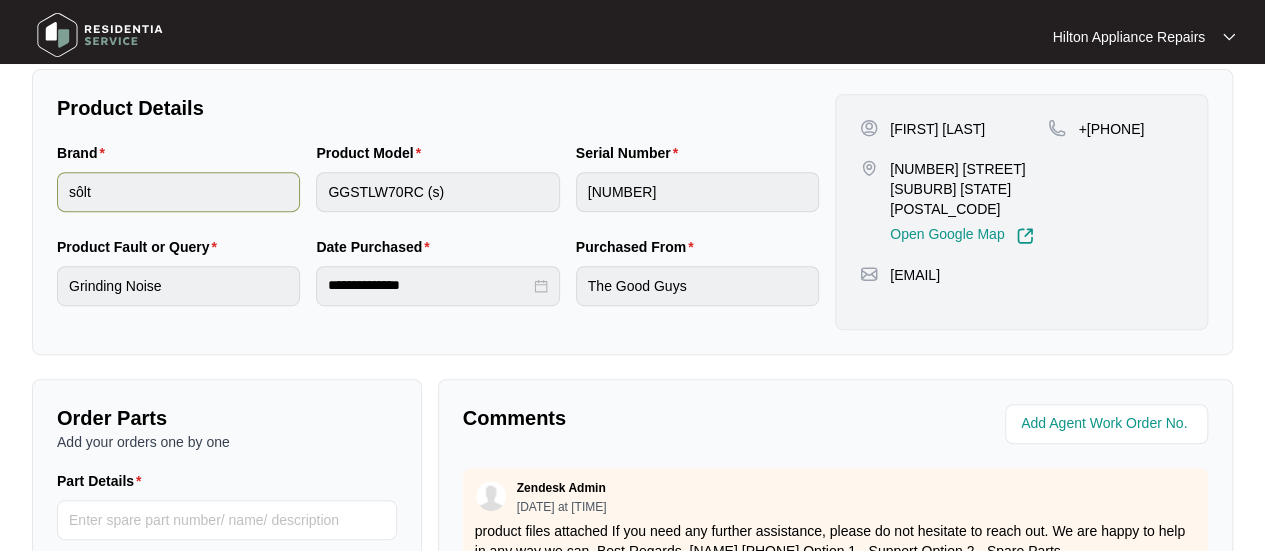 click on "Brand sôlt Product Model GGSTLW70RC (s) Serial Number [NUMBER]" at bounding box center (438, 189) 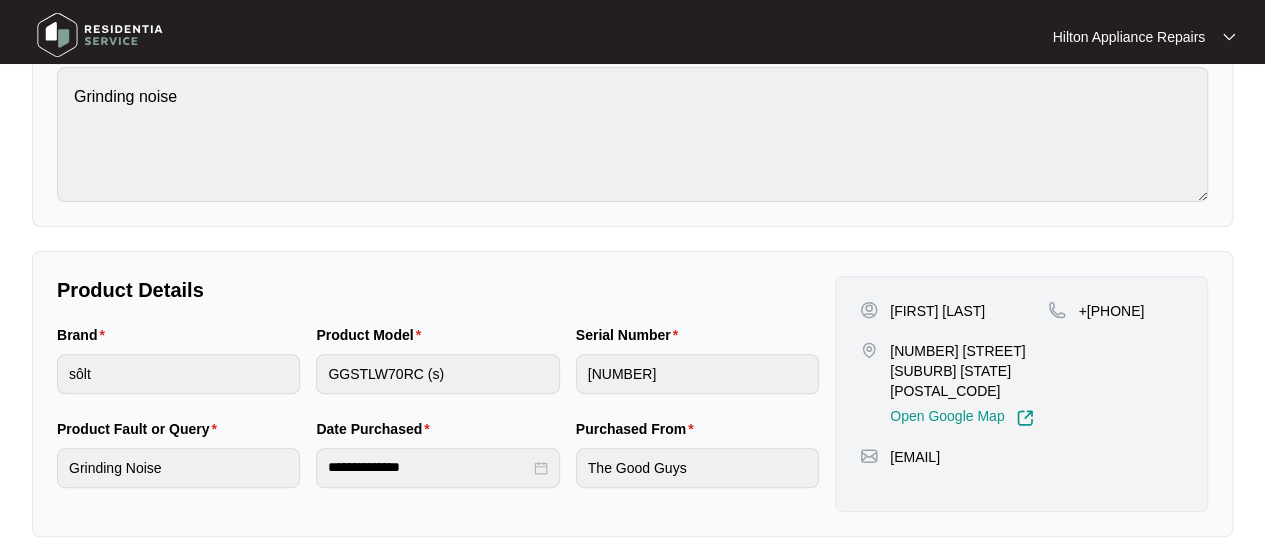 scroll, scrollTop: 0, scrollLeft: 0, axis: both 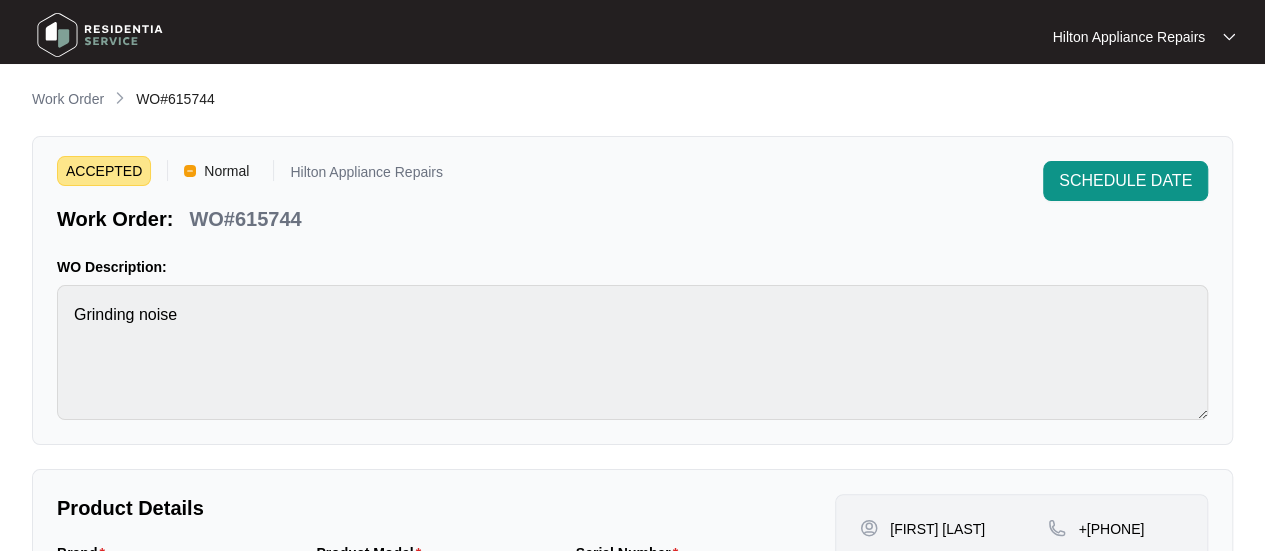 click on "ACCEPTED Normal Hilton Appliance Repairs Work Order: WO#615744 SCHEDULE DATE WO Description: Grinding noise" at bounding box center (632, 290) 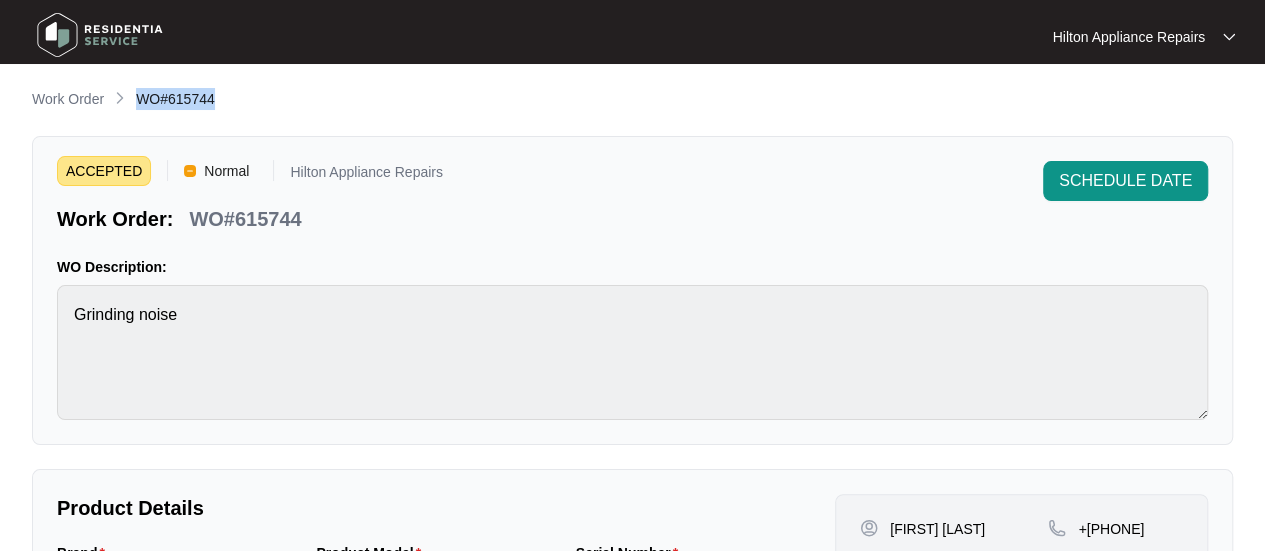 drag, startPoint x: 225, startPoint y: 104, endPoint x: 136, endPoint y: 101, distance: 89.050545 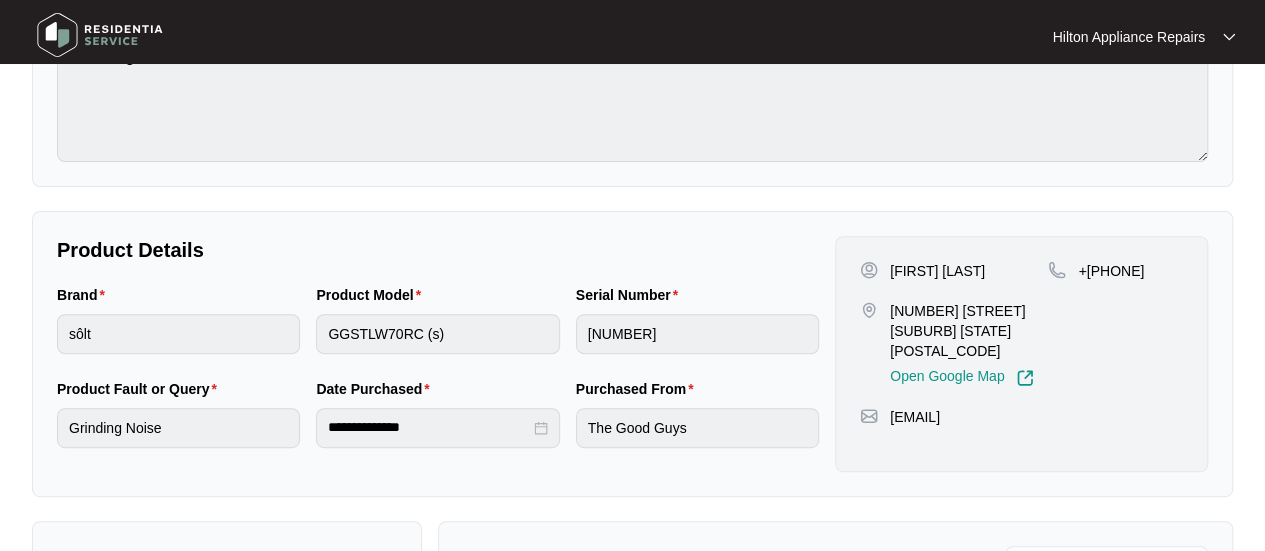 scroll, scrollTop: 400, scrollLeft: 0, axis: vertical 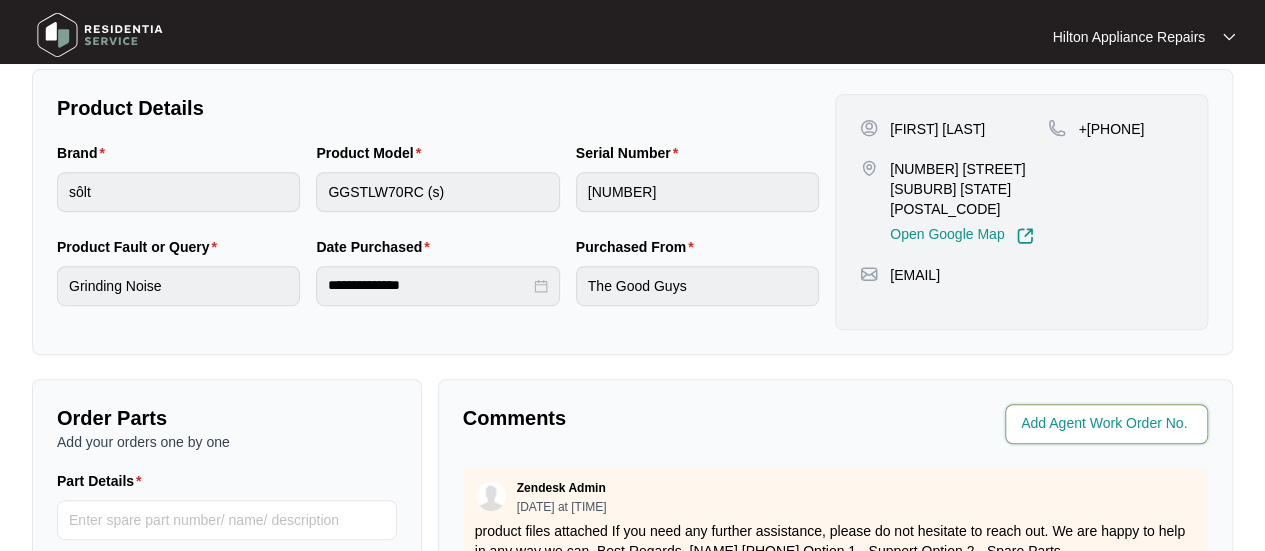 click at bounding box center (1108, 424) 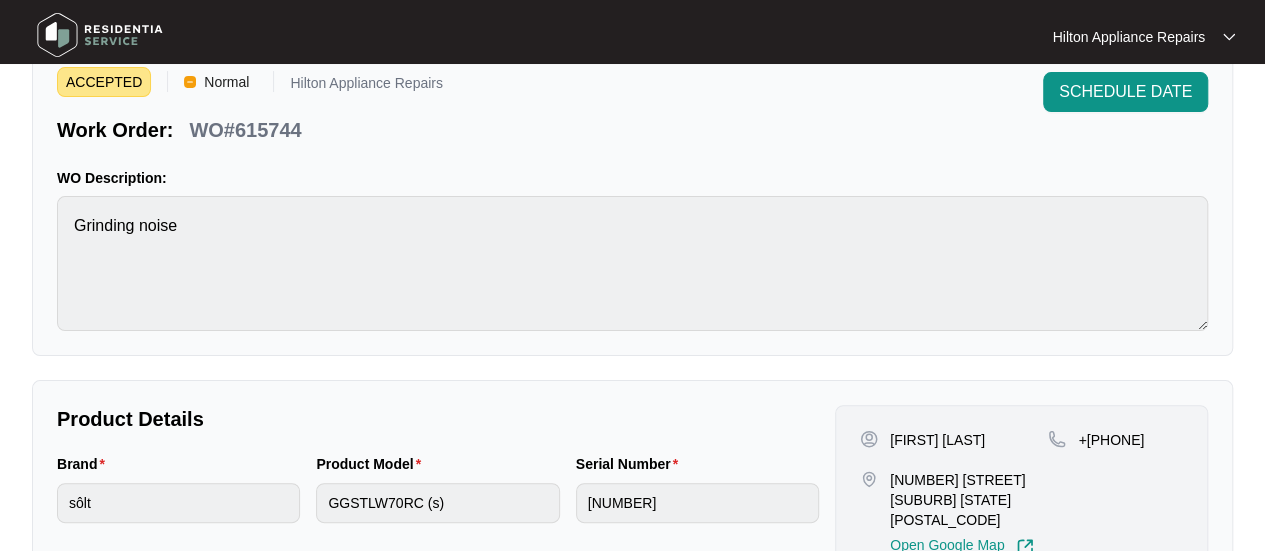 scroll, scrollTop: 0, scrollLeft: 0, axis: both 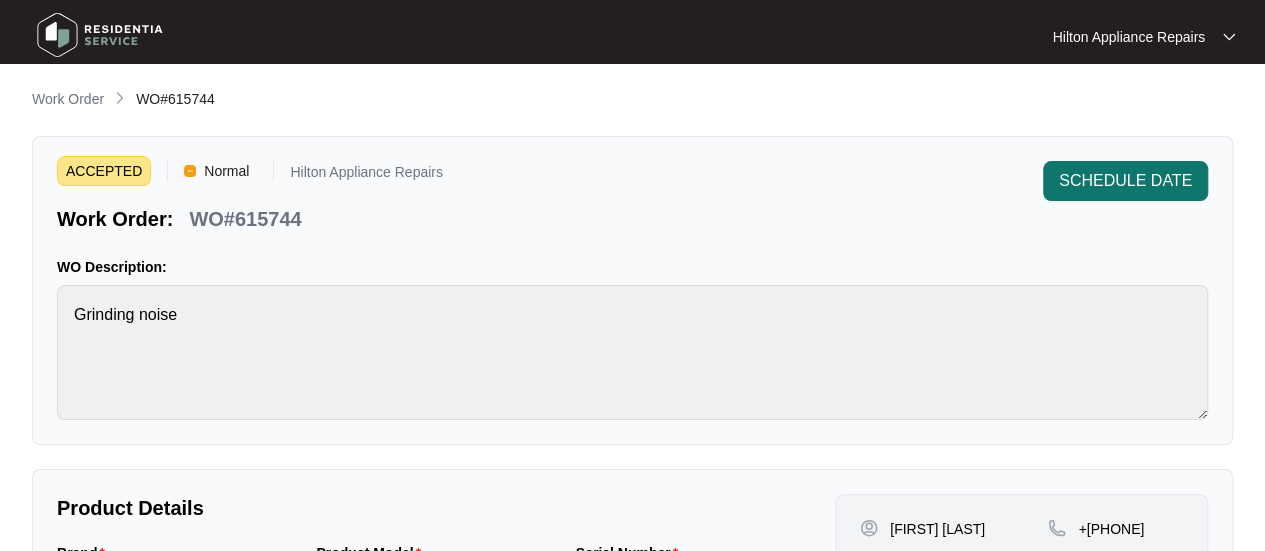 type on "[NUMBER]" 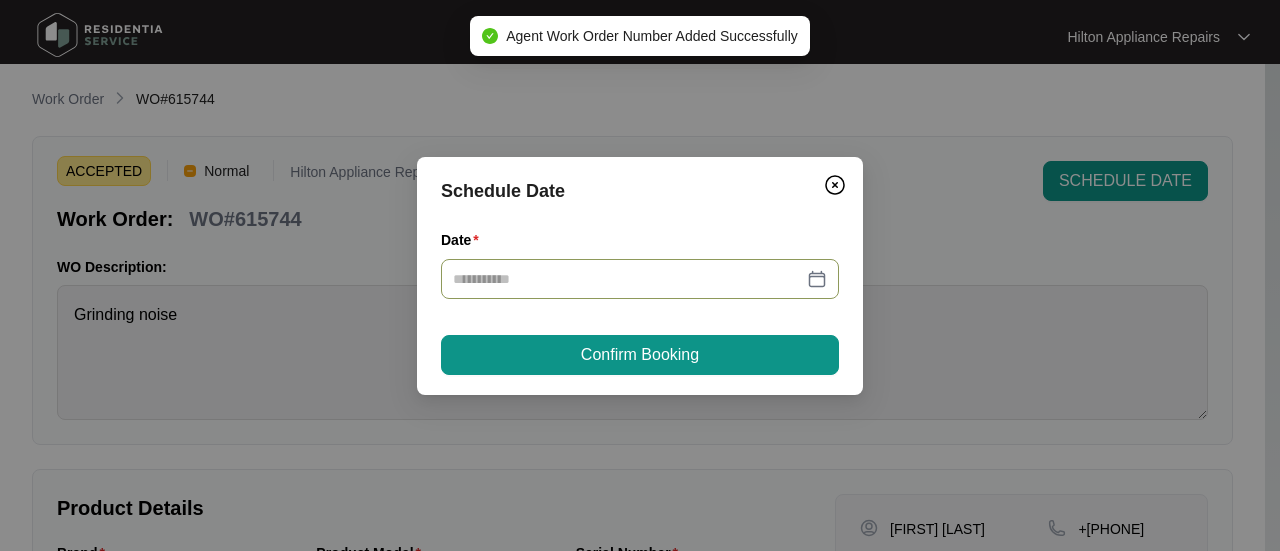 click at bounding box center [640, 279] 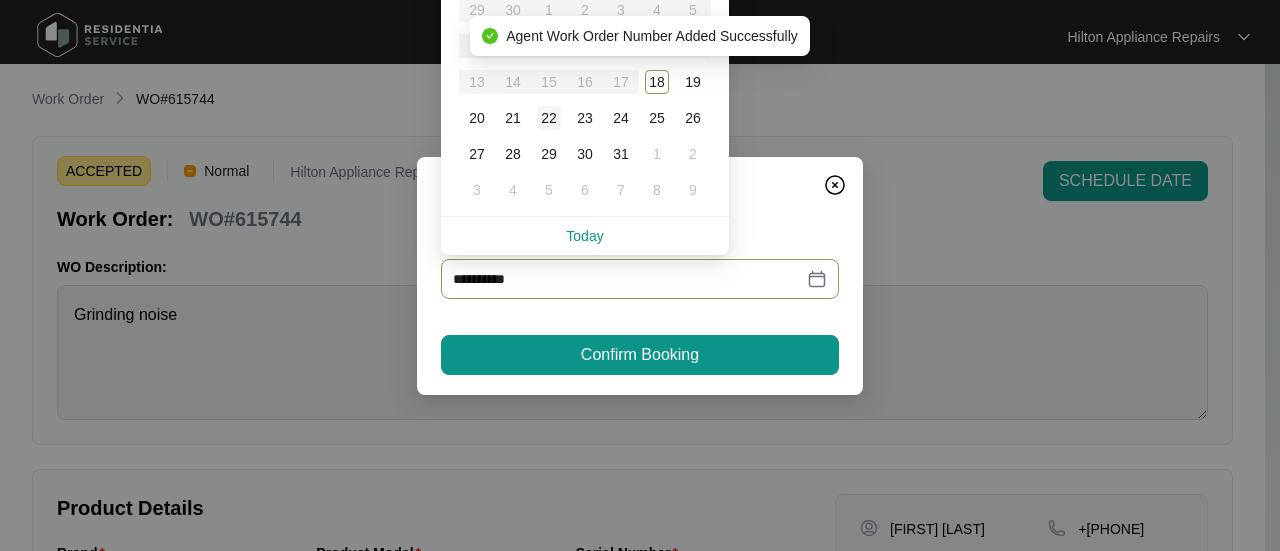 type on "**********" 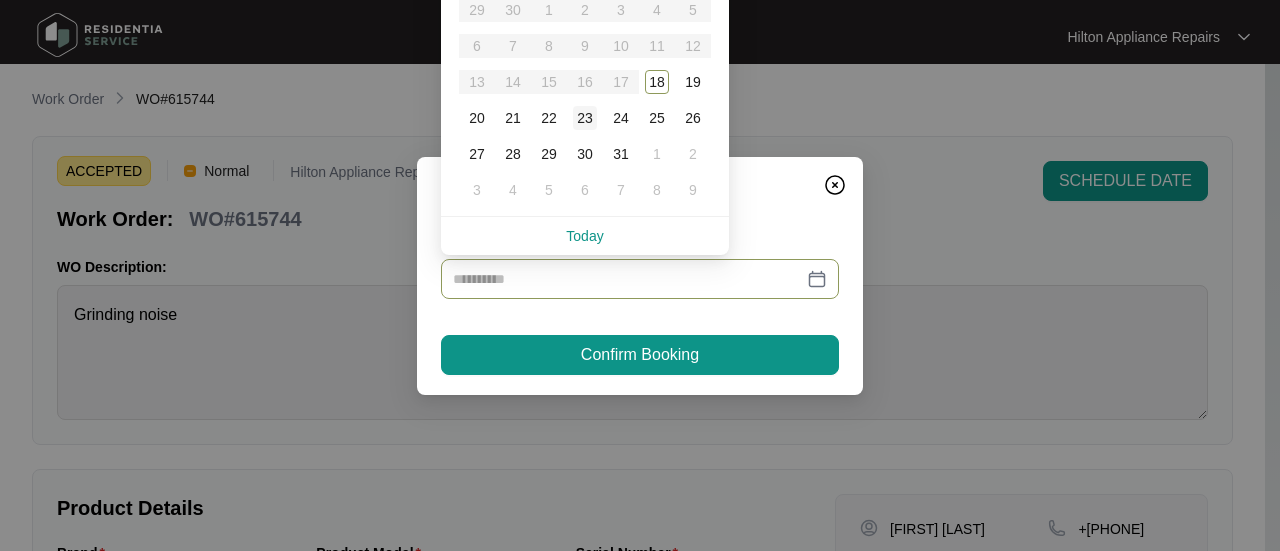 click on "23" at bounding box center [585, 118] 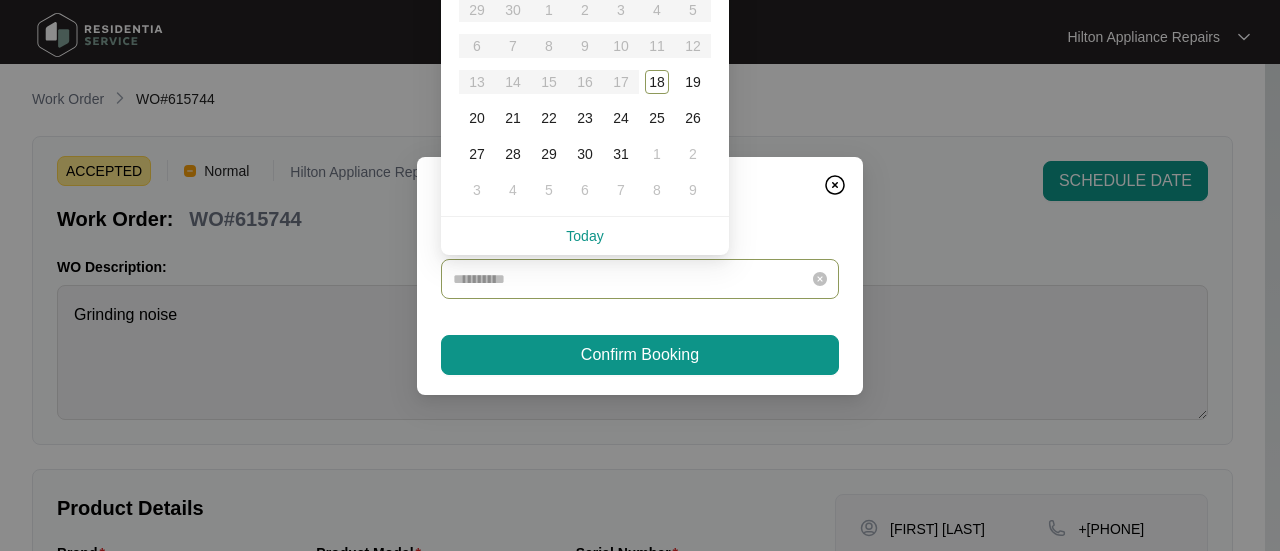 type on "**********" 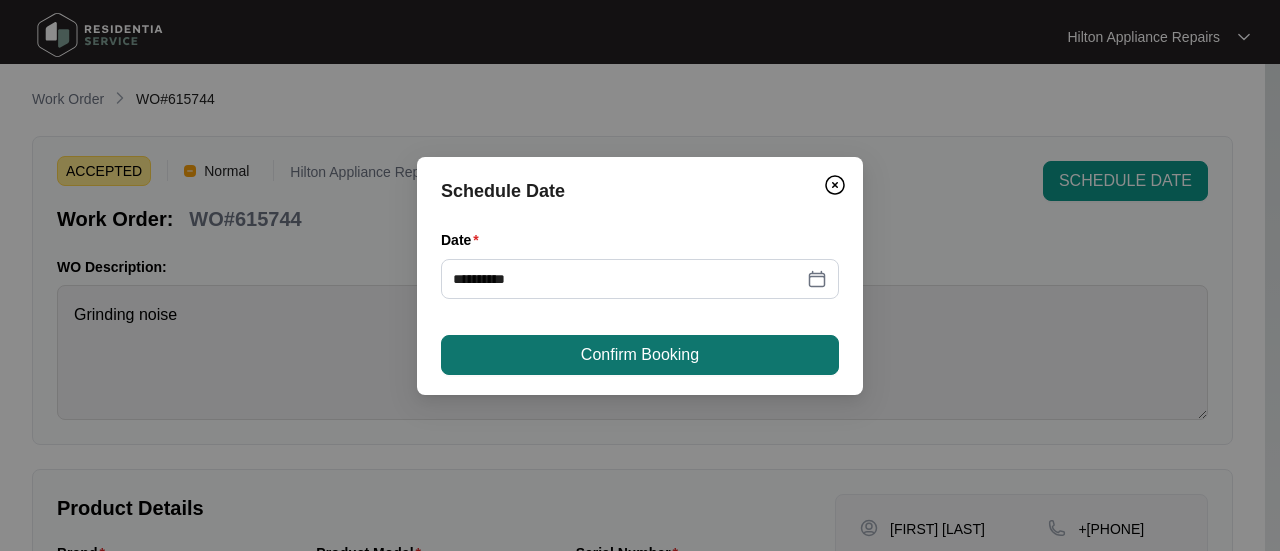 click on "Confirm Booking" at bounding box center [640, 355] 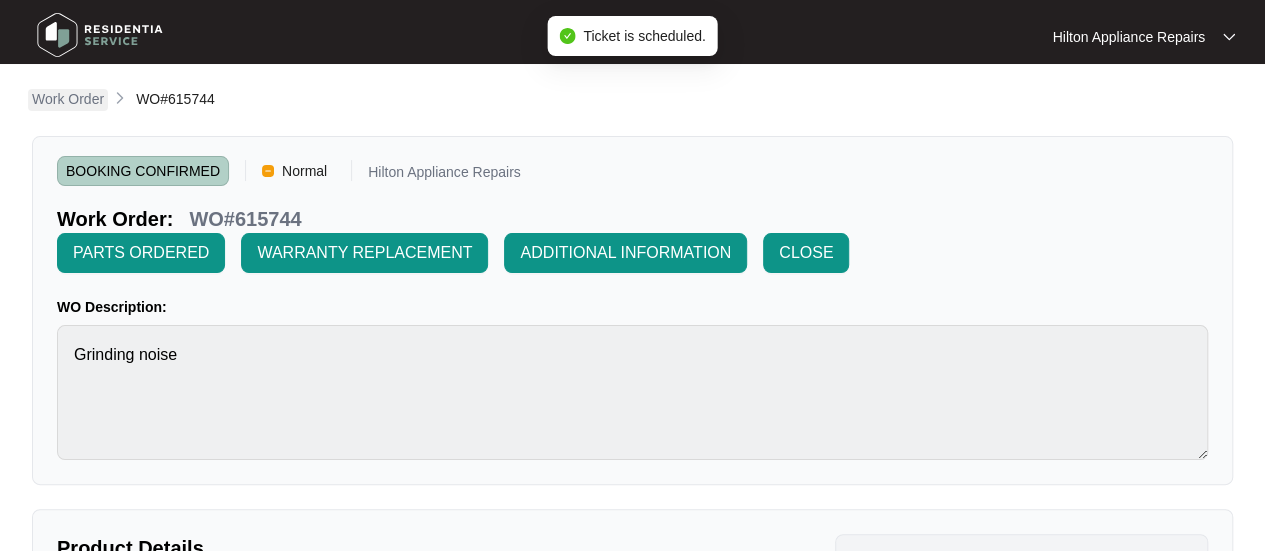 click on "Work Order" at bounding box center (68, 99) 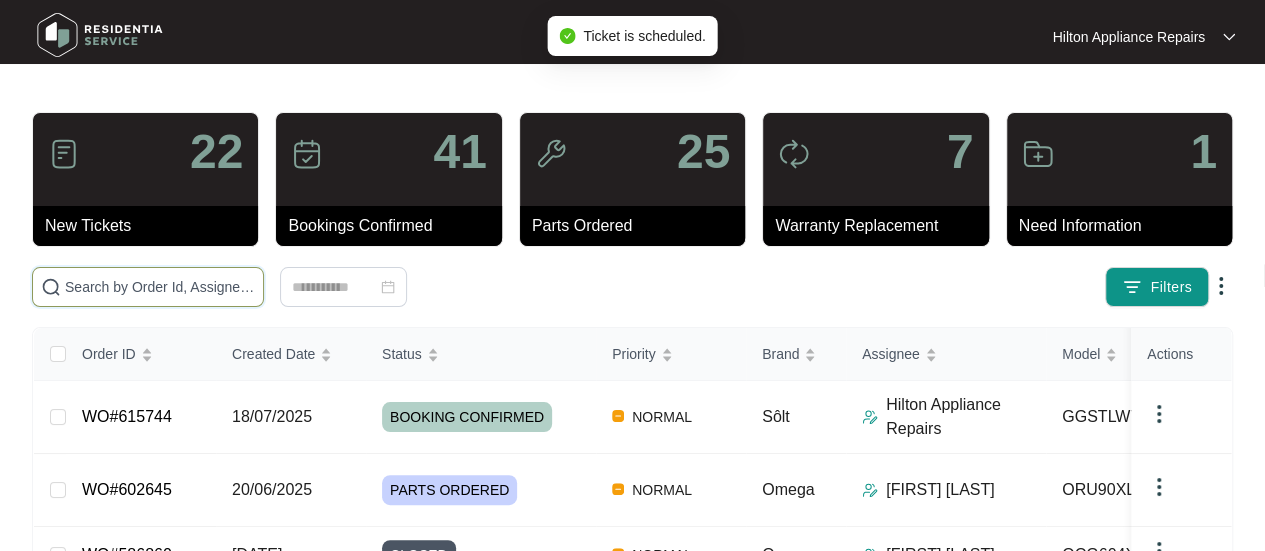 click at bounding box center (160, 287) 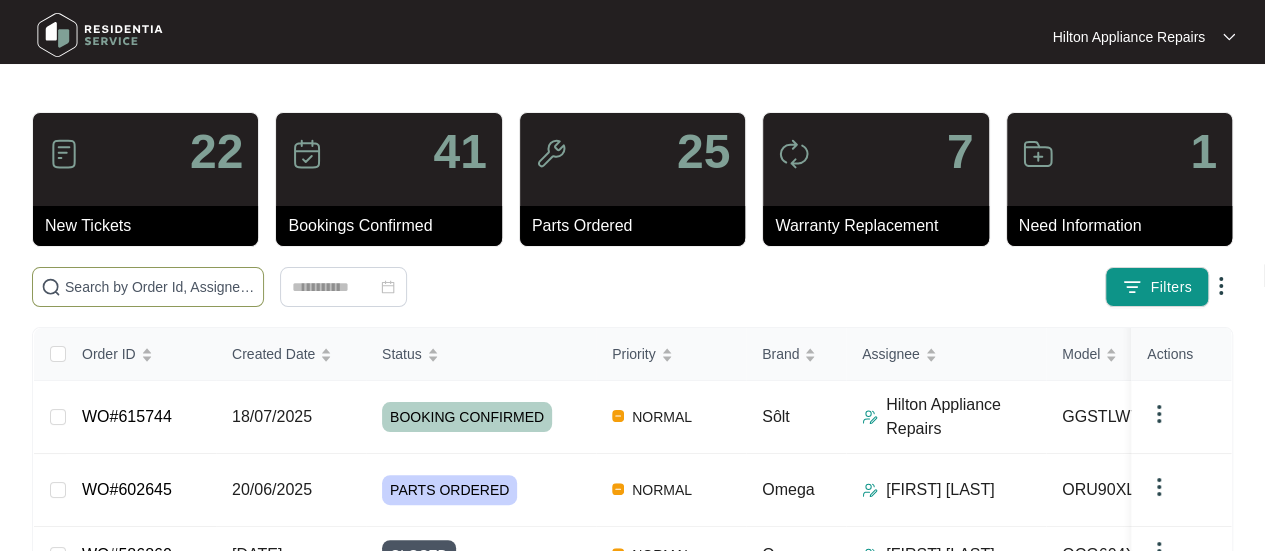 paste on "WO#615744" 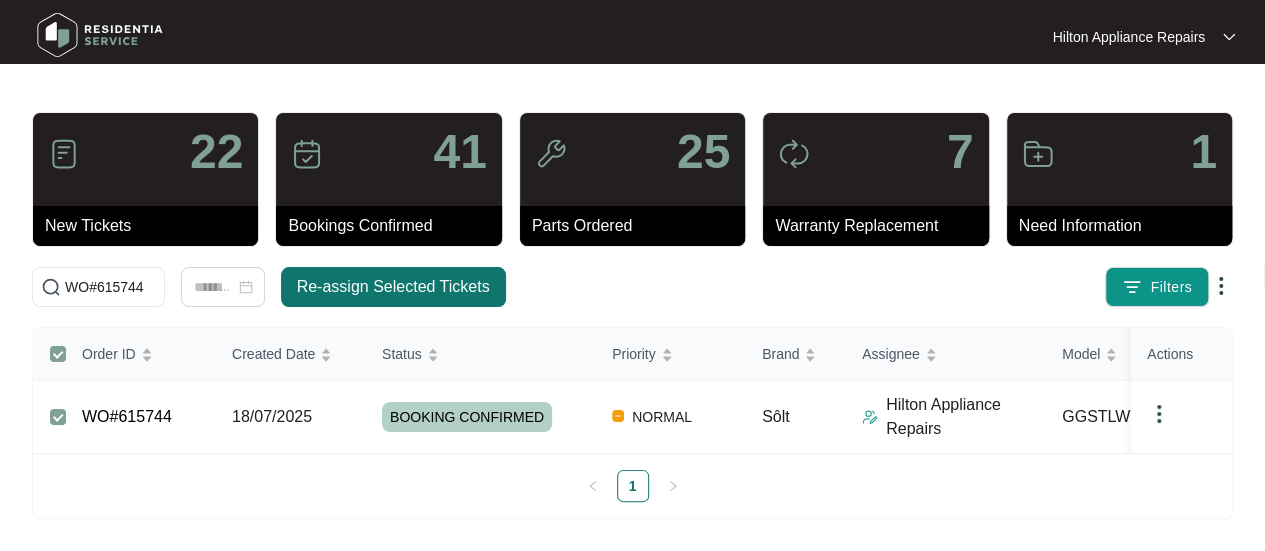 click on "Re-assign Selected Tickets" at bounding box center (393, 287) 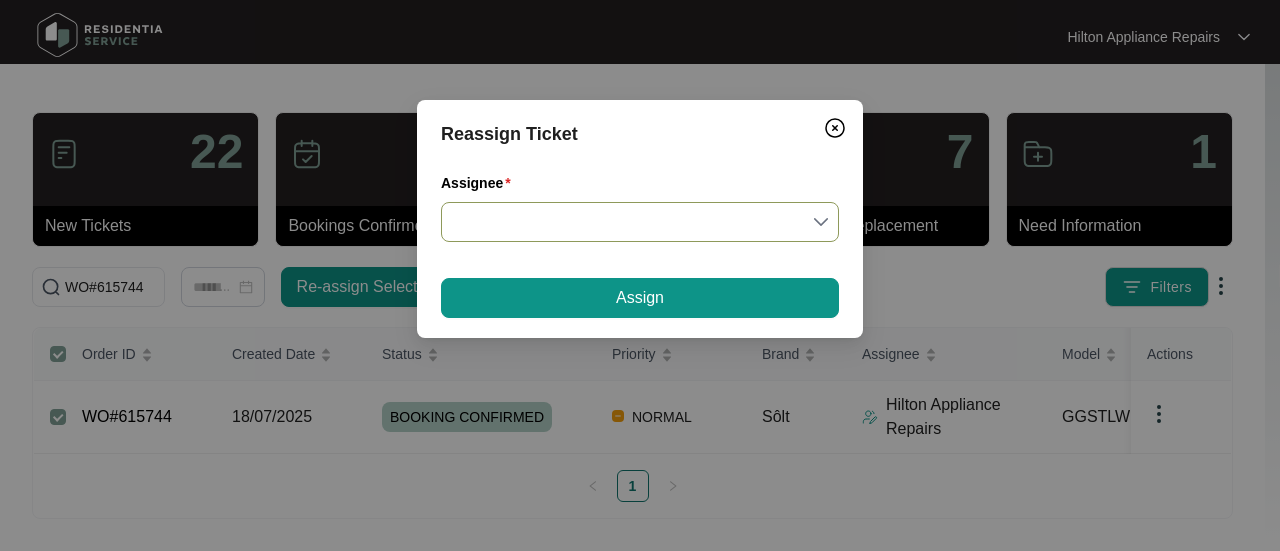 click on "Assignee" at bounding box center (640, 222) 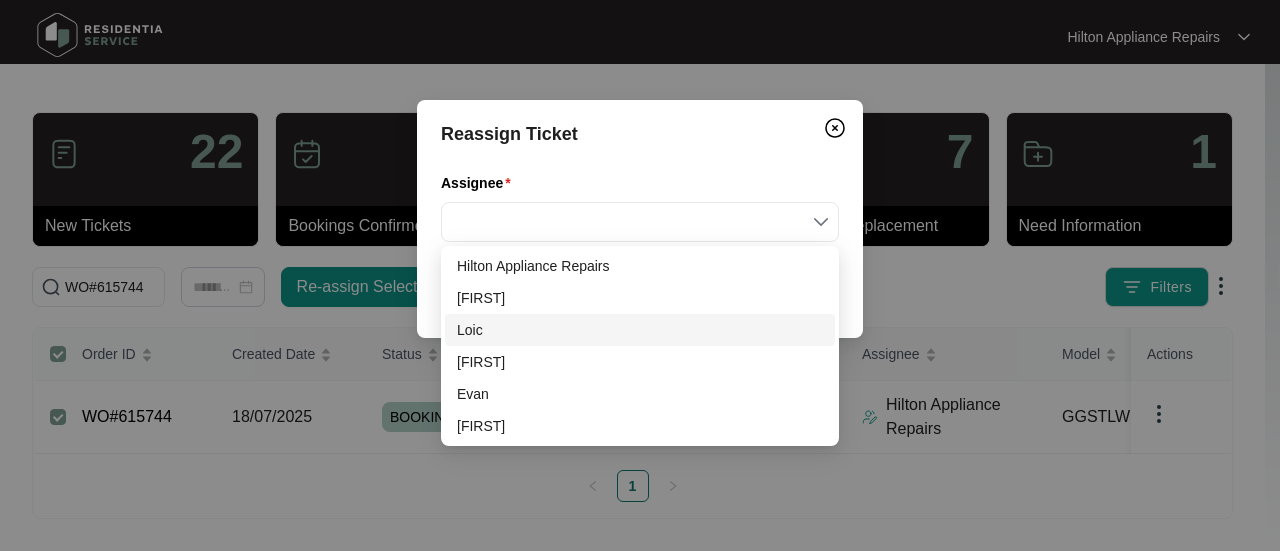 click on "Loic" at bounding box center [640, 330] 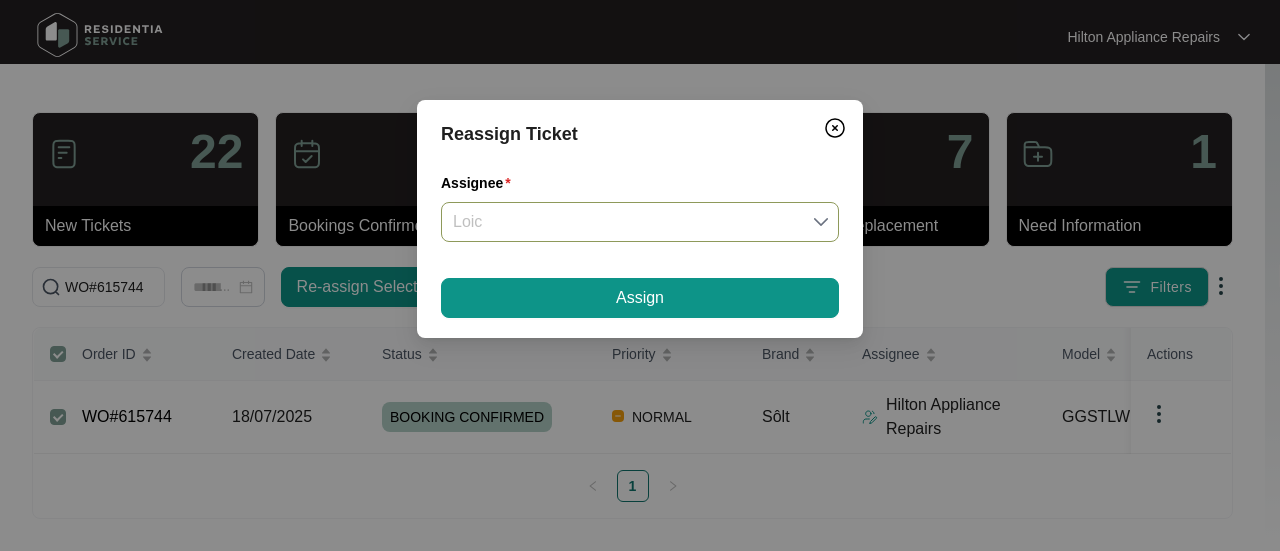 click on "Loic" at bounding box center [640, 222] 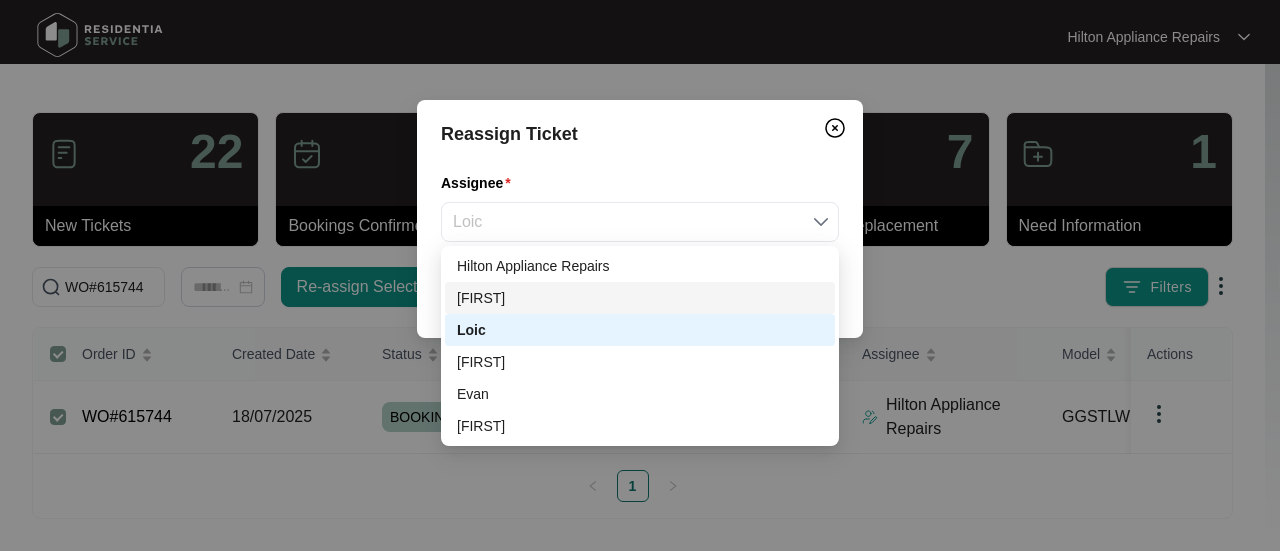 click on "[FIRST]" at bounding box center [640, 298] 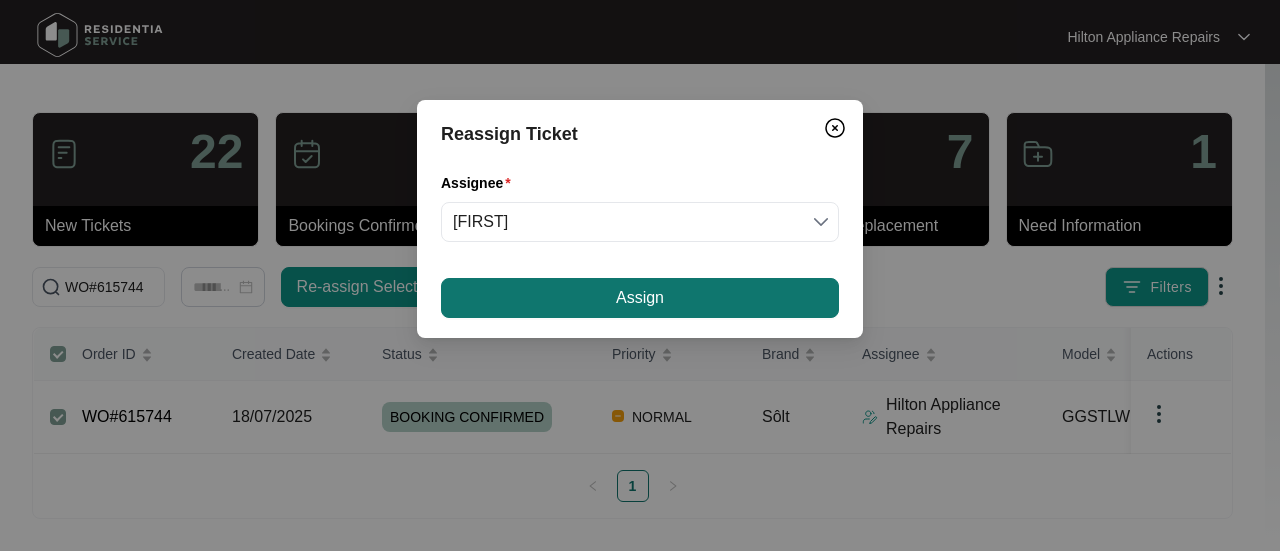 click on "Assign" at bounding box center [640, 298] 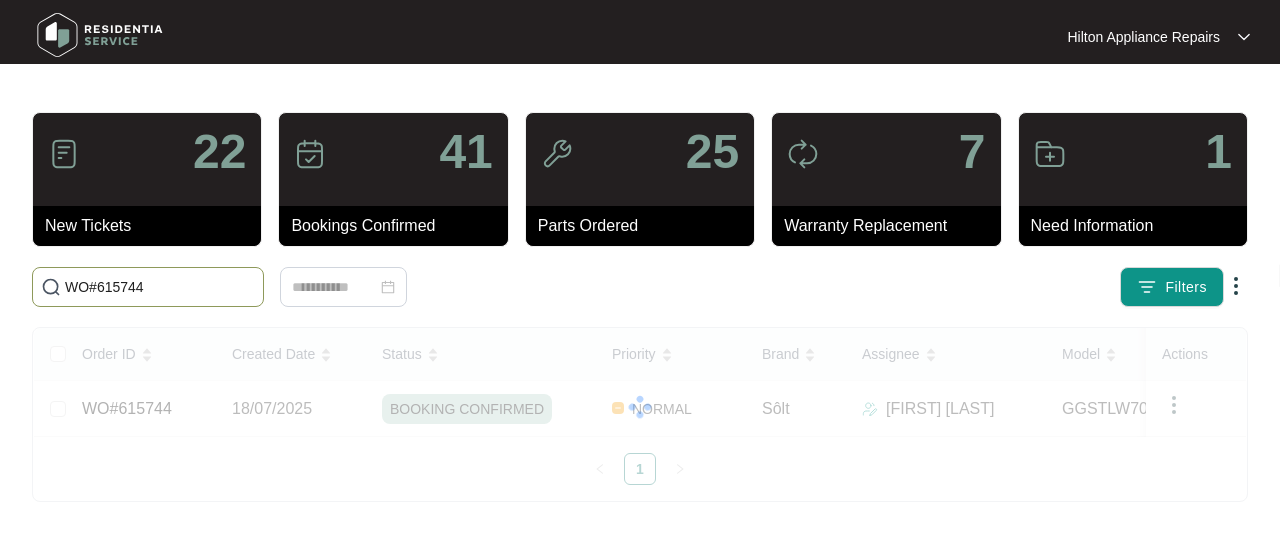drag, startPoint x: 104, startPoint y: 284, endPoint x: -45, endPoint y: 269, distance: 149.75313 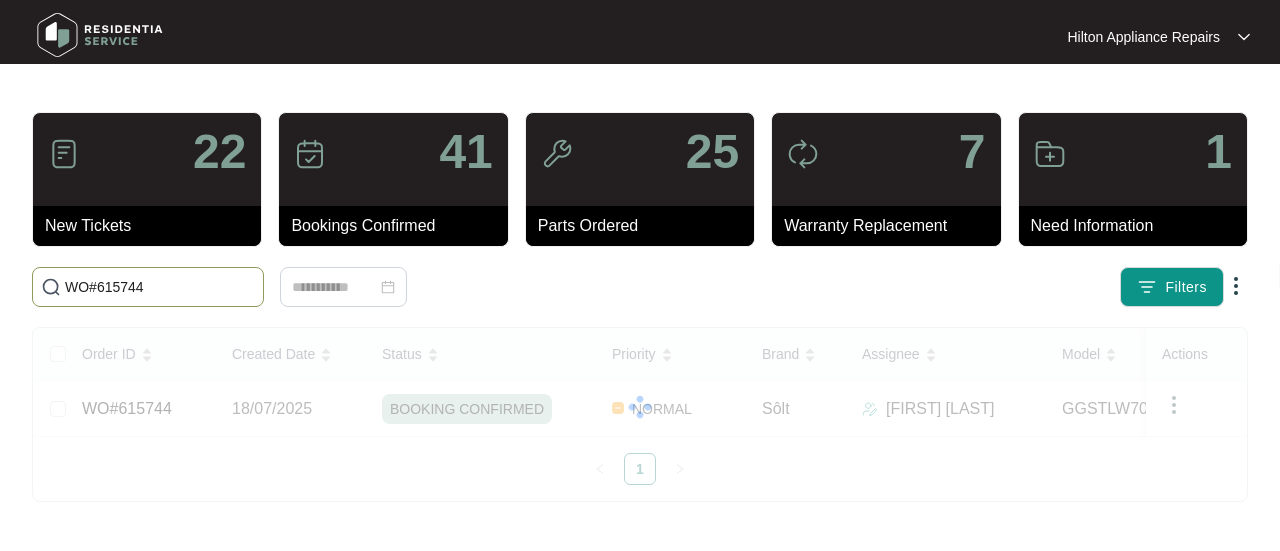 click on "Hilton Appliance Repairs Hilton App... 22 New Tickets 41 Bookings Confirmed 25 Parts Ordered 7 Warranty Replacement 1 Need Information WO#[NUMBER]   Filters Order ID Created Date Status Priority Brand Assignee Model Customer Name Purchased From Actions                       WO#[NUMBER] [DATE] BOOKING CONFIRMED NORMAL Sôlt [LAST] [LAST] (s)  [LAST]... The Good Guys  1 Click to sort ascending" at bounding box center [640, 275] 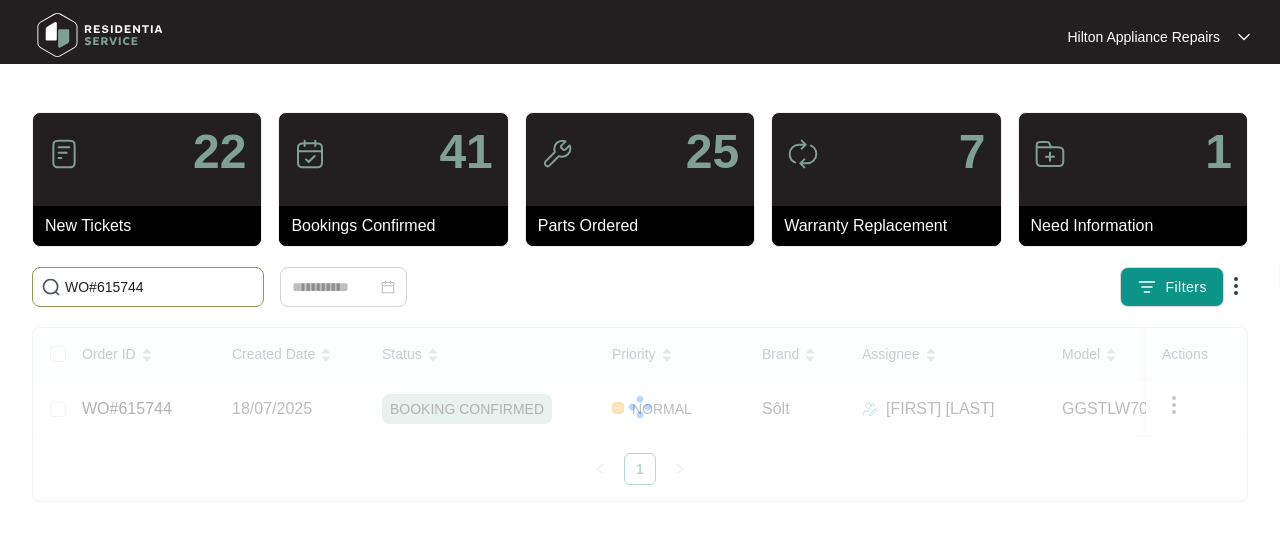 paste on "[NUMBER]" 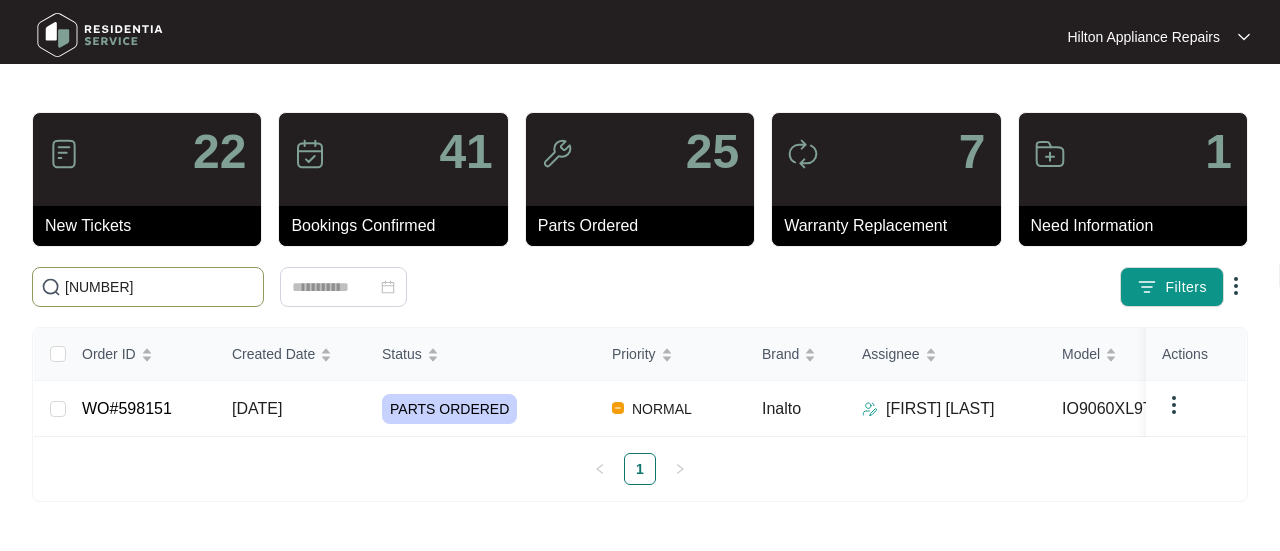 drag, startPoint x: 116, startPoint y: 284, endPoint x: 40, endPoint y: 272, distance: 76.941536 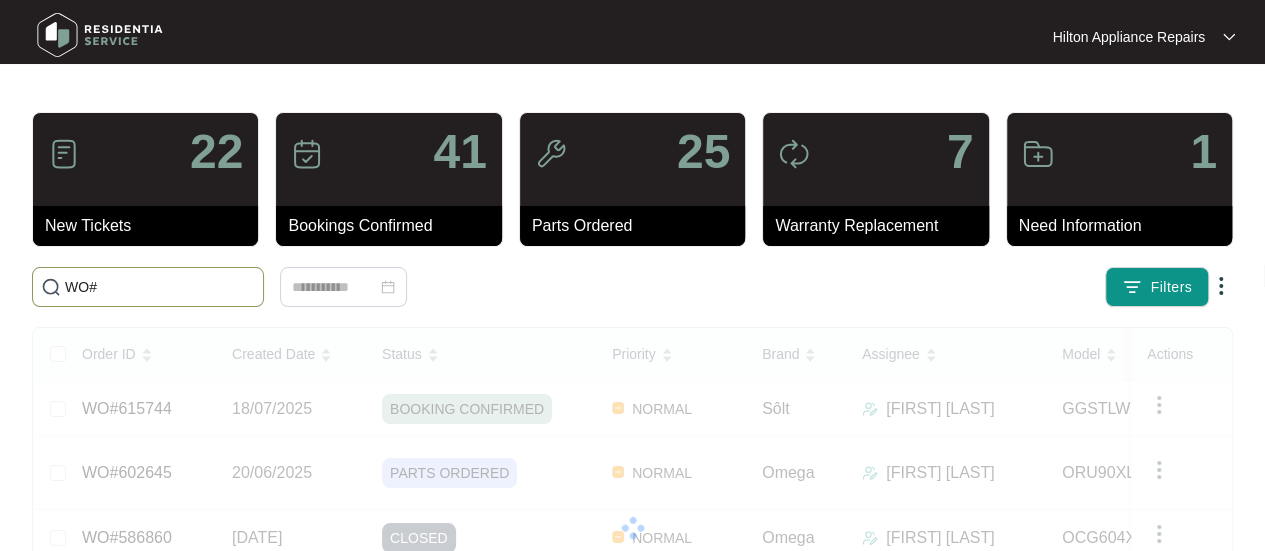 paste on "[NUMBER]" 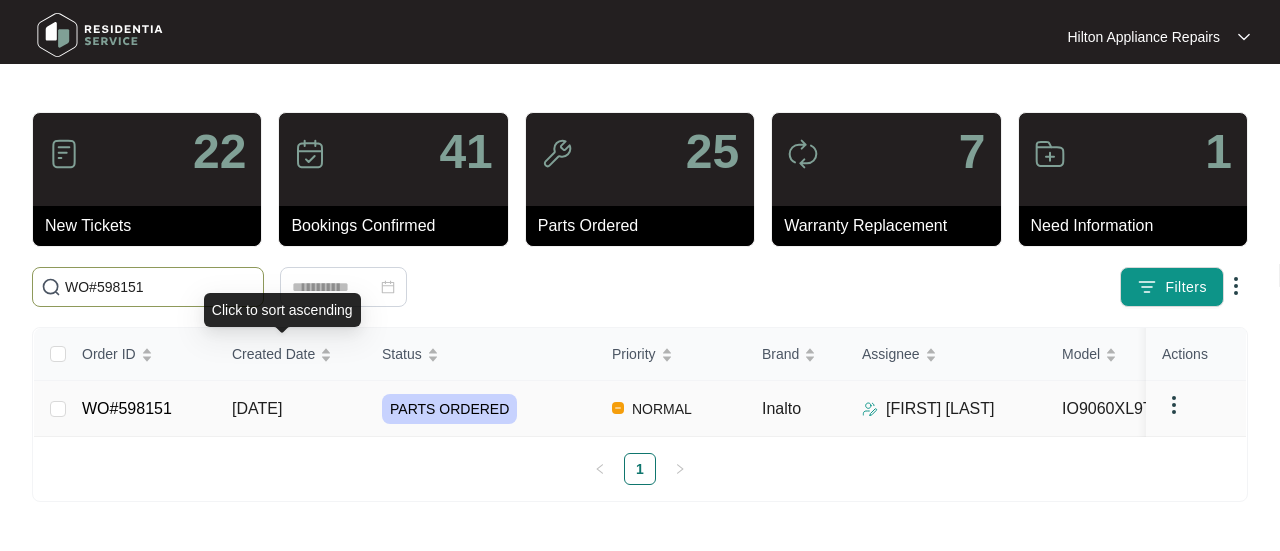type on "WO#598151" 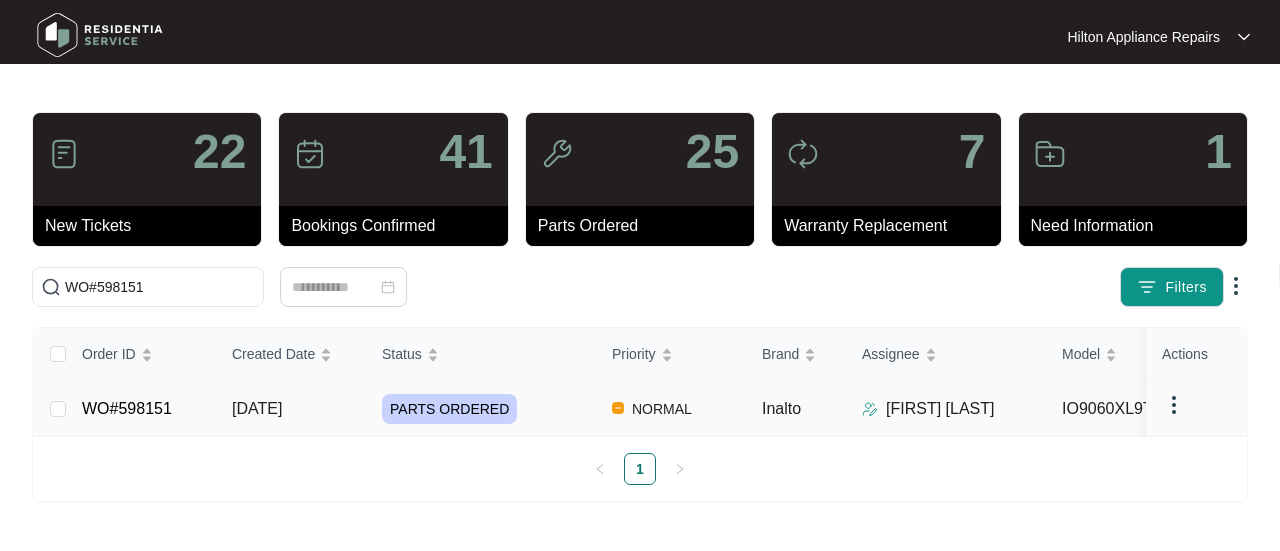 click on "[DATE]" at bounding box center (257, 408) 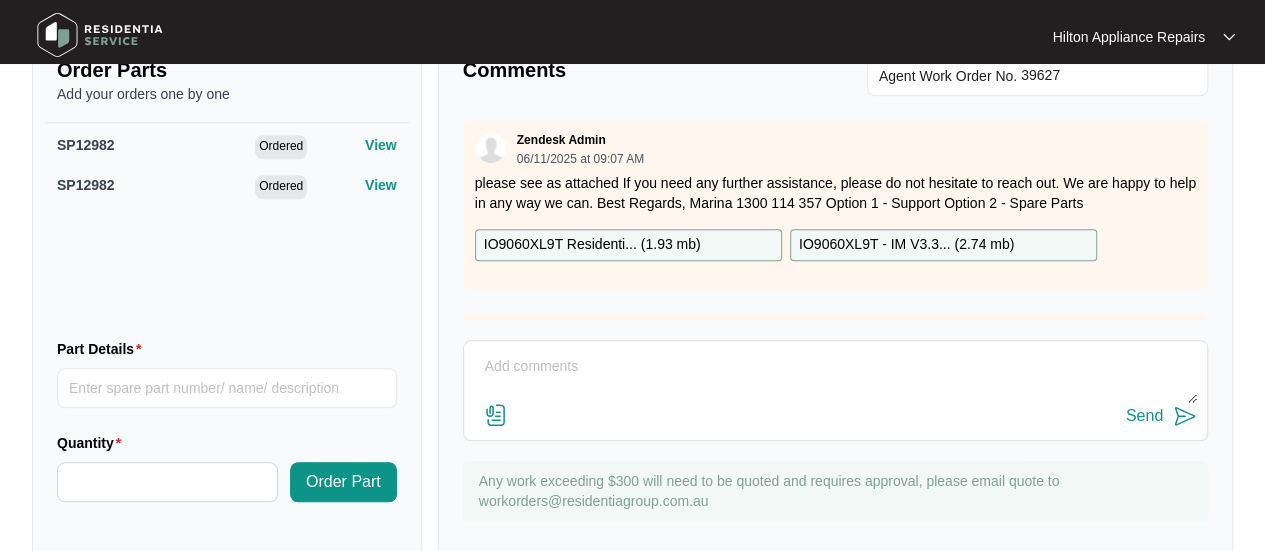 scroll, scrollTop: 810, scrollLeft: 0, axis: vertical 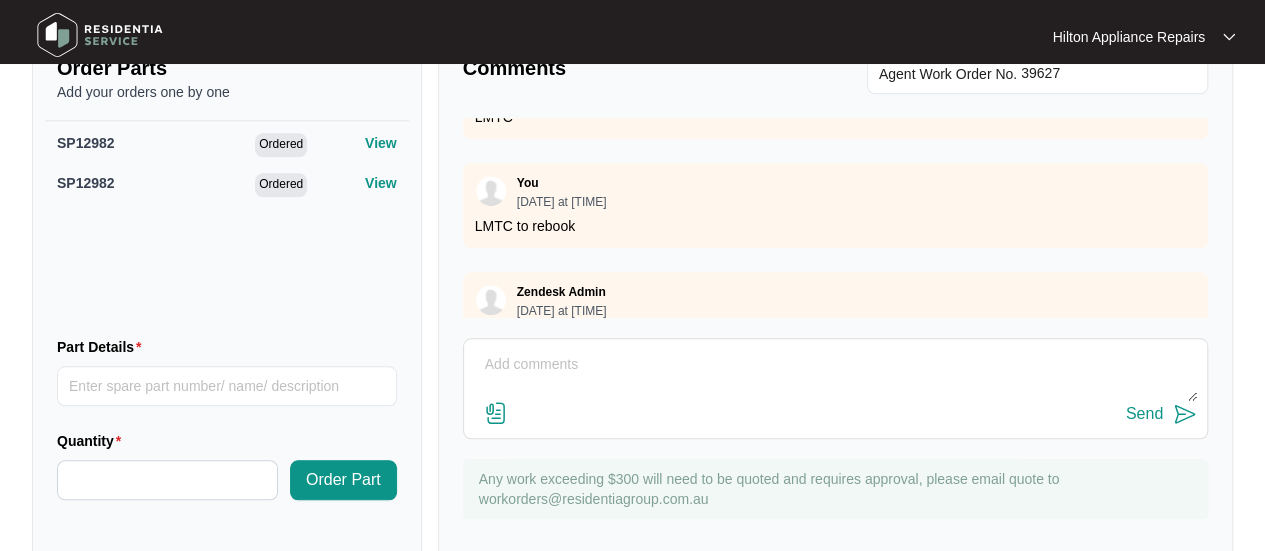 click at bounding box center [835, 375] 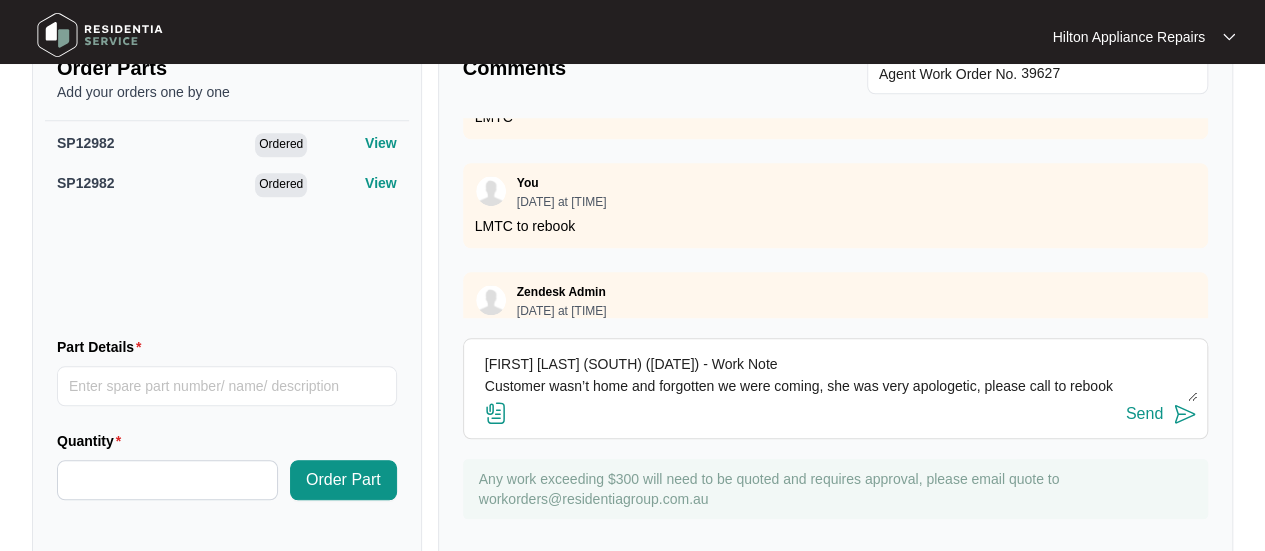type on "[FIRST] [LAST] (SOUTH) ([DATE]) - Work Note
Customer wasn’t home and forgotten we were coming, she was very apologetic, please call to rebook" 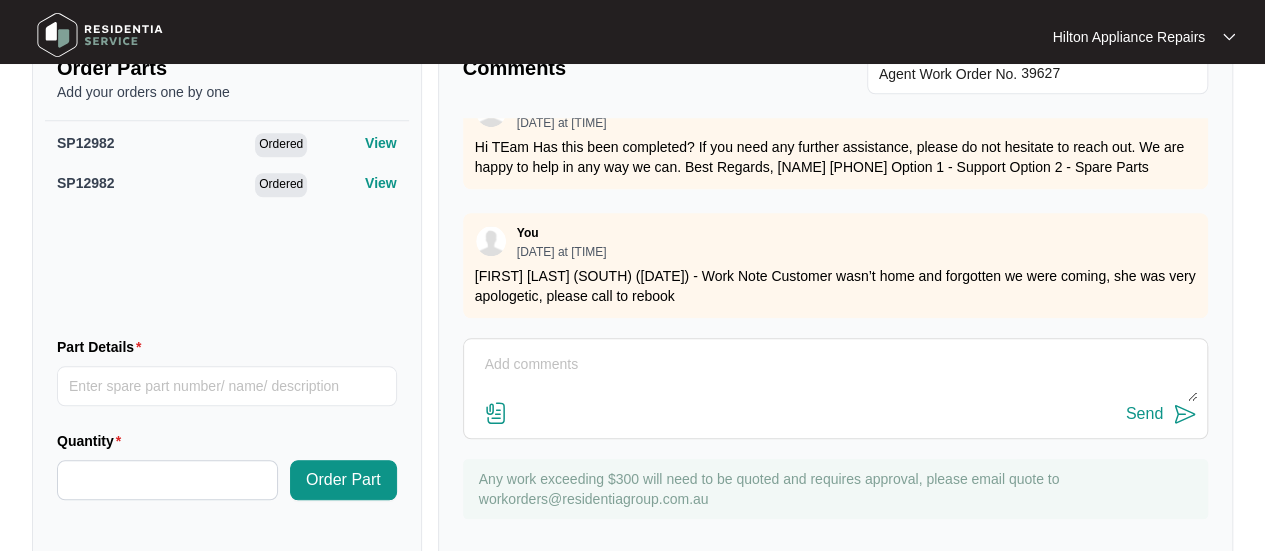 scroll, scrollTop: 1400, scrollLeft: 0, axis: vertical 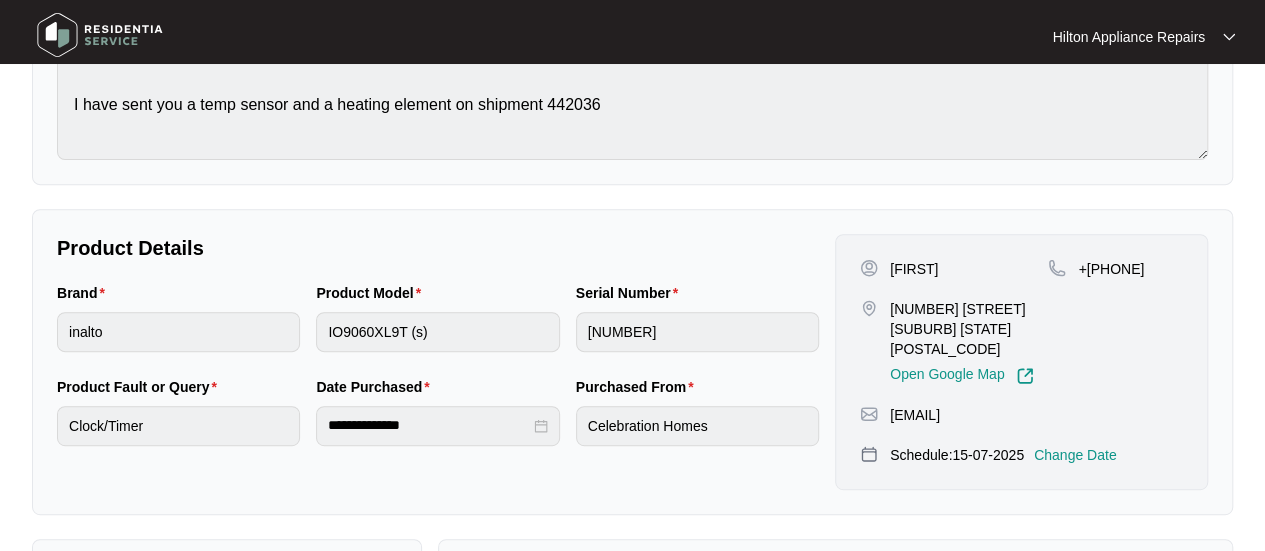 click on "Change Date" at bounding box center (1075, 455) 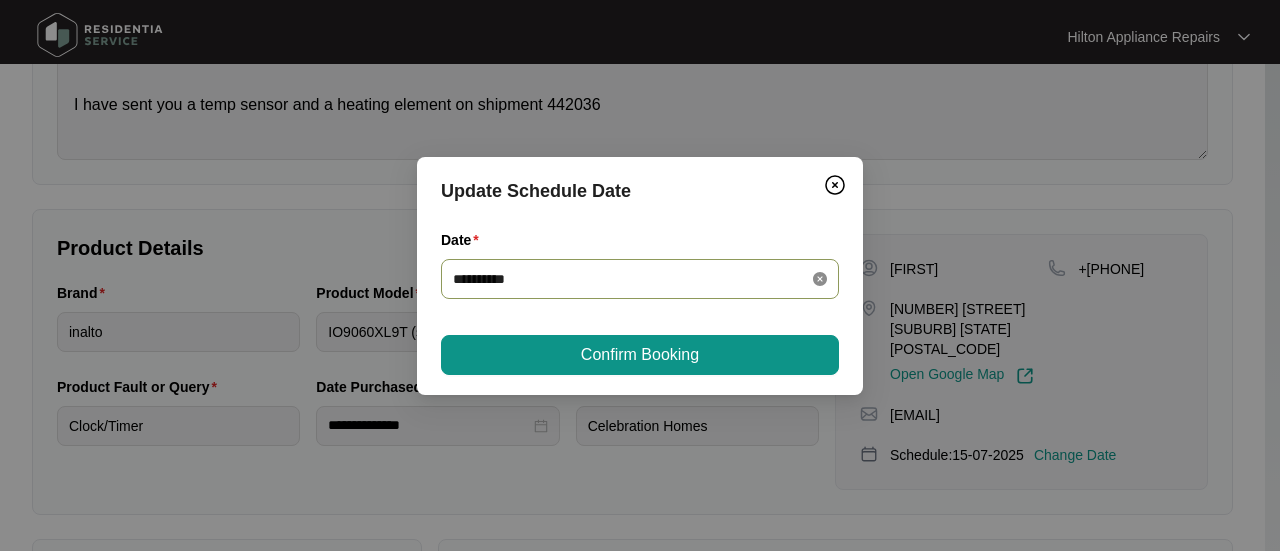 click 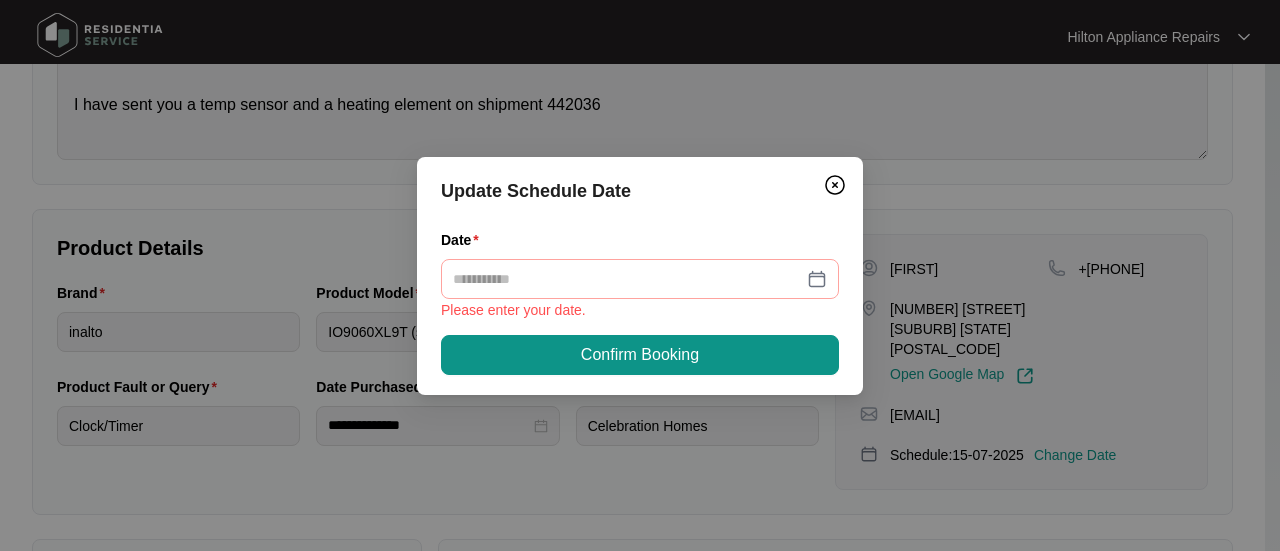 click at bounding box center [640, 279] 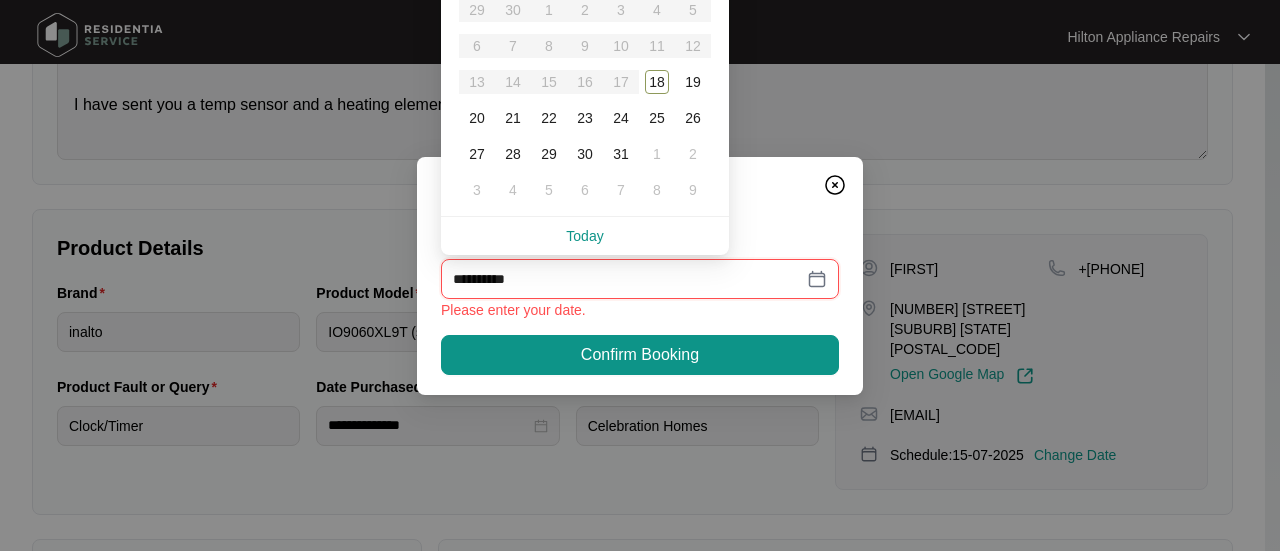 type on "**********" 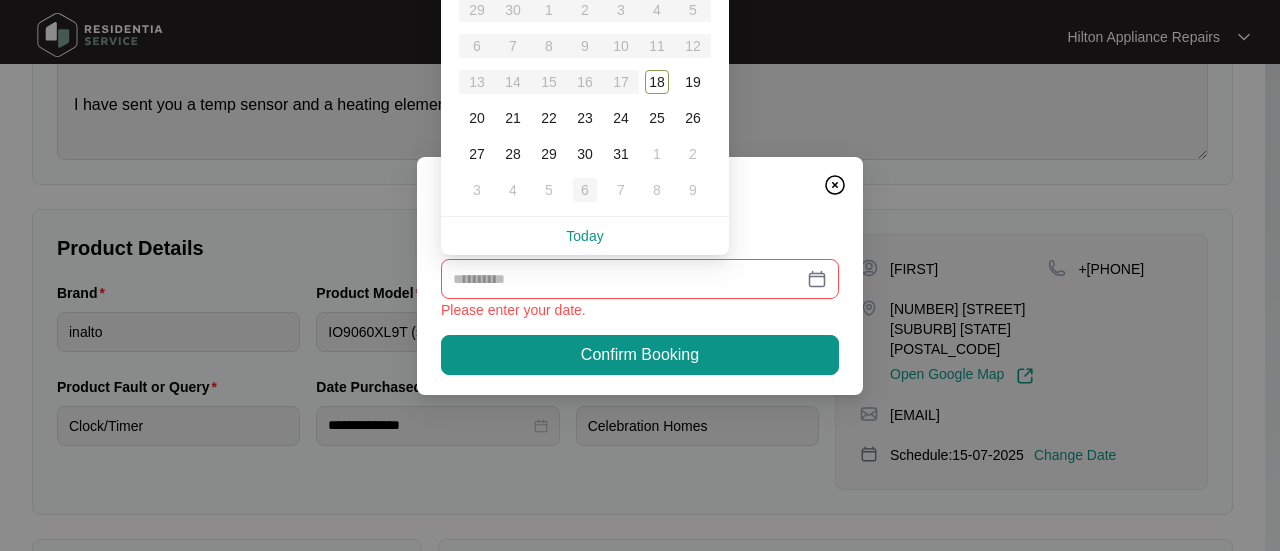 click on "6" at bounding box center (585, 190) 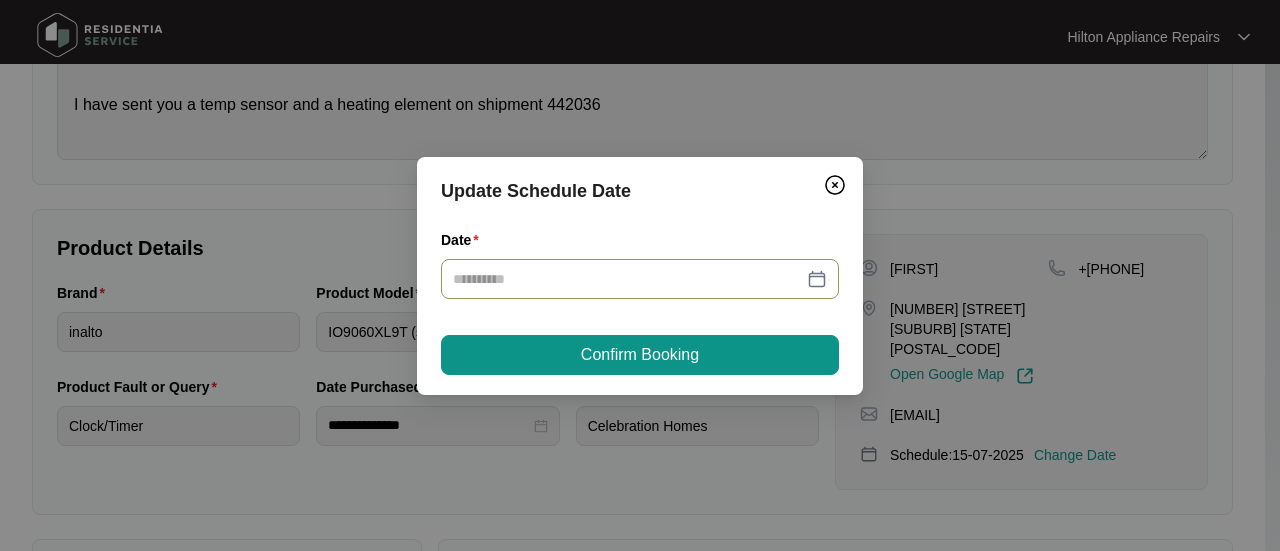 type on "**********" 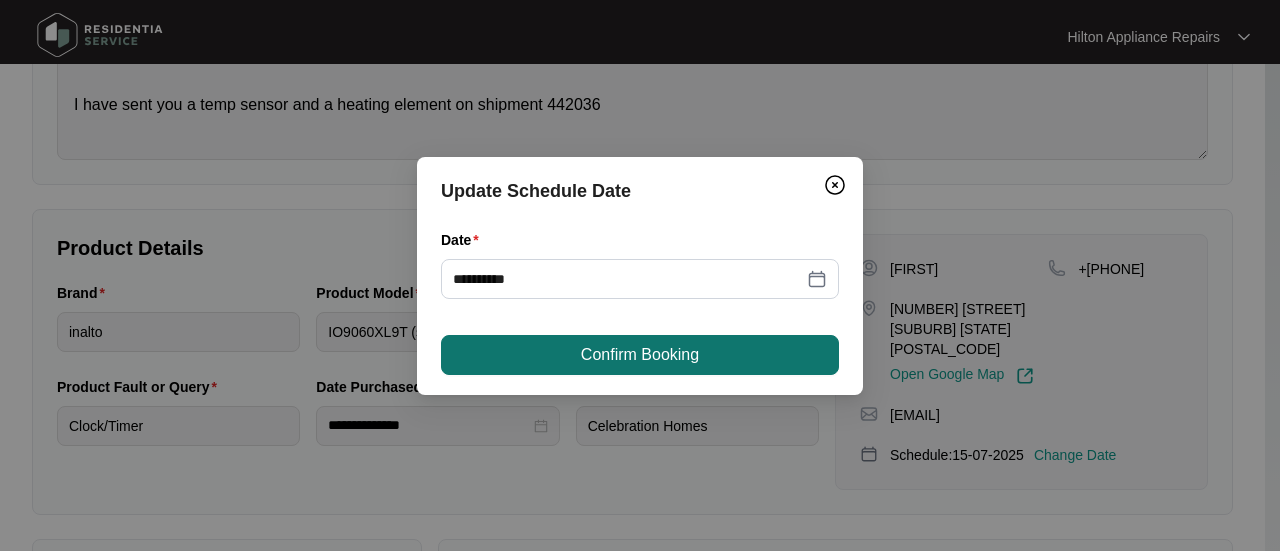 click on "Confirm Booking" at bounding box center (640, 355) 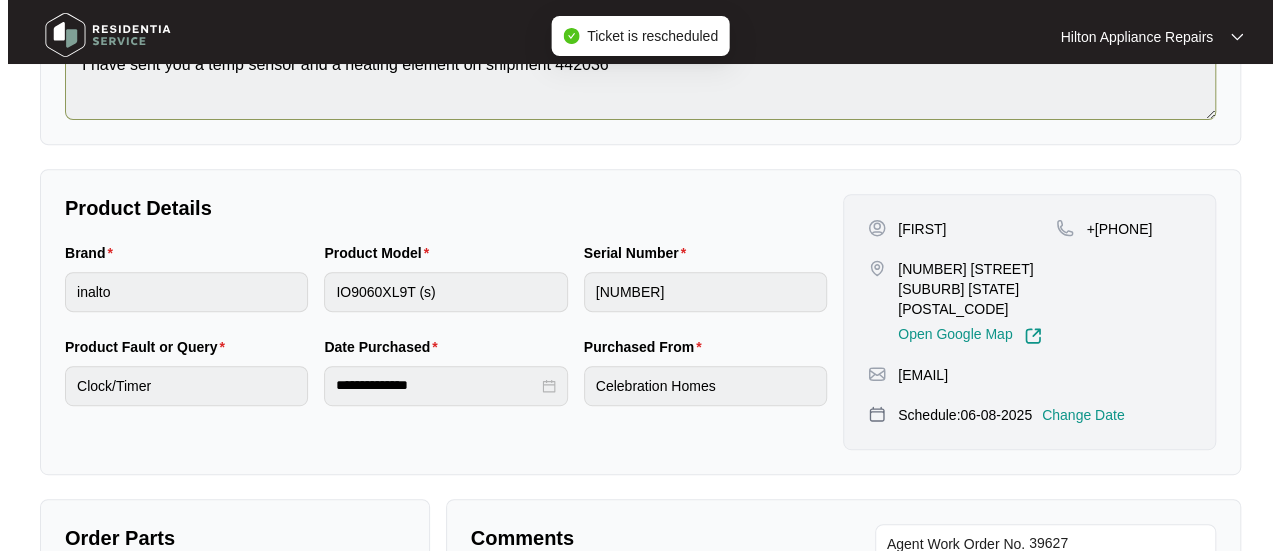 scroll, scrollTop: 0, scrollLeft: 0, axis: both 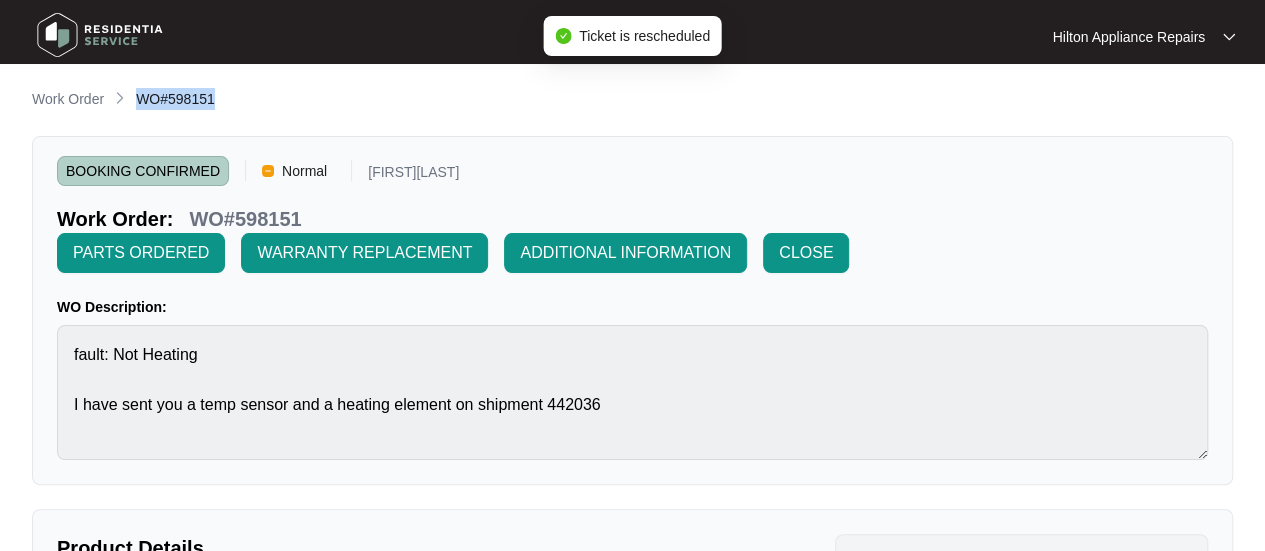 drag, startPoint x: 211, startPoint y: 99, endPoint x: 136, endPoint y: 99, distance: 75 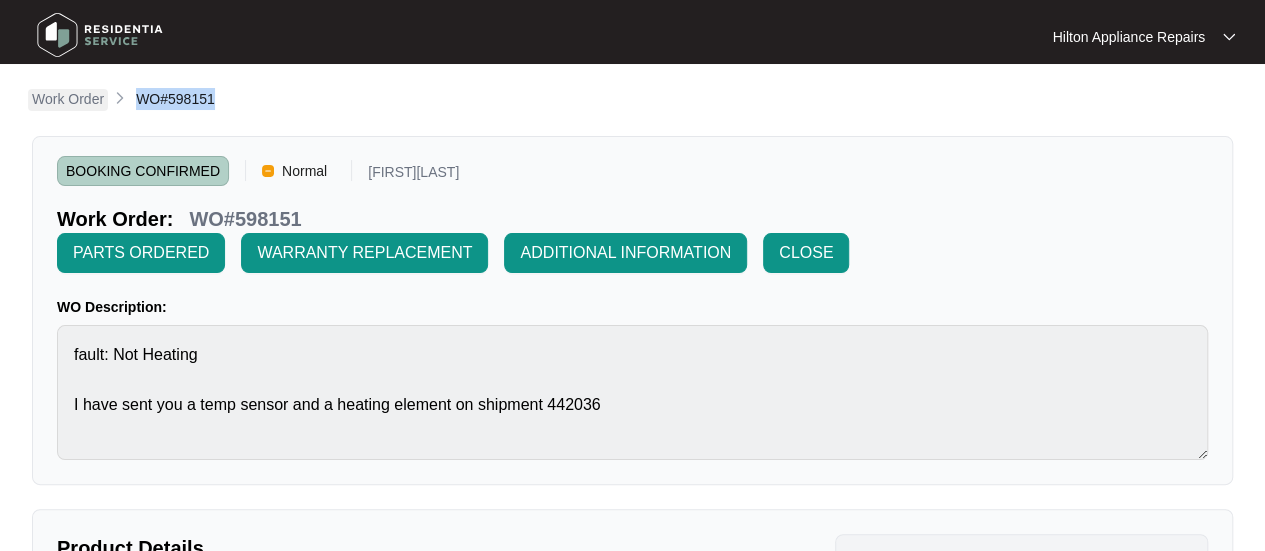 click on "Work Order" at bounding box center [68, 99] 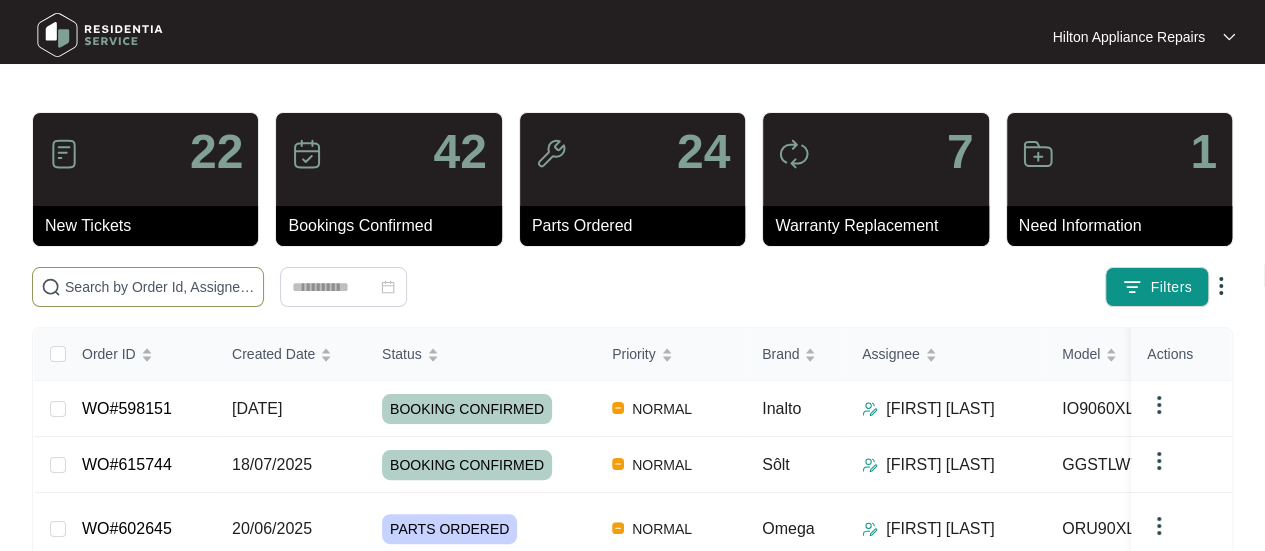 click at bounding box center (160, 287) 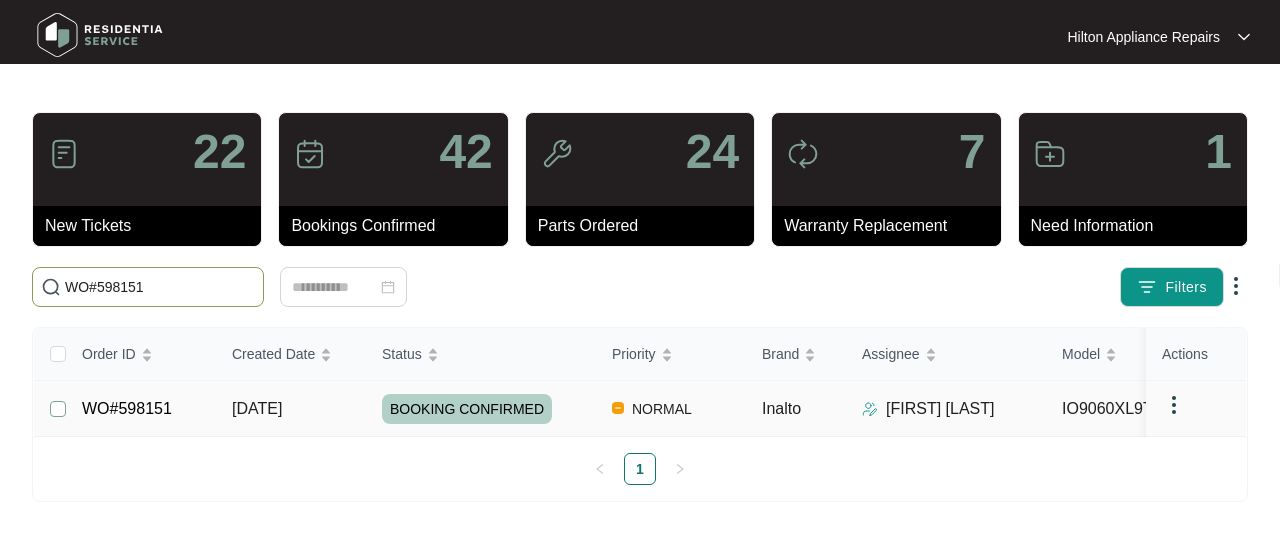 type on "WO#598151" 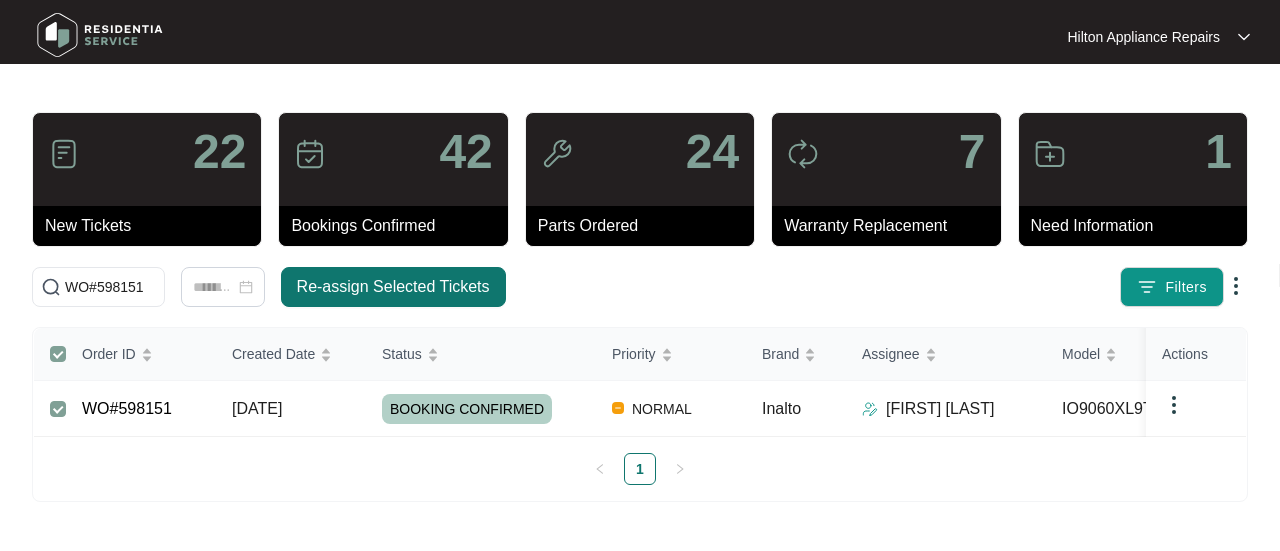 click on "Re-assign Selected Tickets" at bounding box center (393, 287) 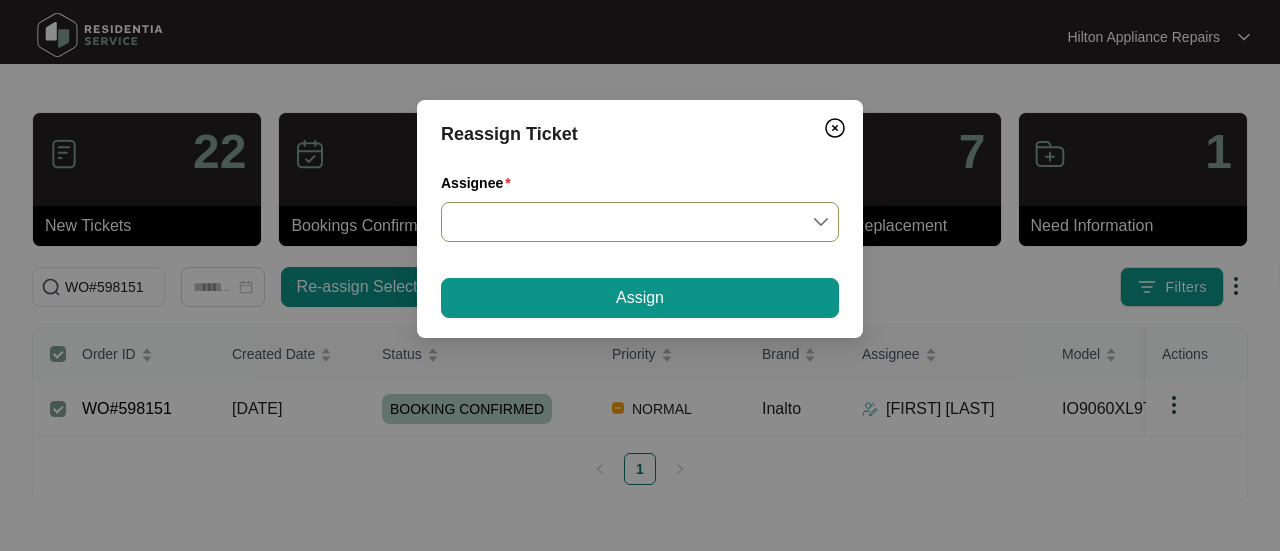 click on "Assignee" at bounding box center (640, 222) 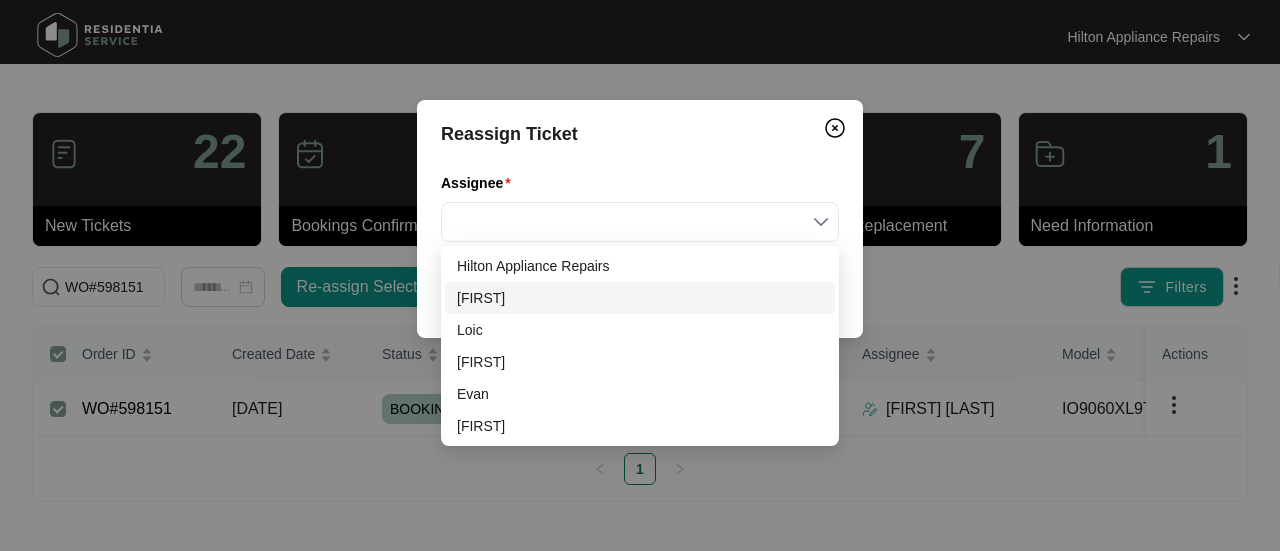 click on "[FIRST]" at bounding box center [640, 298] 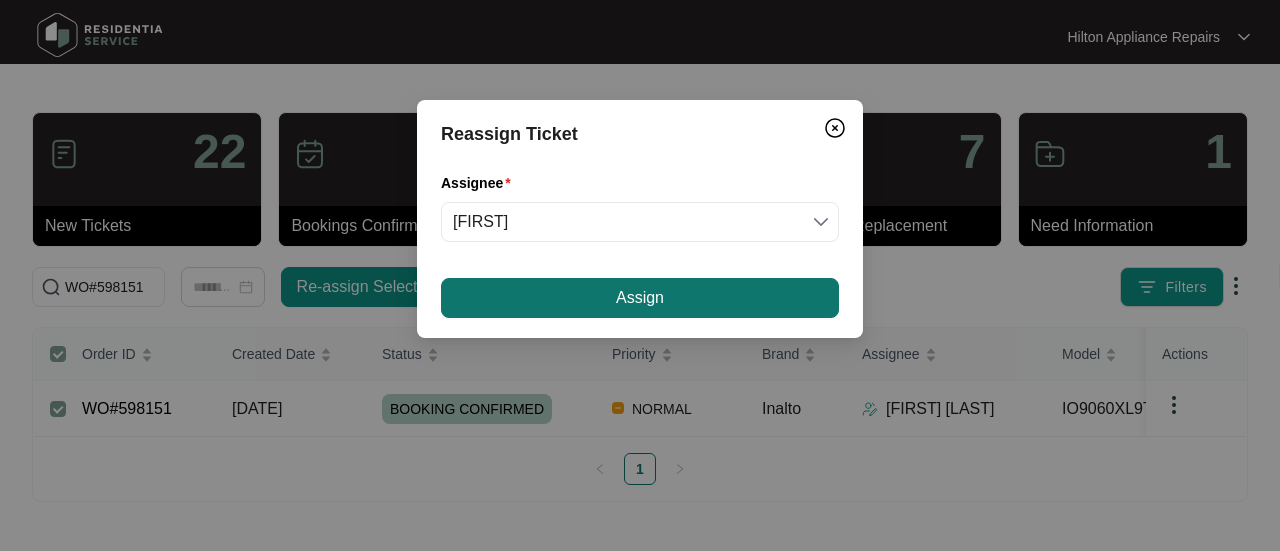 click on "Assign" at bounding box center [640, 298] 